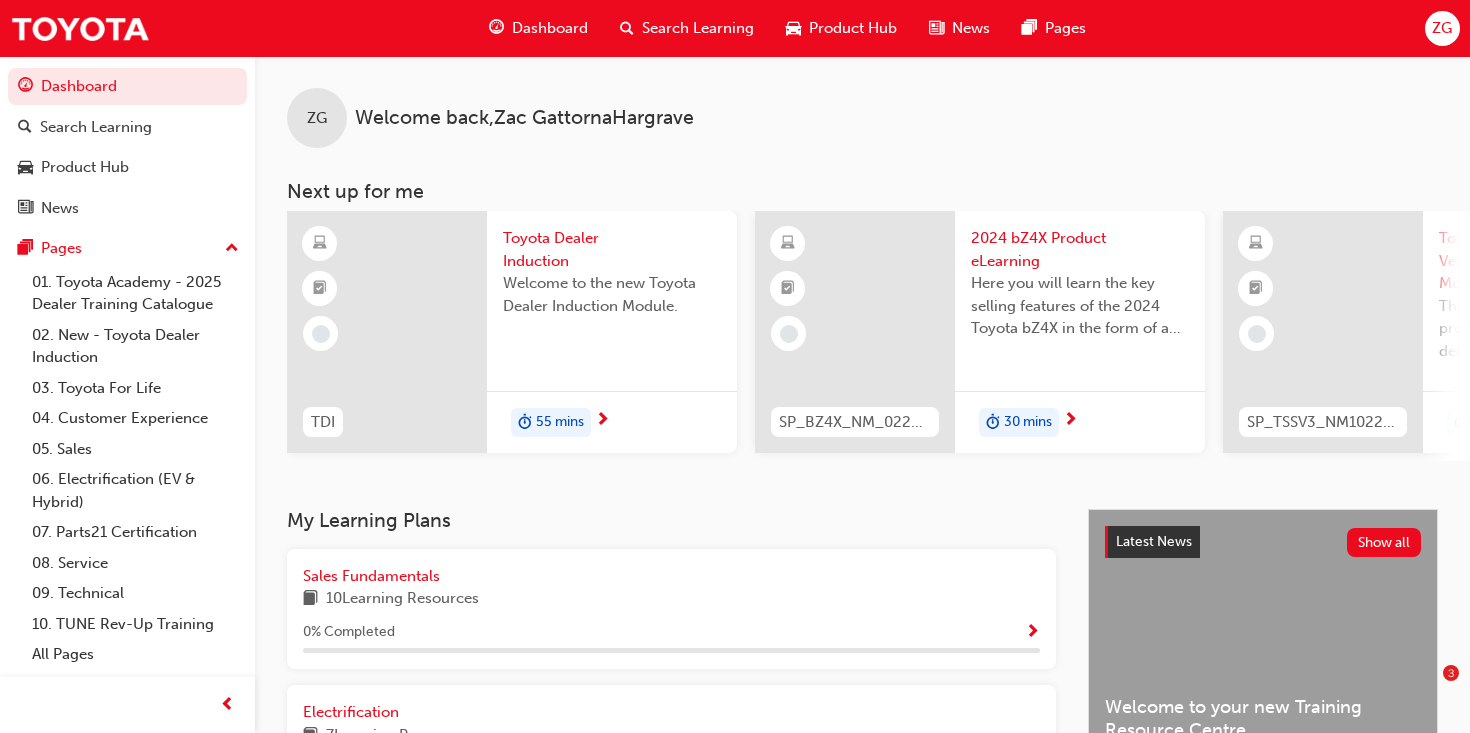 scroll, scrollTop: 0, scrollLeft: 0, axis: both 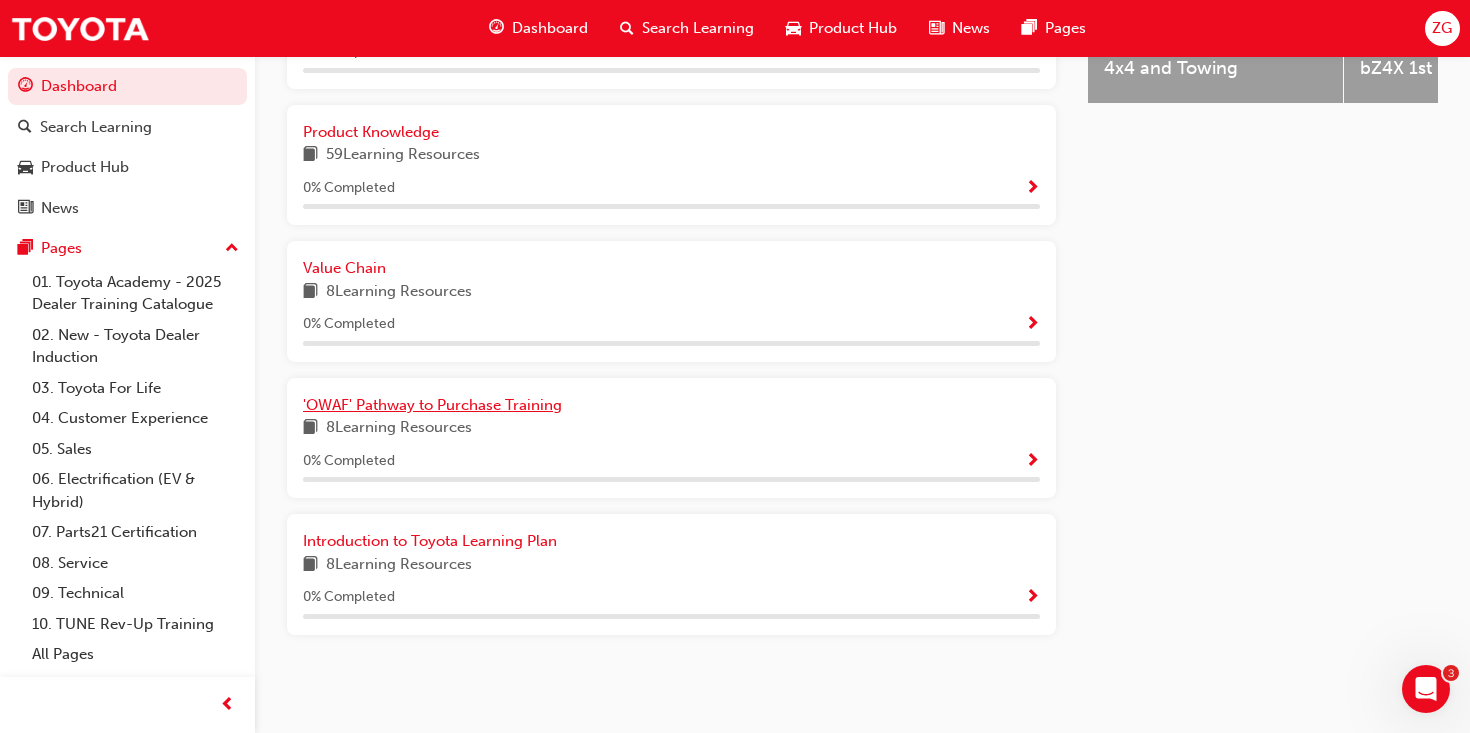 click on "'OWAF' Pathway to Purchase Training" at bounding box center [432, 405] 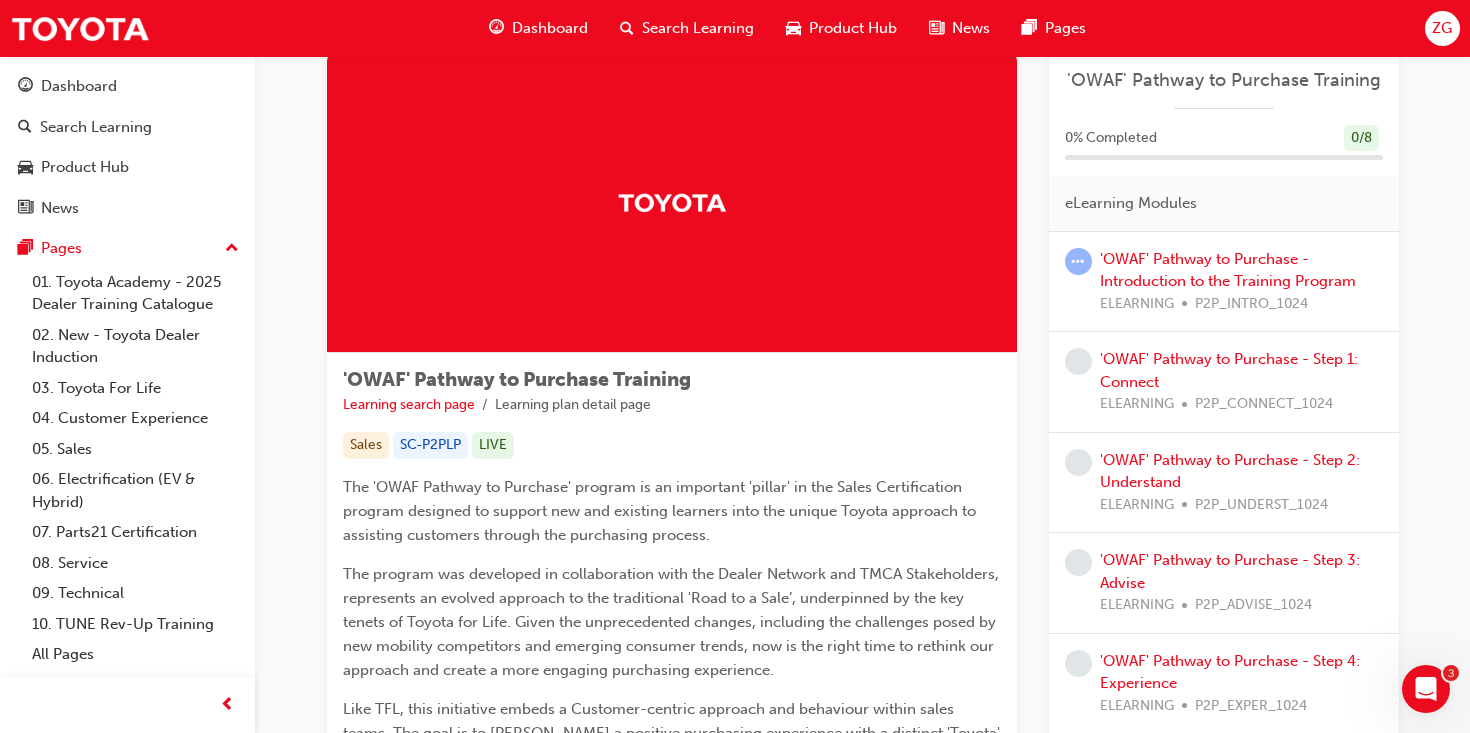 scroll, scrollTop: 69, scrollLeft: 0, axis: vertical 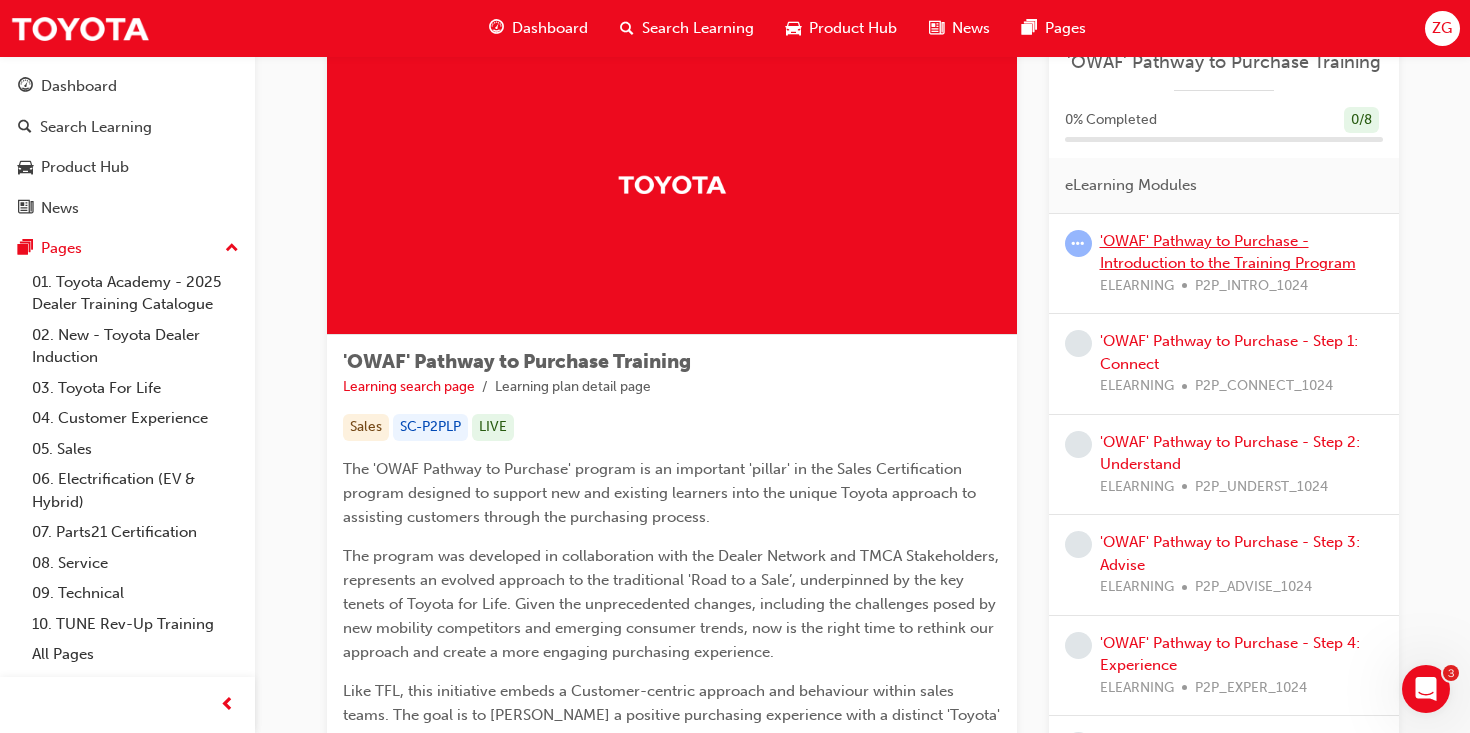 click on "'OWAF' Pathway to Purchase - Introduction to the Training Program" at bounding box center (1228, 252) 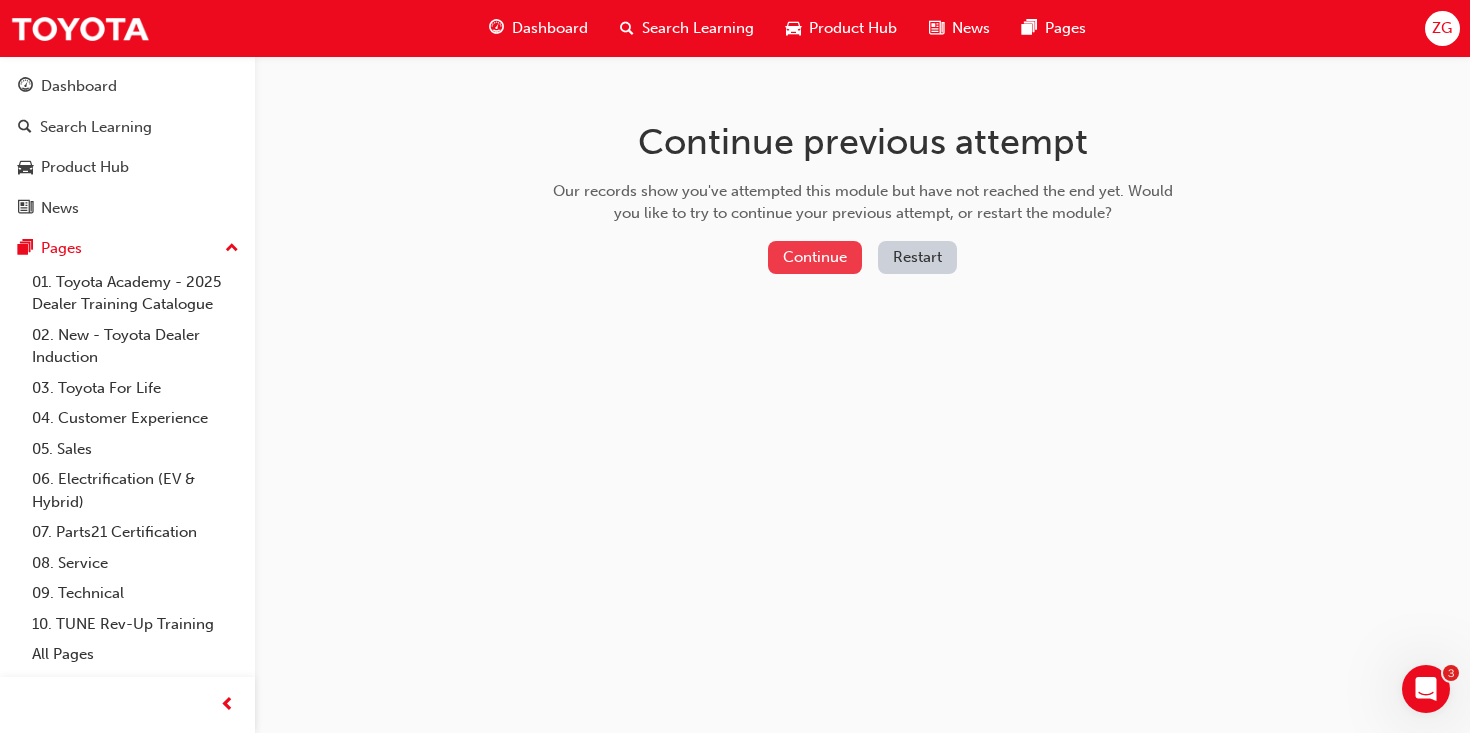 click on "Continue" at bounding box center [815, 257] 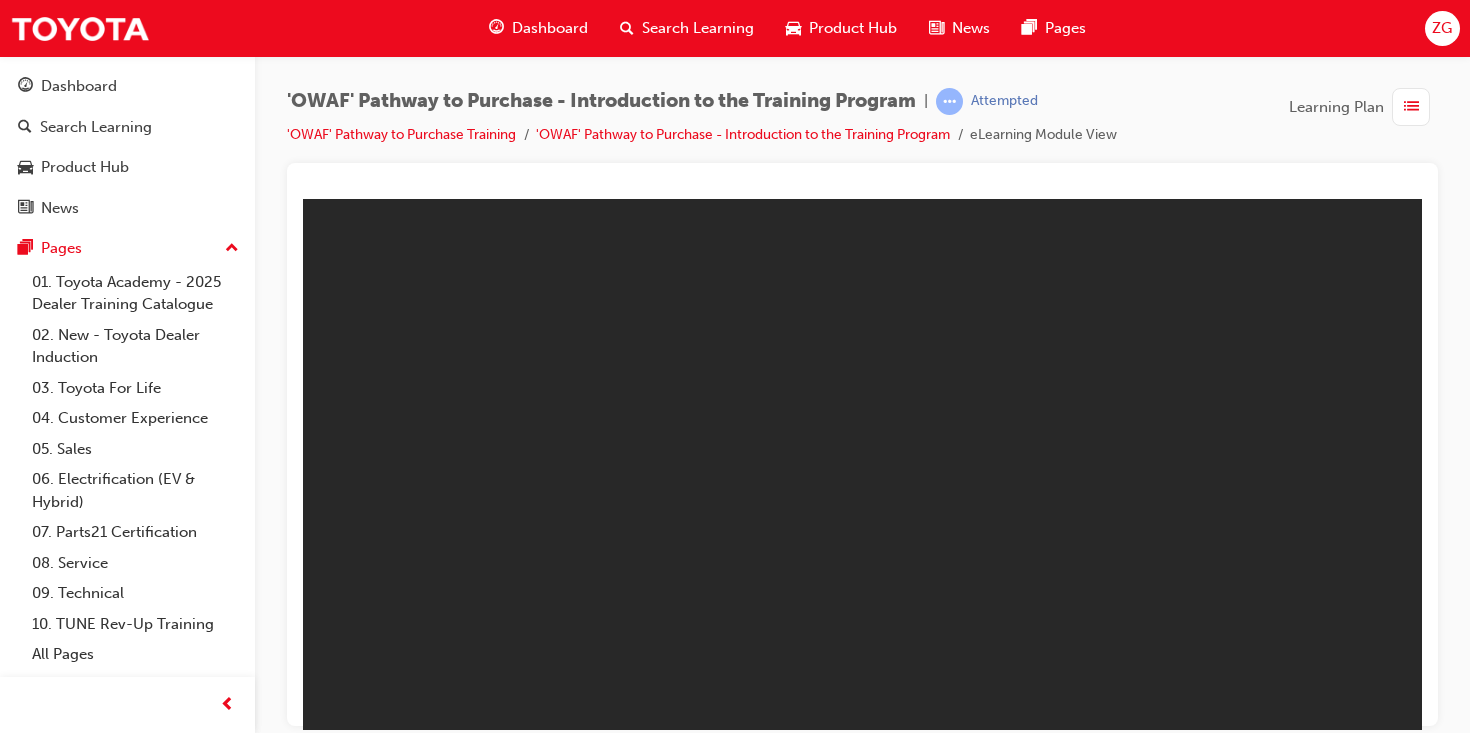 scroll, scrollTop: 0, scrollLeft: 0, axis: both 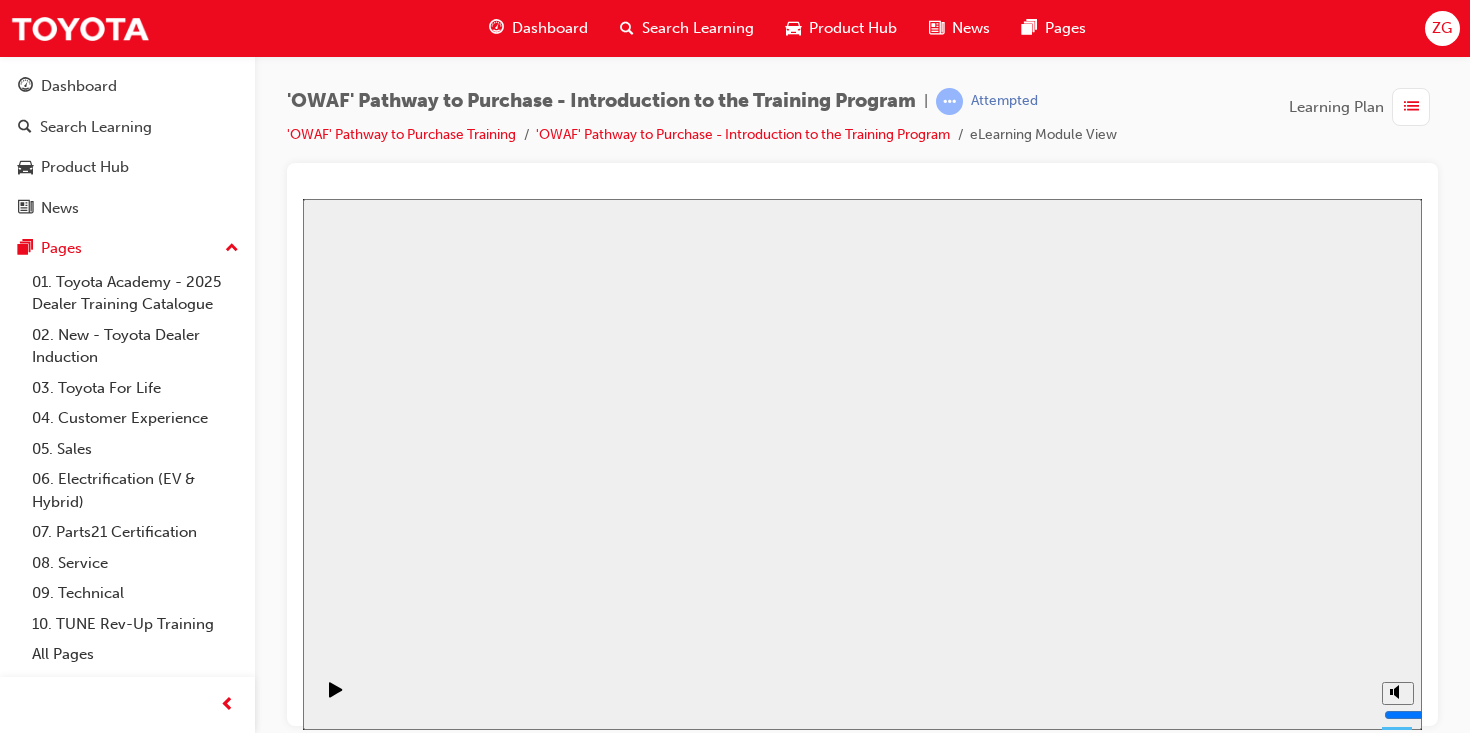 click on "Resume" at bounding box center [341, 1764] 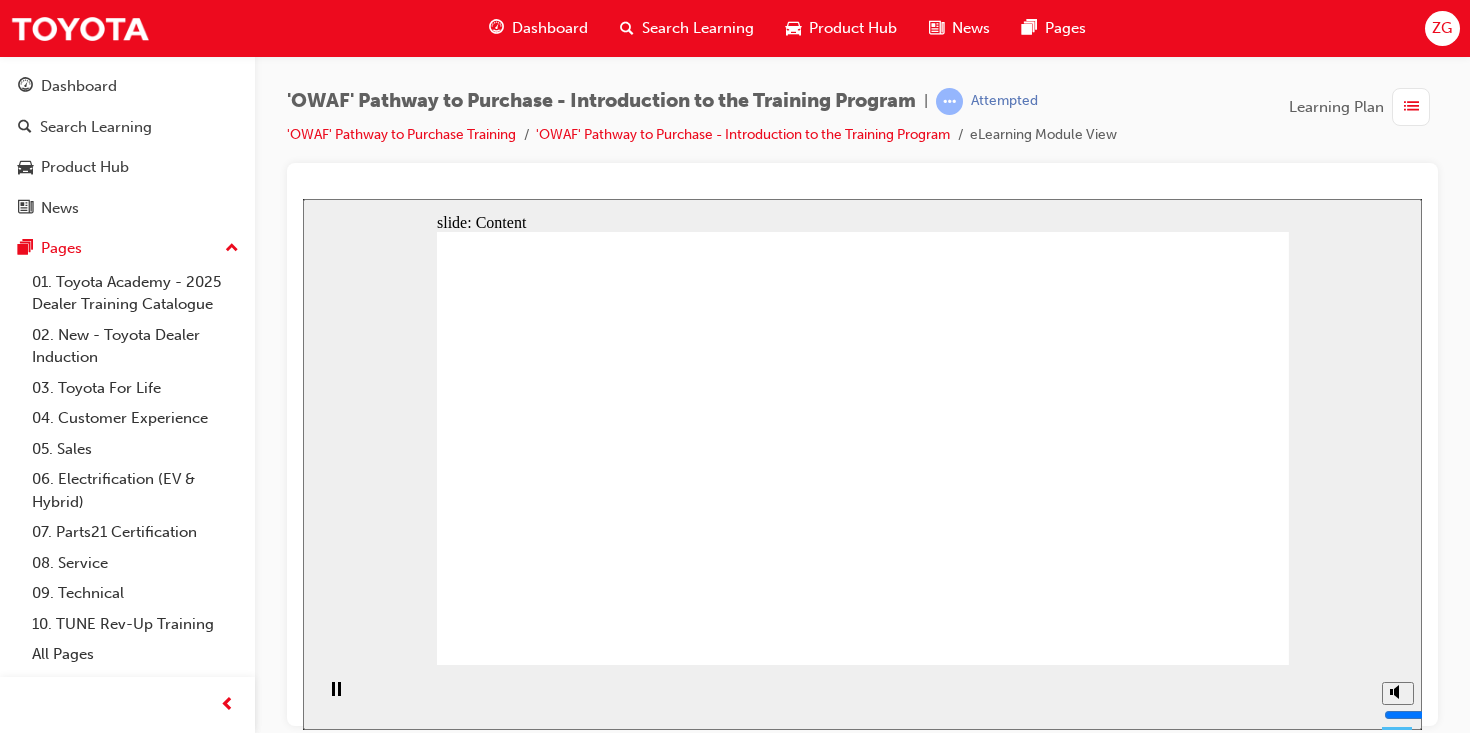 click 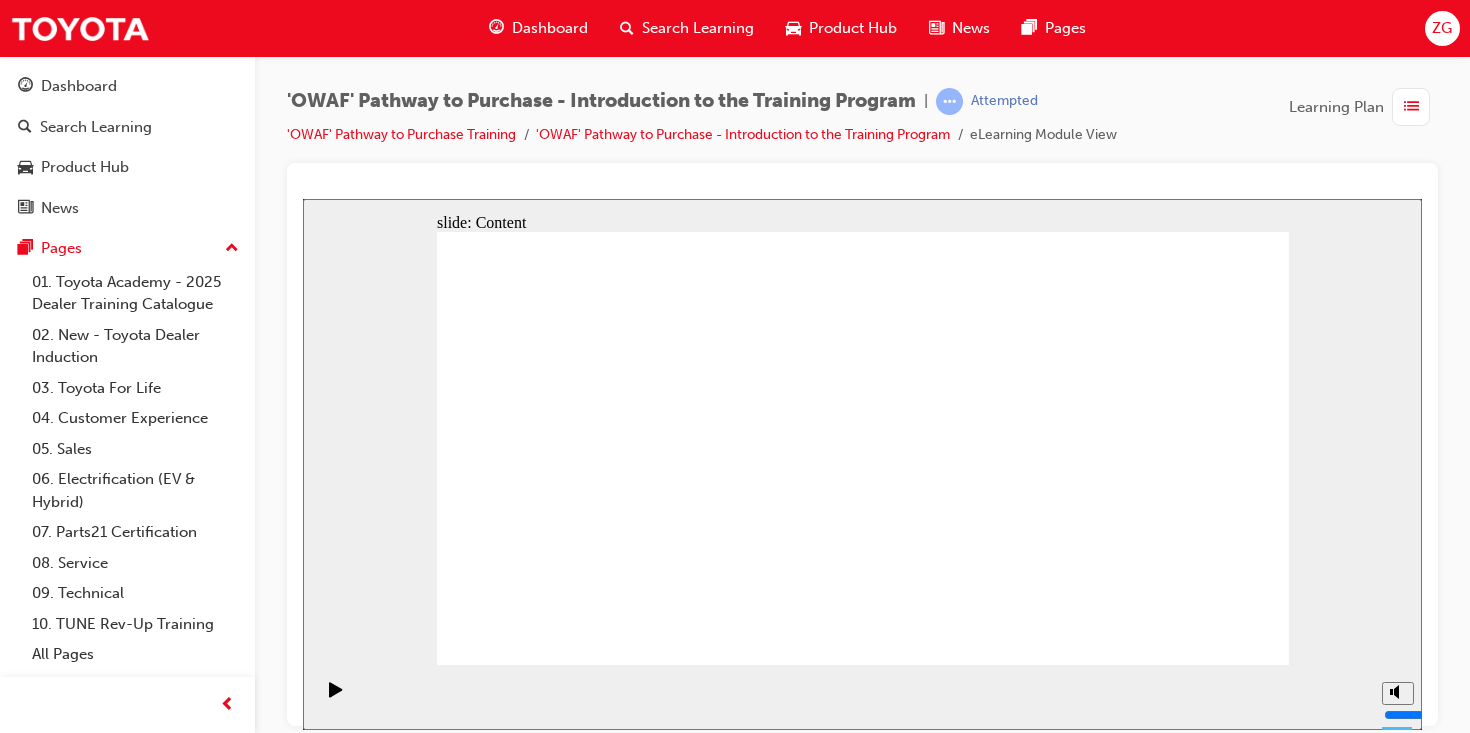 click 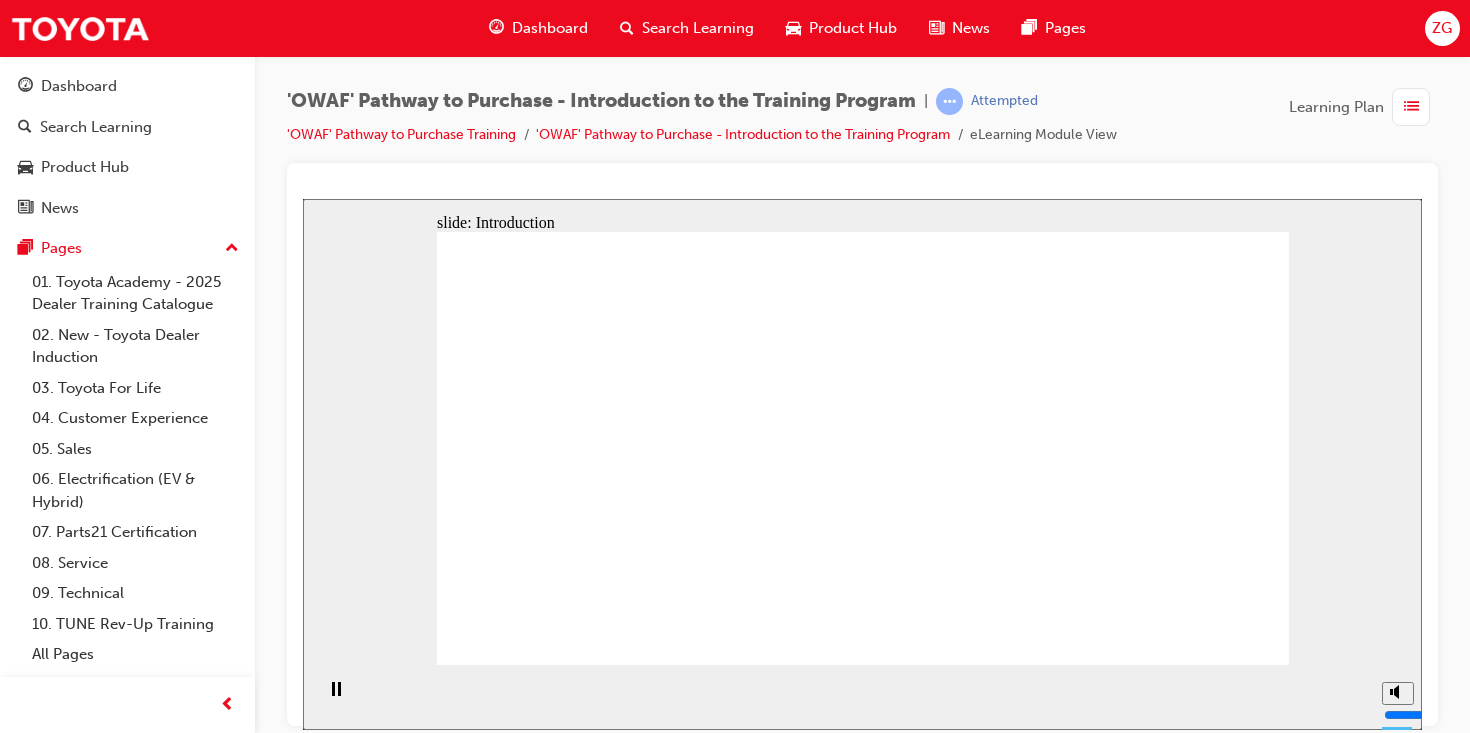 click 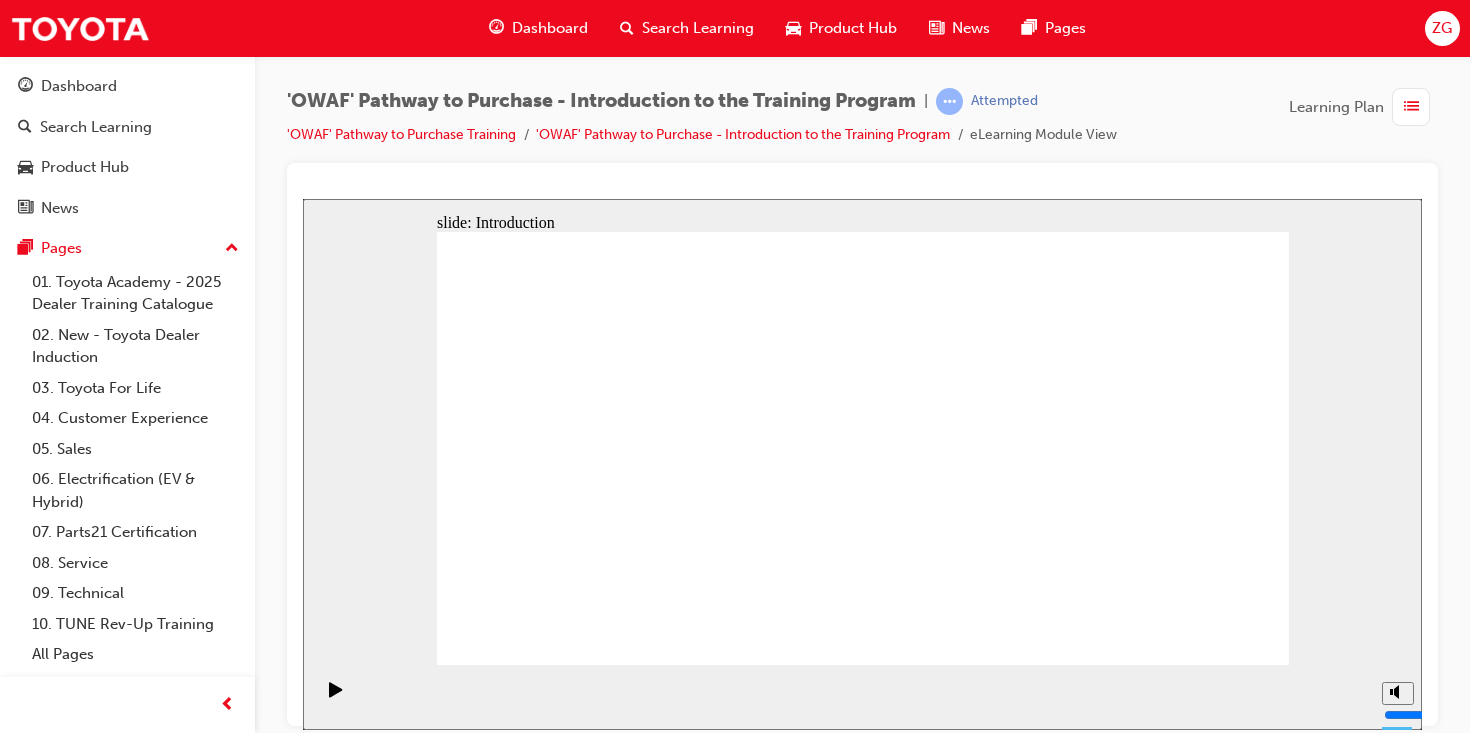 click 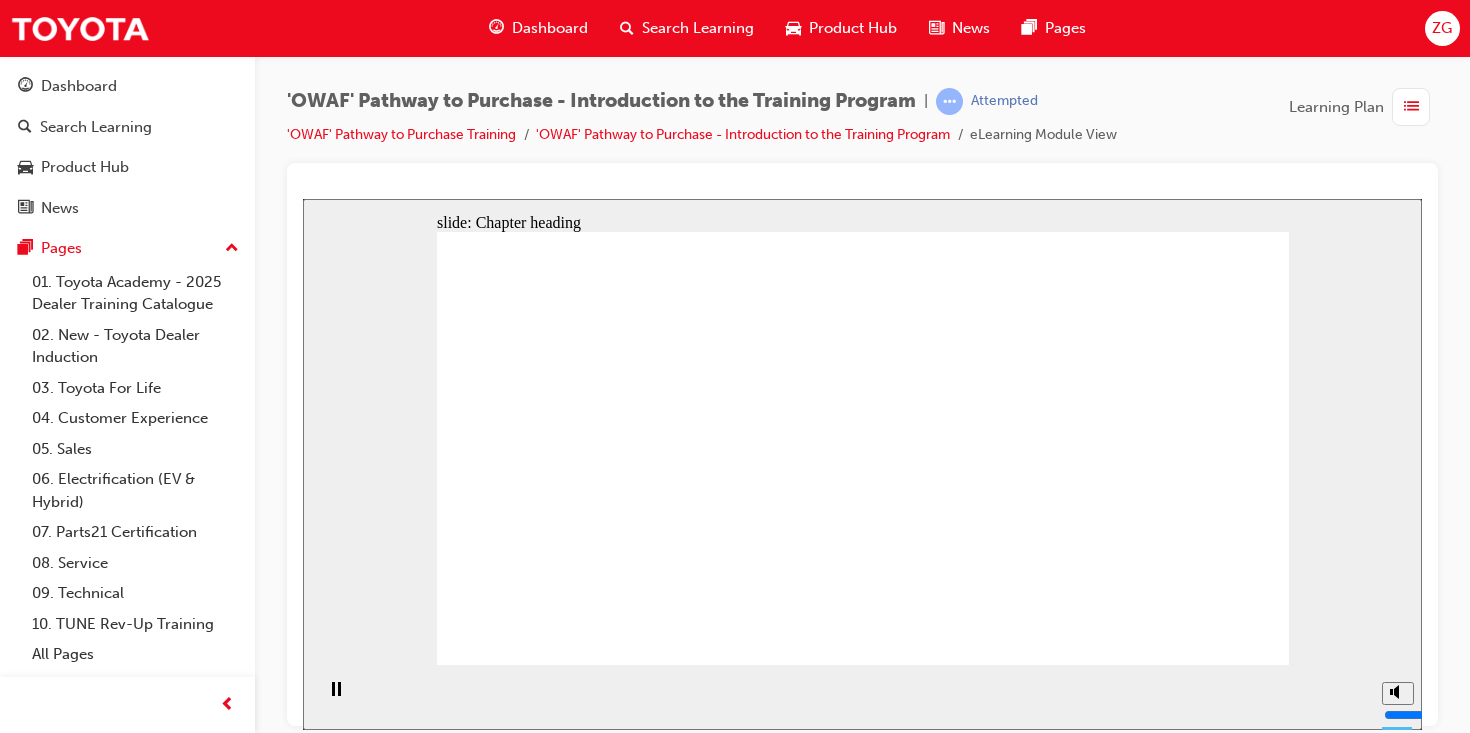 click 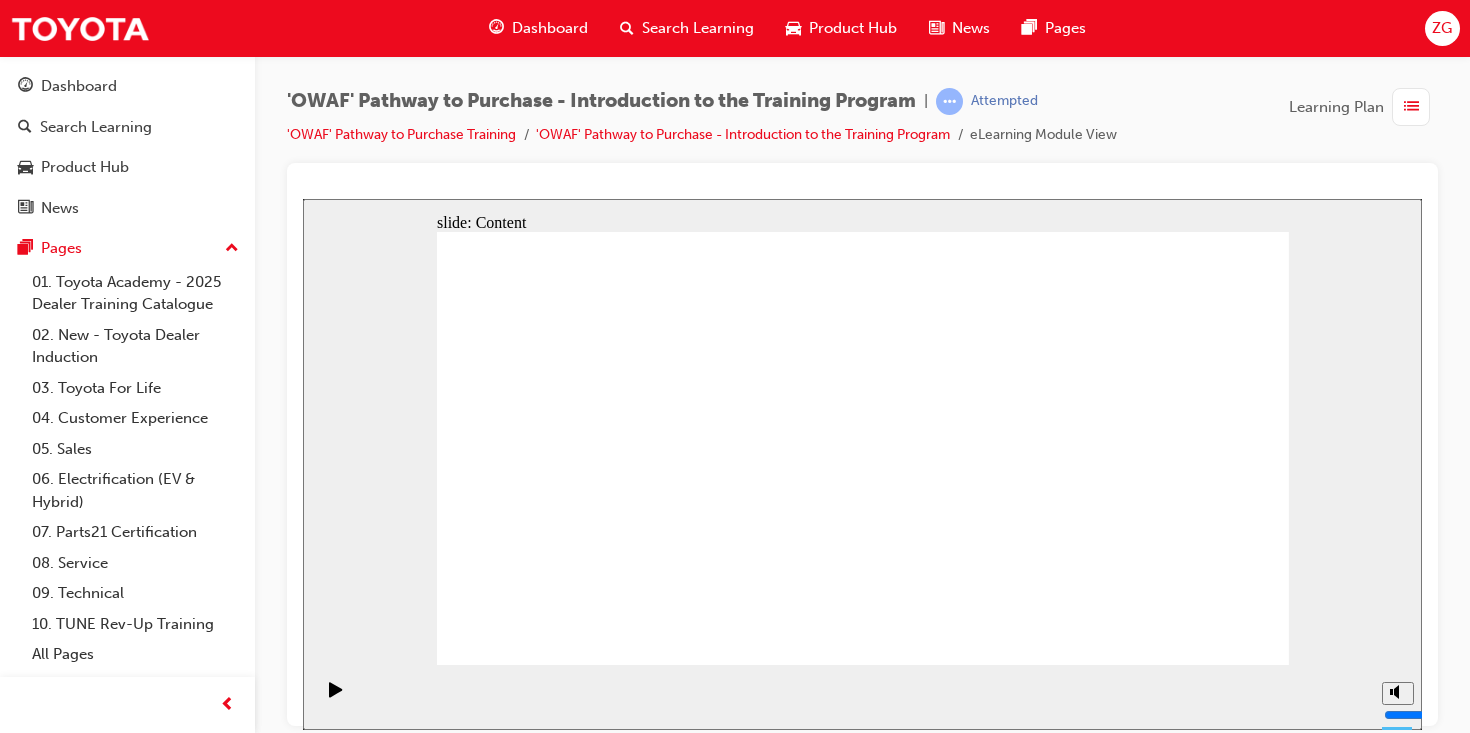 click 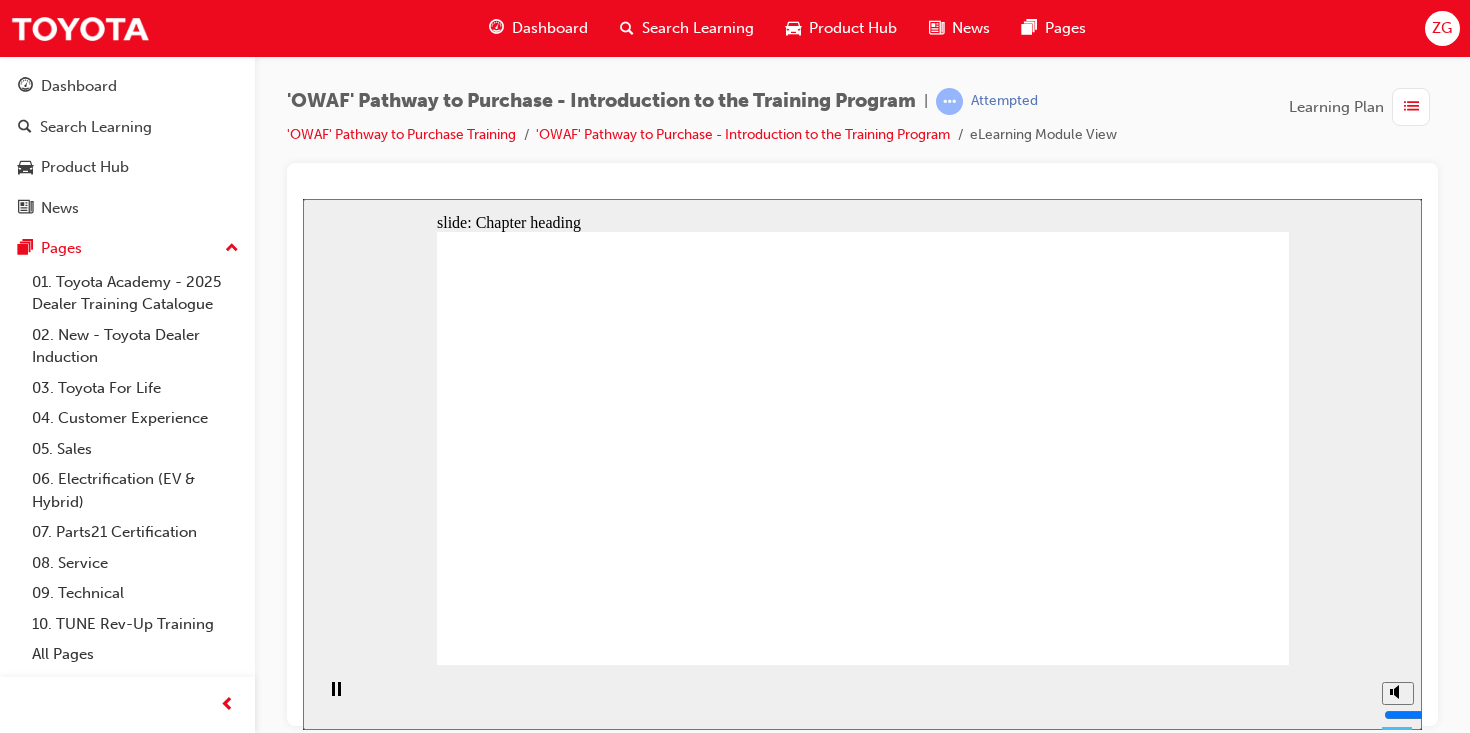 click 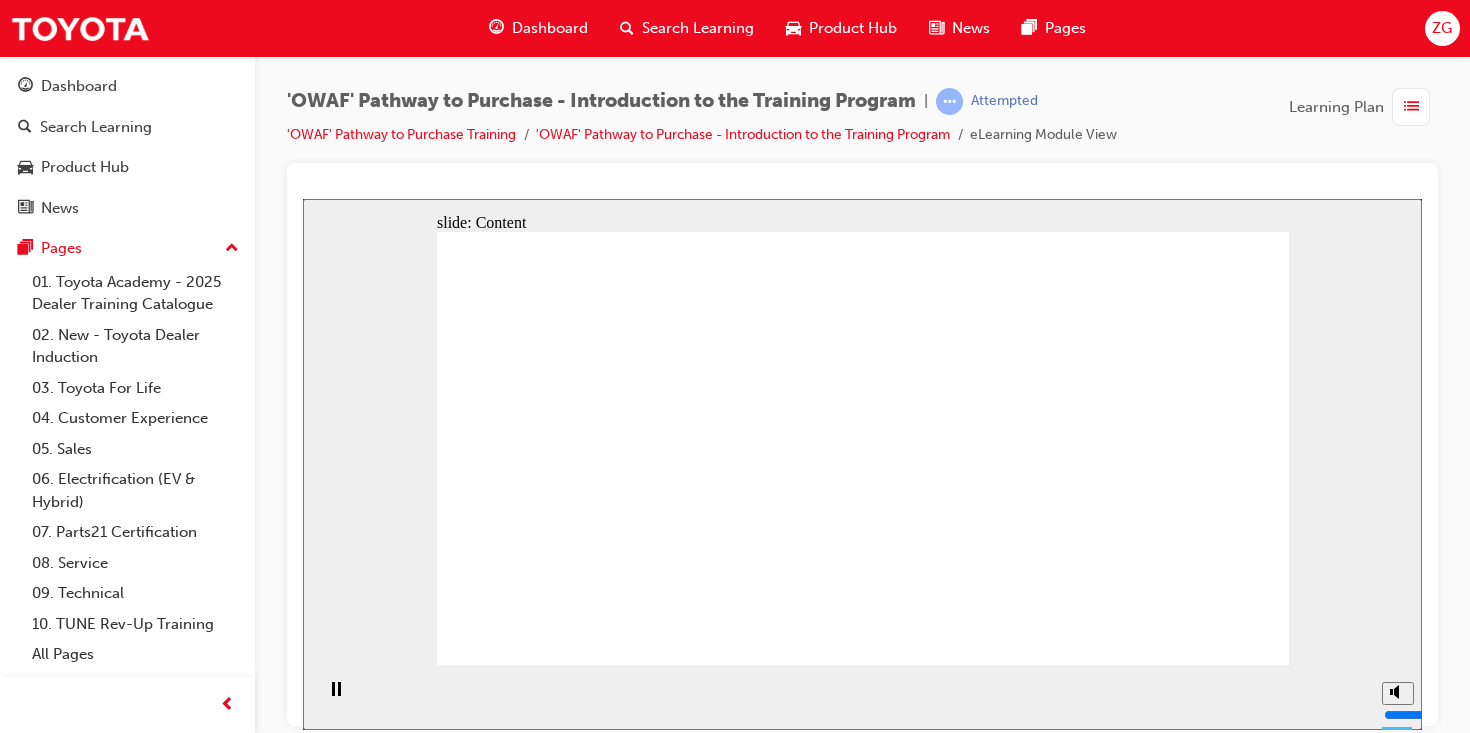 click 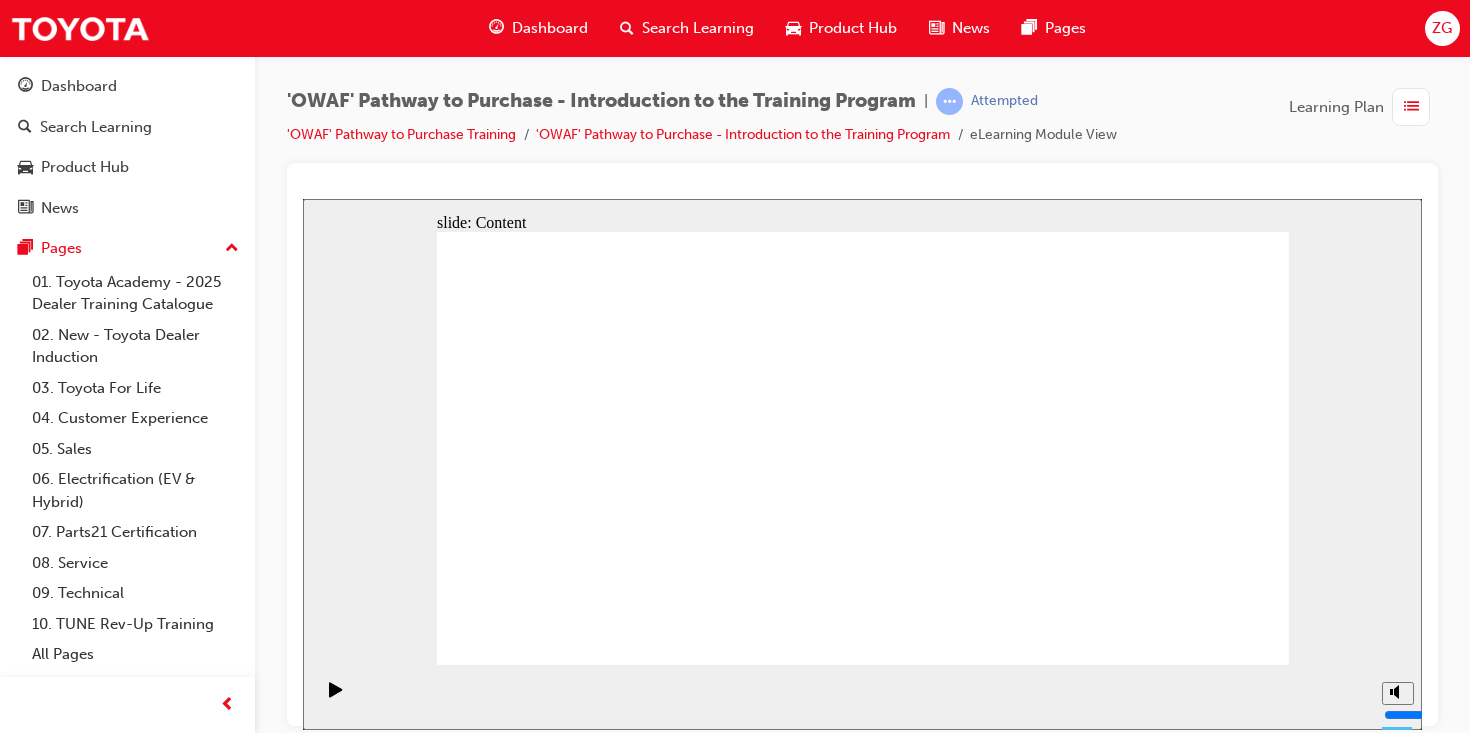 click 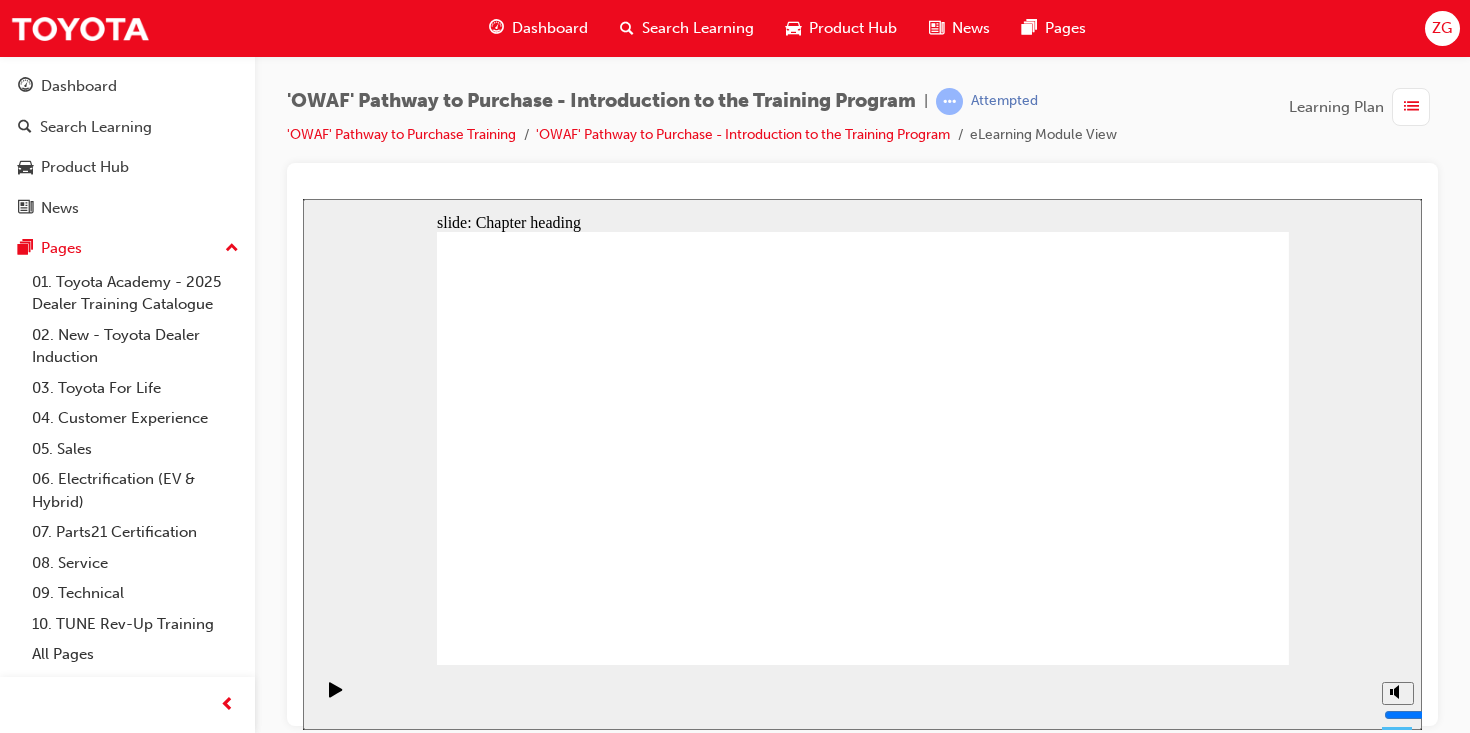click 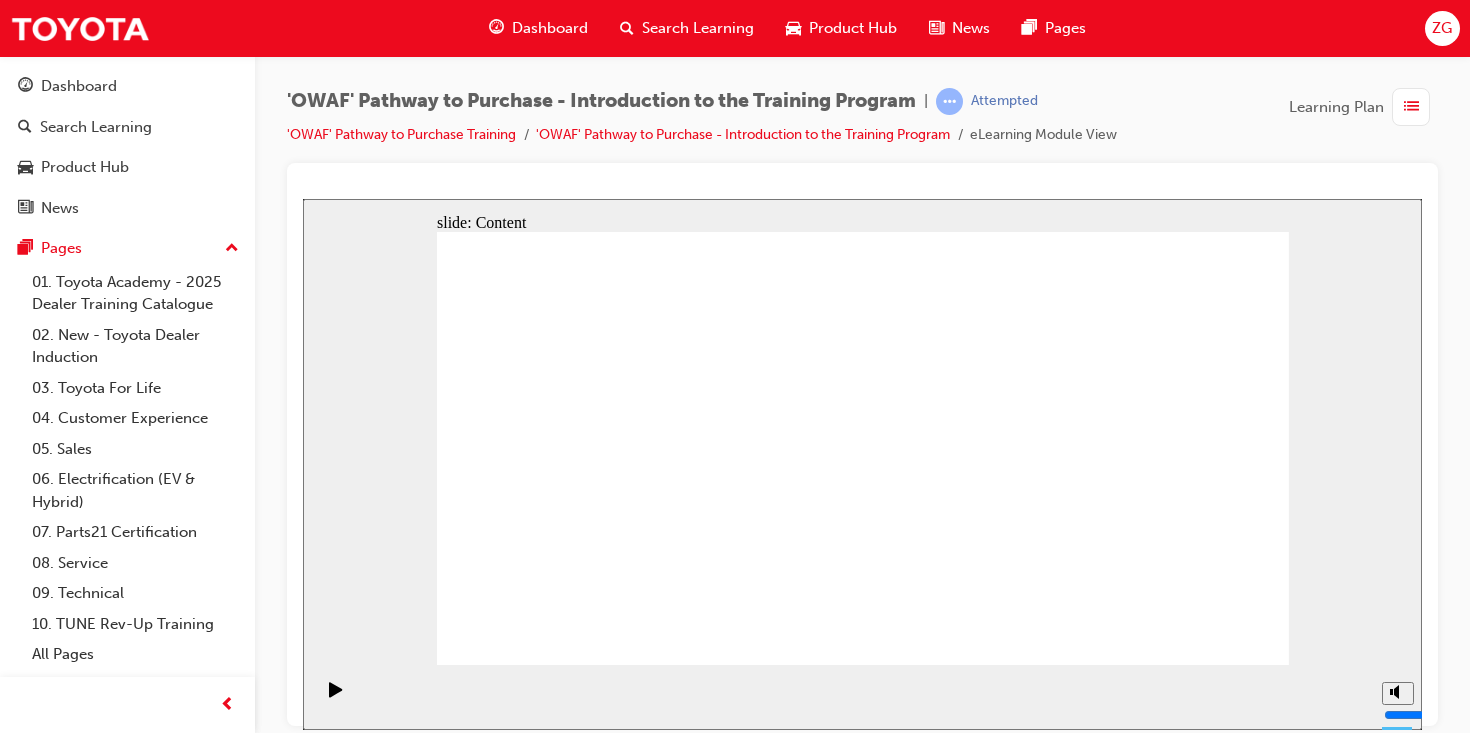 click 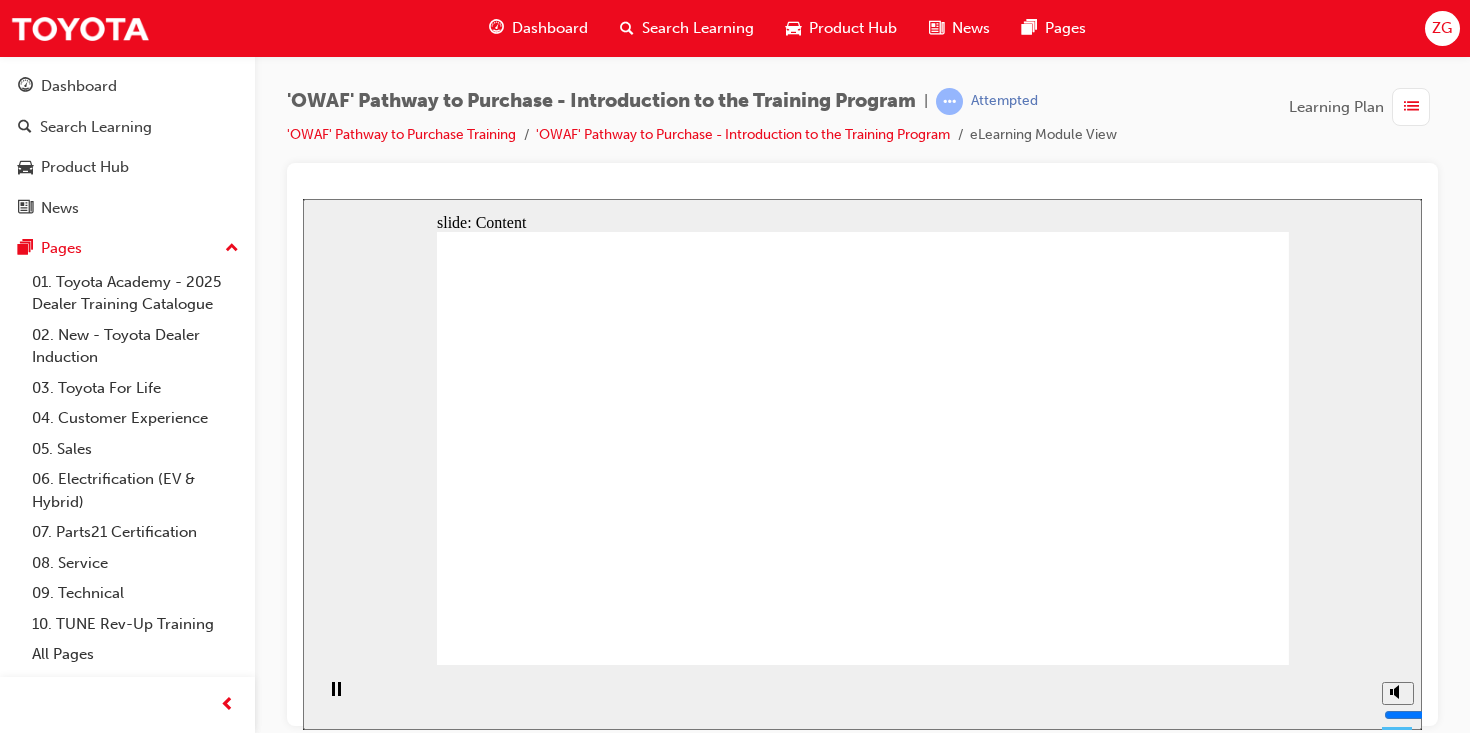 click 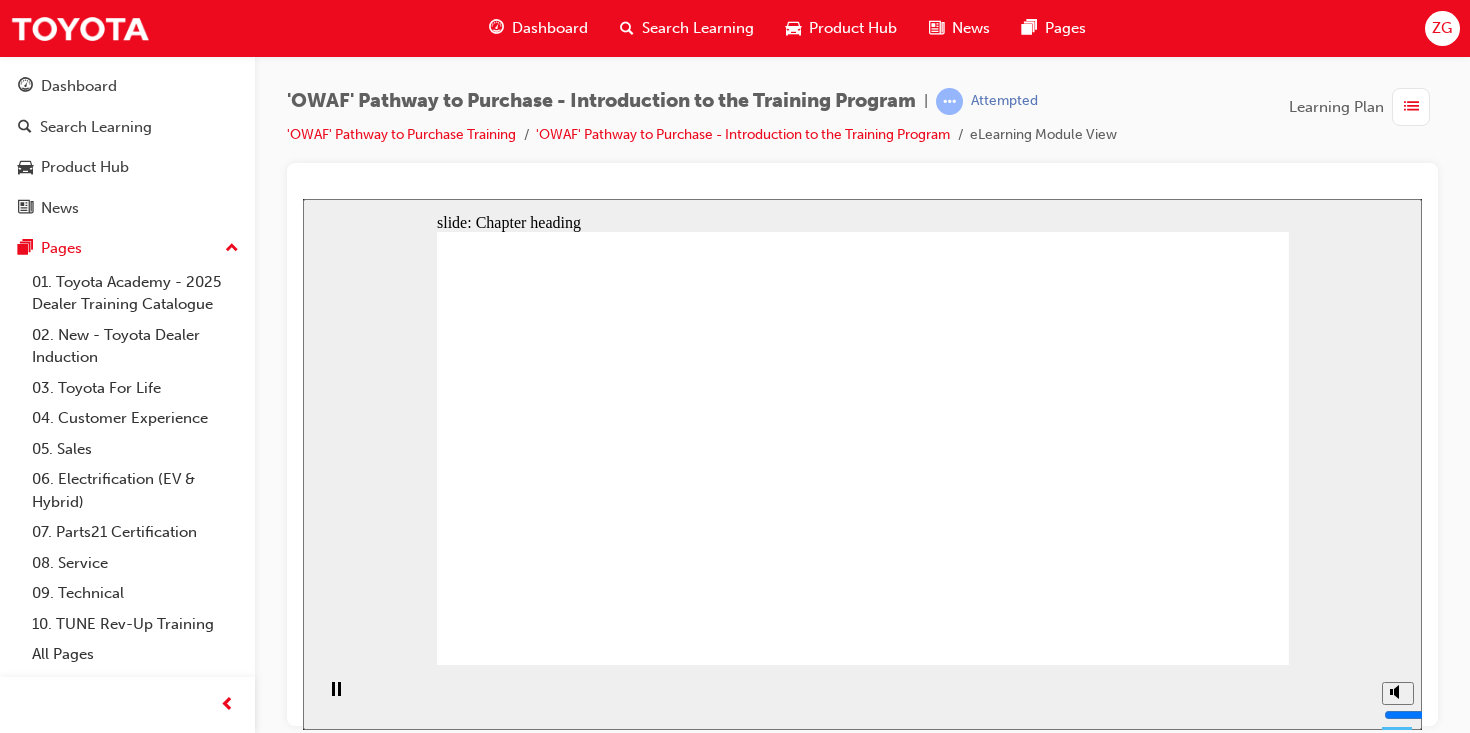 click 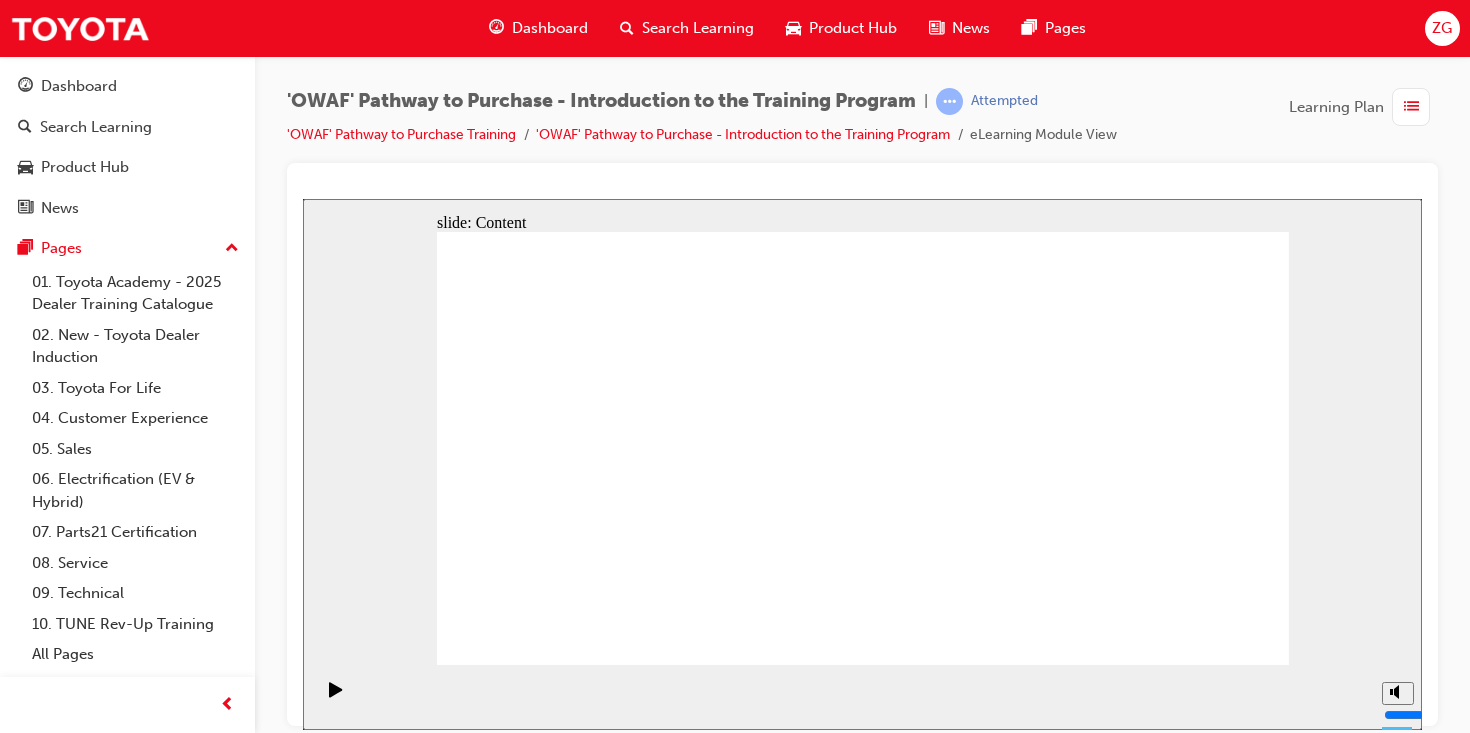 click 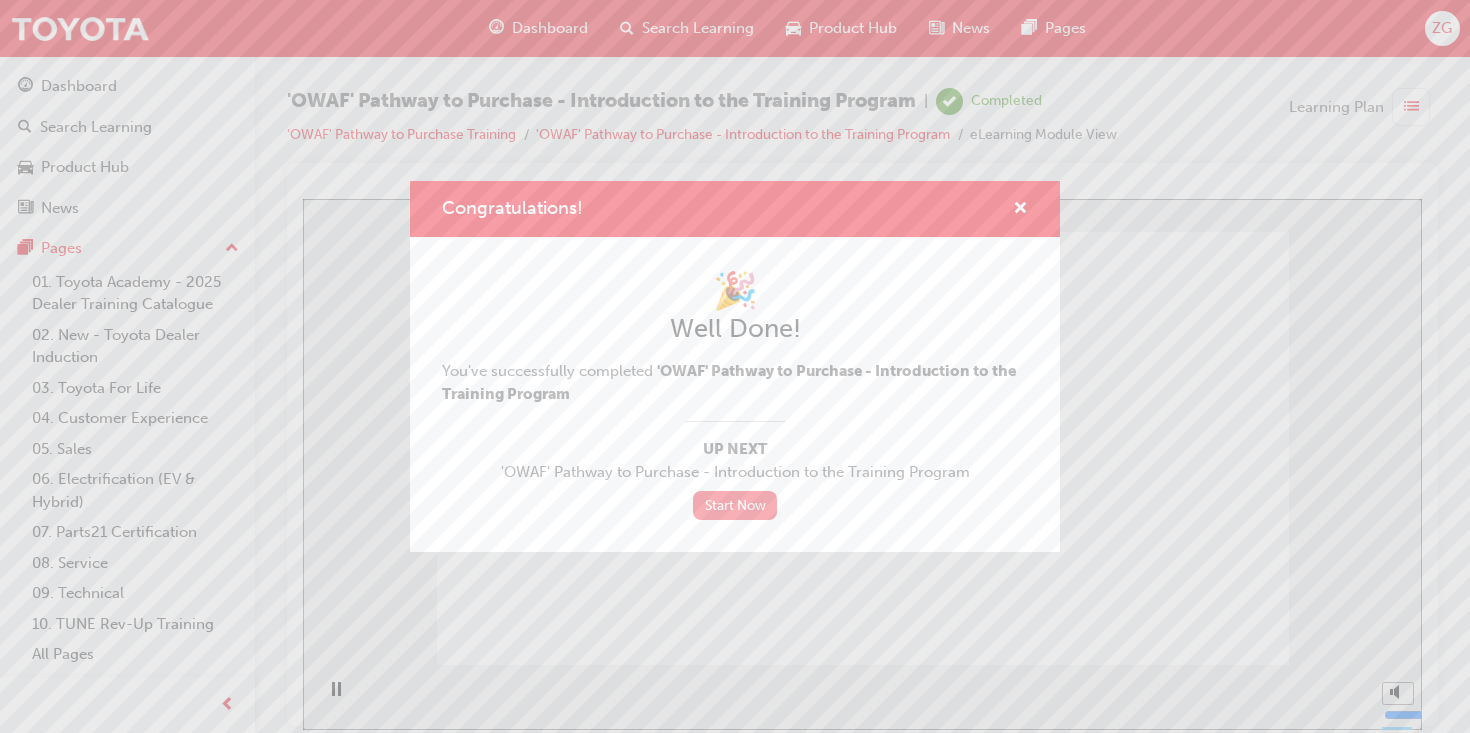 click on "Start Now" at bounding box center (735, 505) 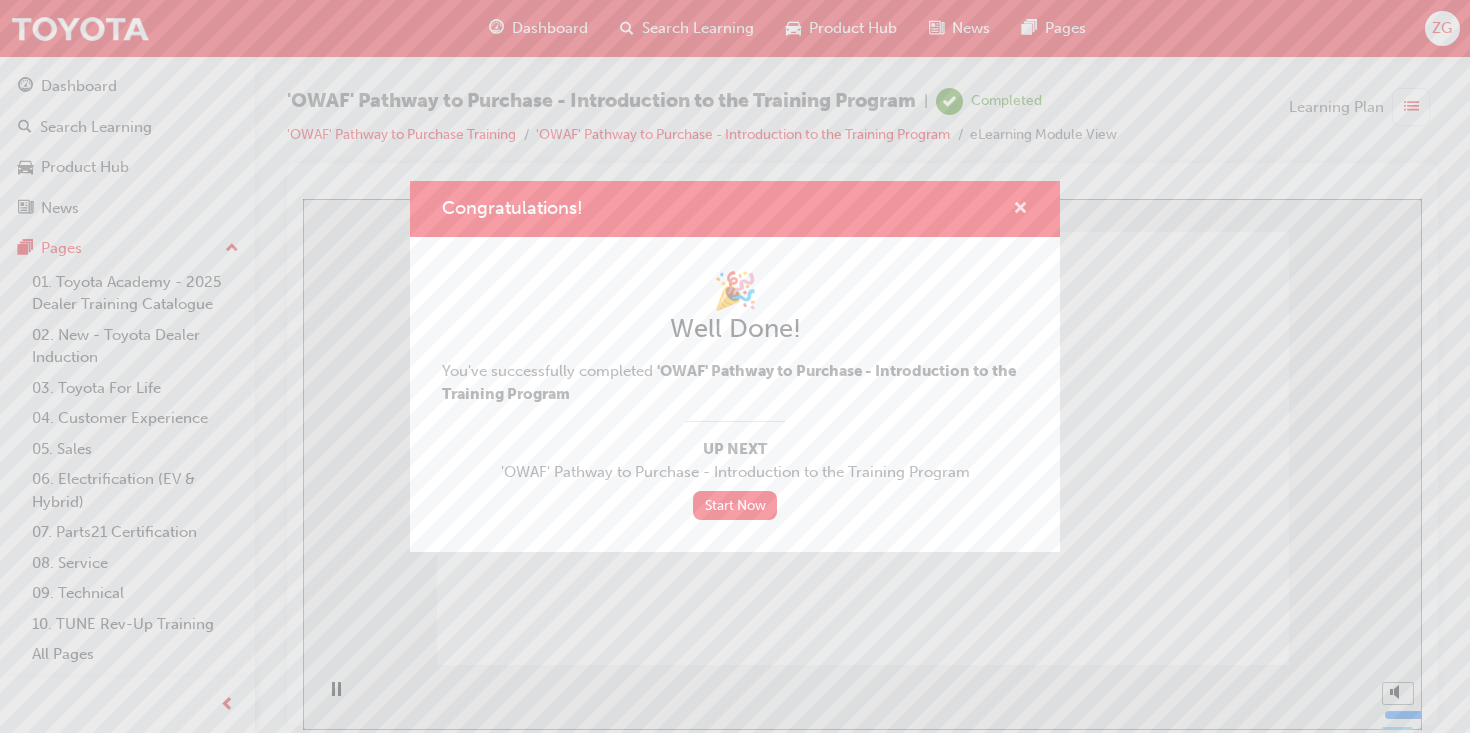 click at bounding box center (1020, 210) 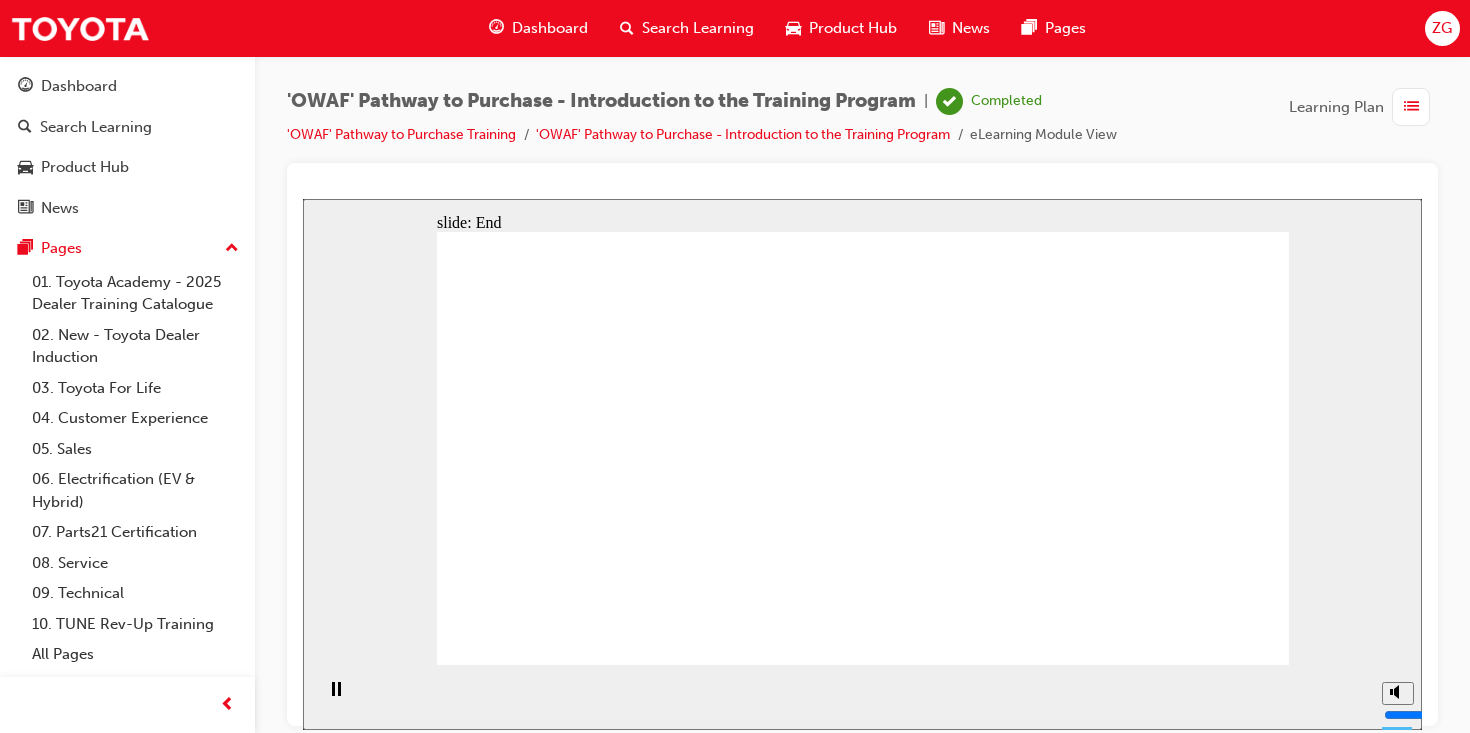 click 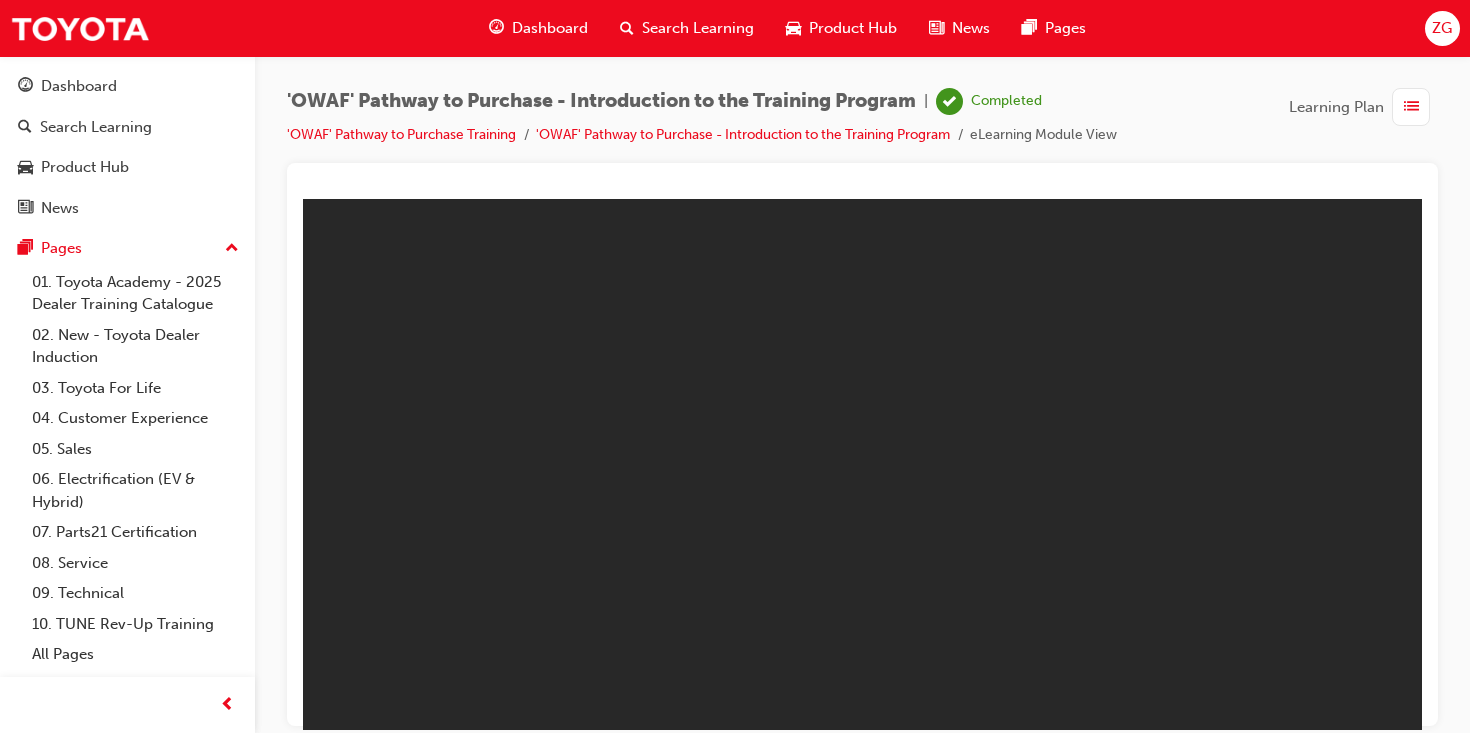 scroll, scrollTop: 0, scrollLeft: 0, axis: both 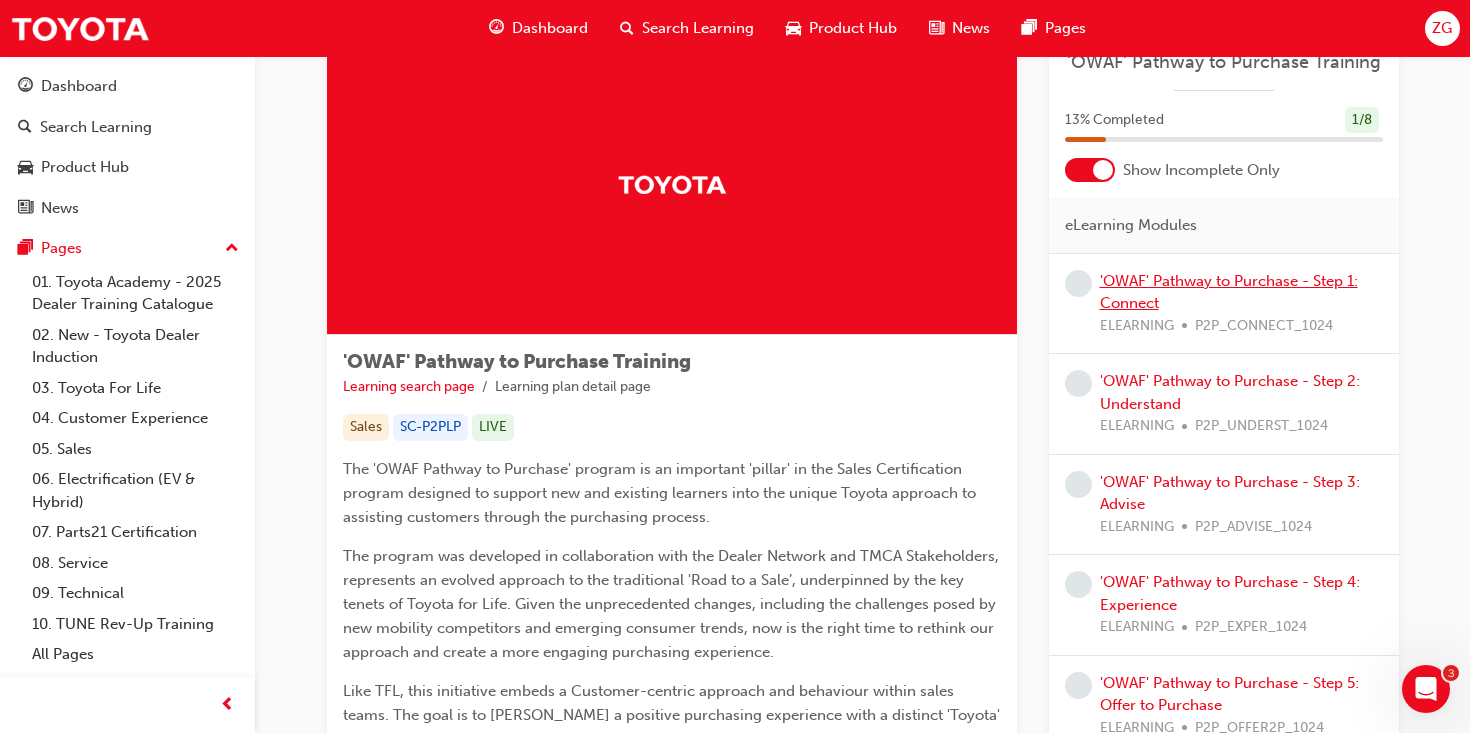 click on "'OWAF' Pathway to Purchase - Step 1: Connect" at bounding box center [1229, 292] 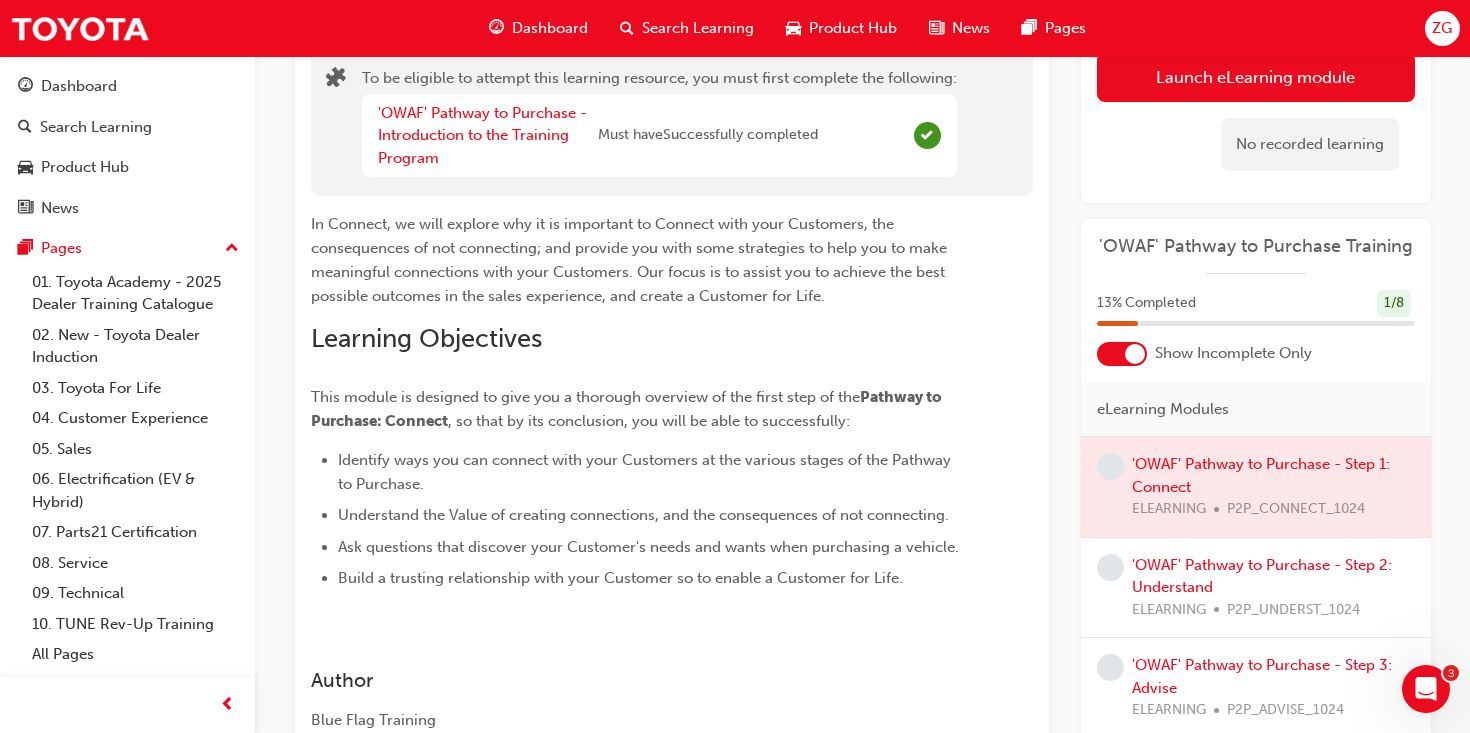 scroll, scrollTop: 151, scrollLeft: 0, axis: vertical 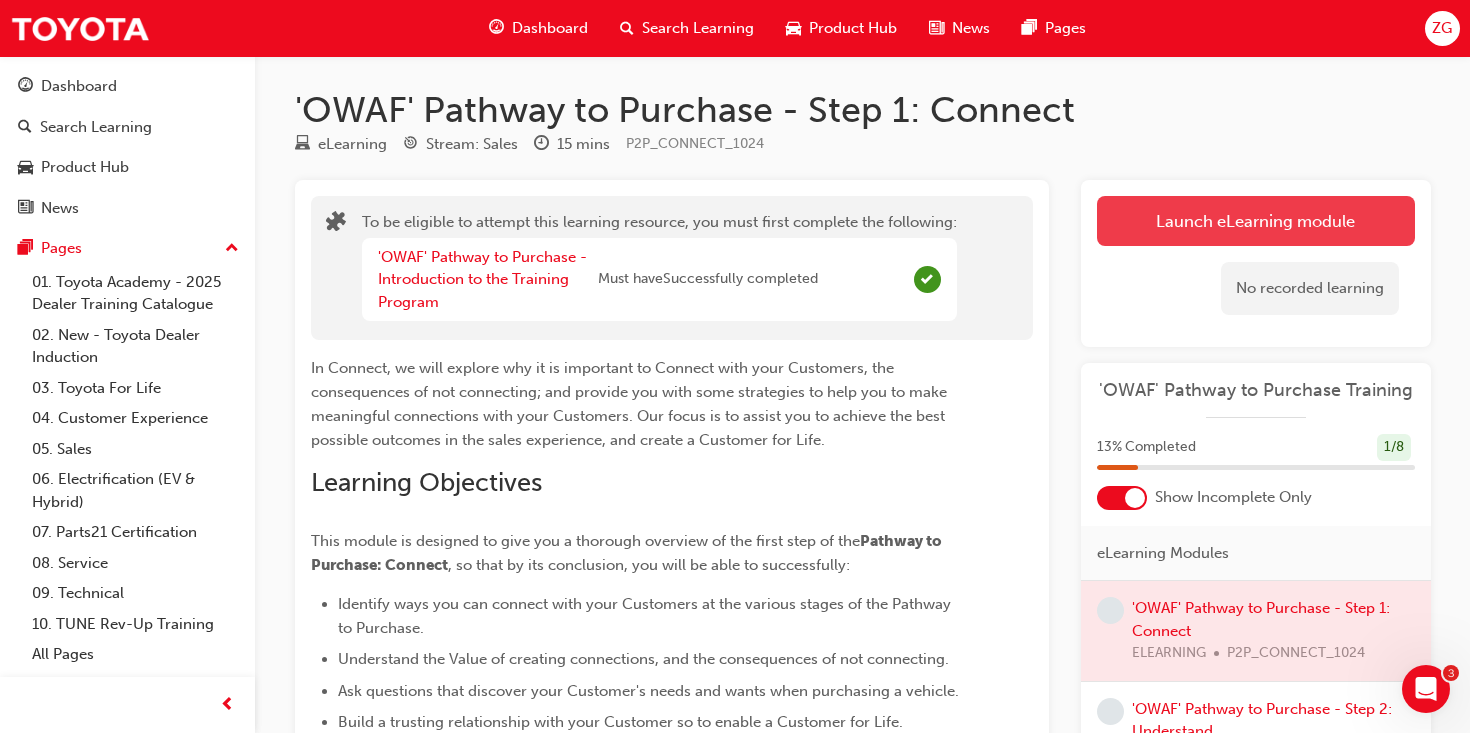 click on "Launch eLearning module" at bounding box center [1256, 221] 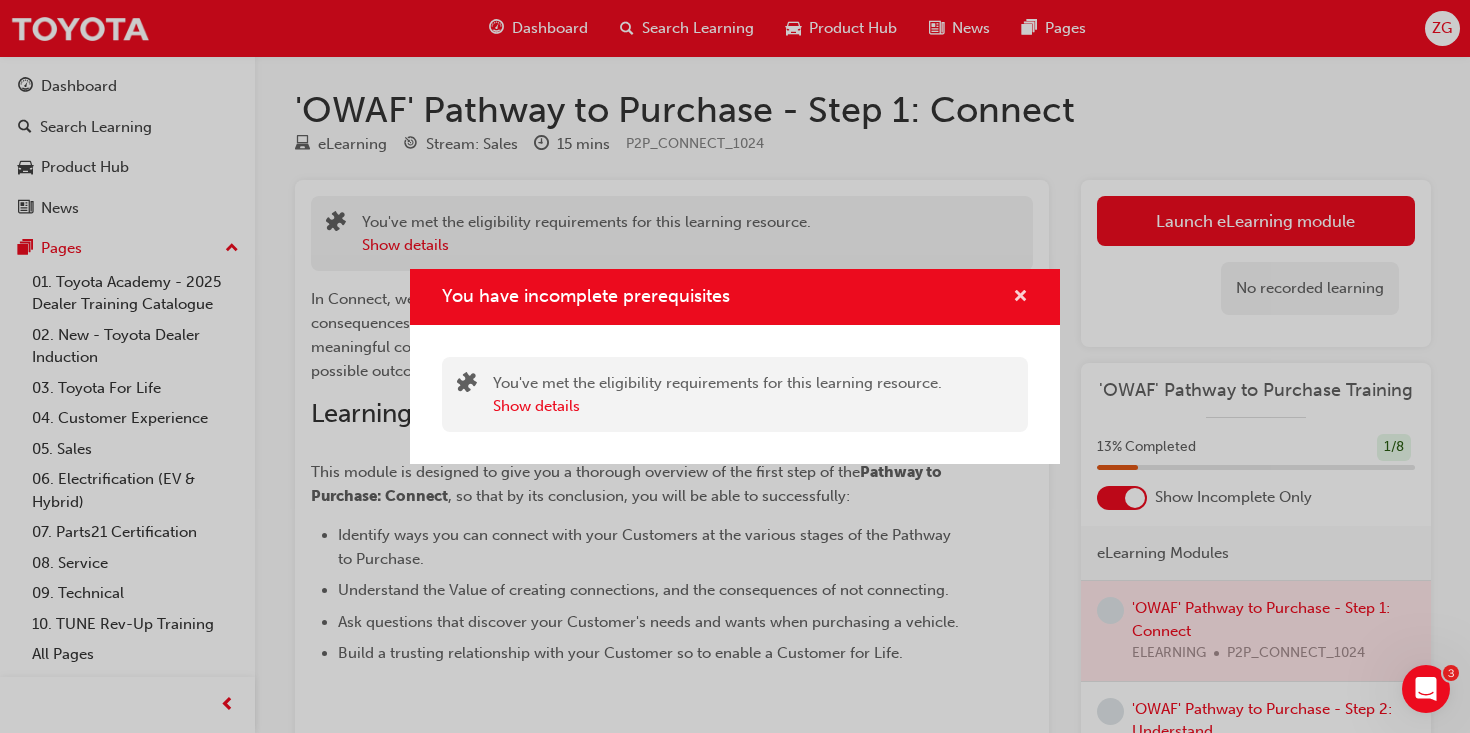 click at bounding box center [1020, 298] 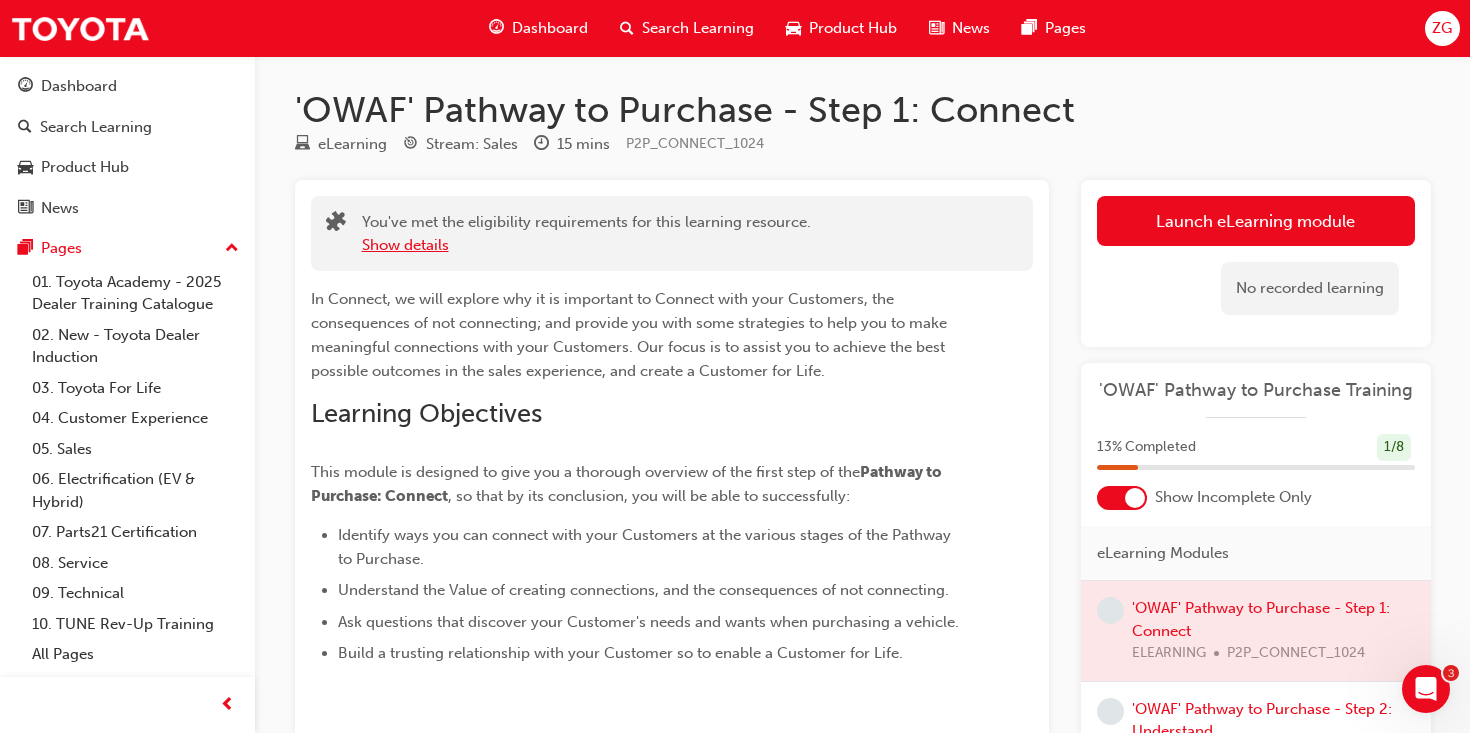 click on "Show details" at bounding box center [405, 245] 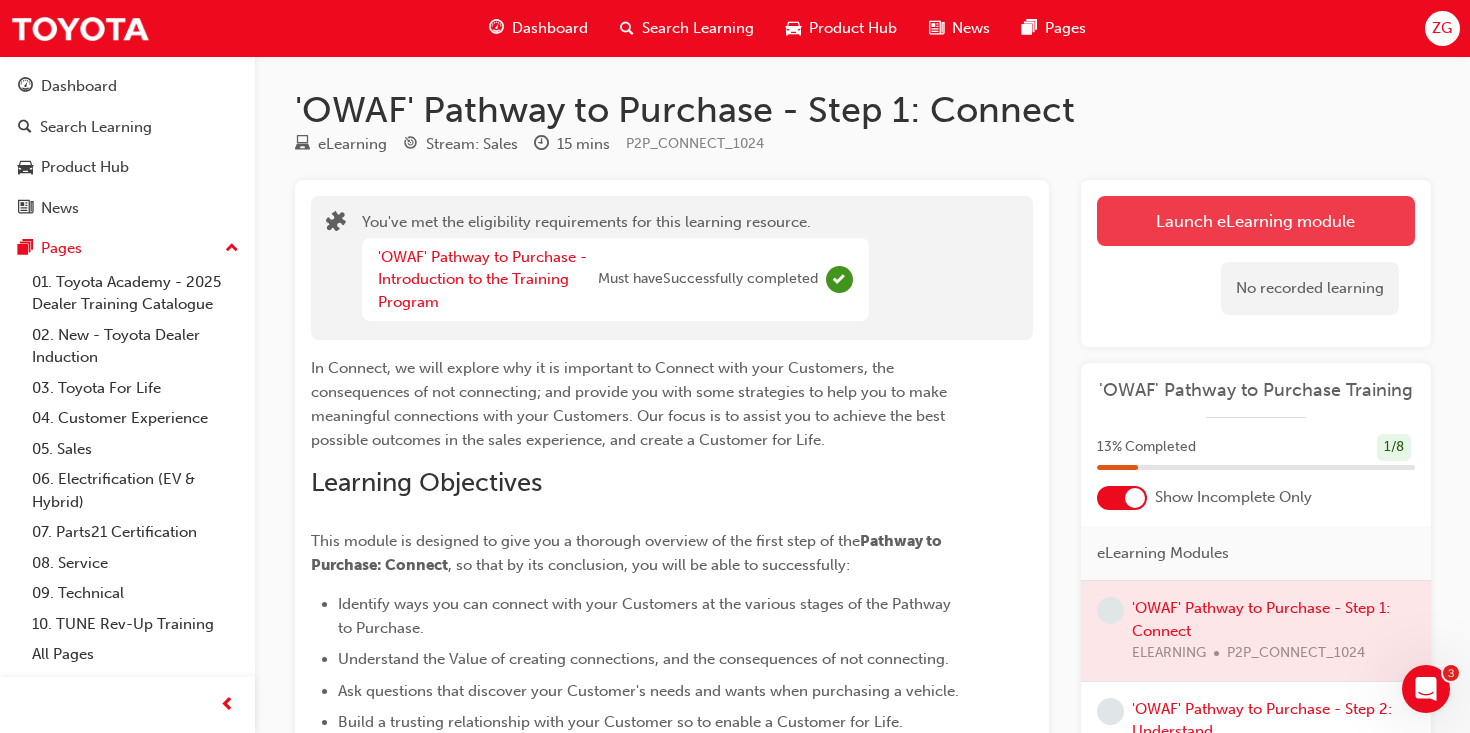 click on "Launch eLearning module" at bounding box center [1256, 221] 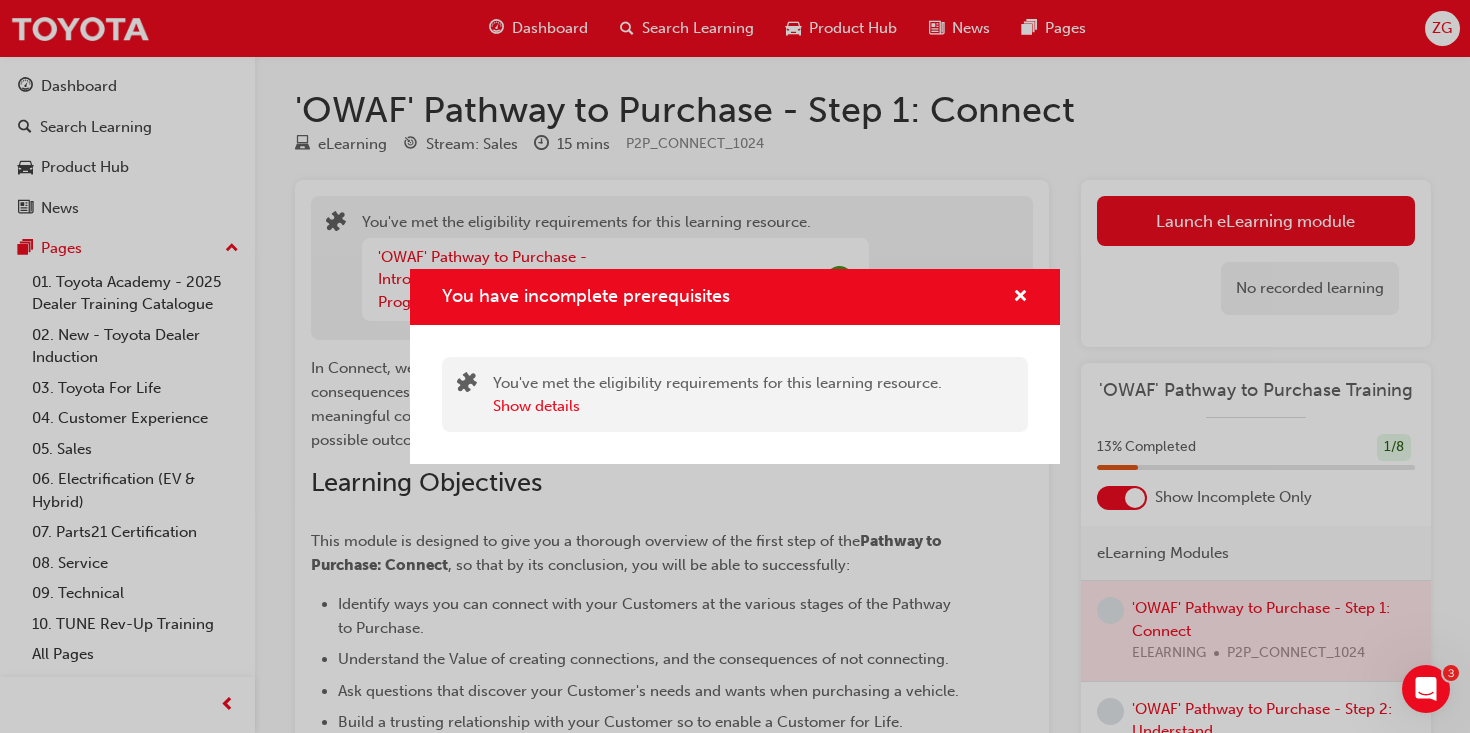 click on "You have incomplete prerequisites" at bounding box center [735, 297] 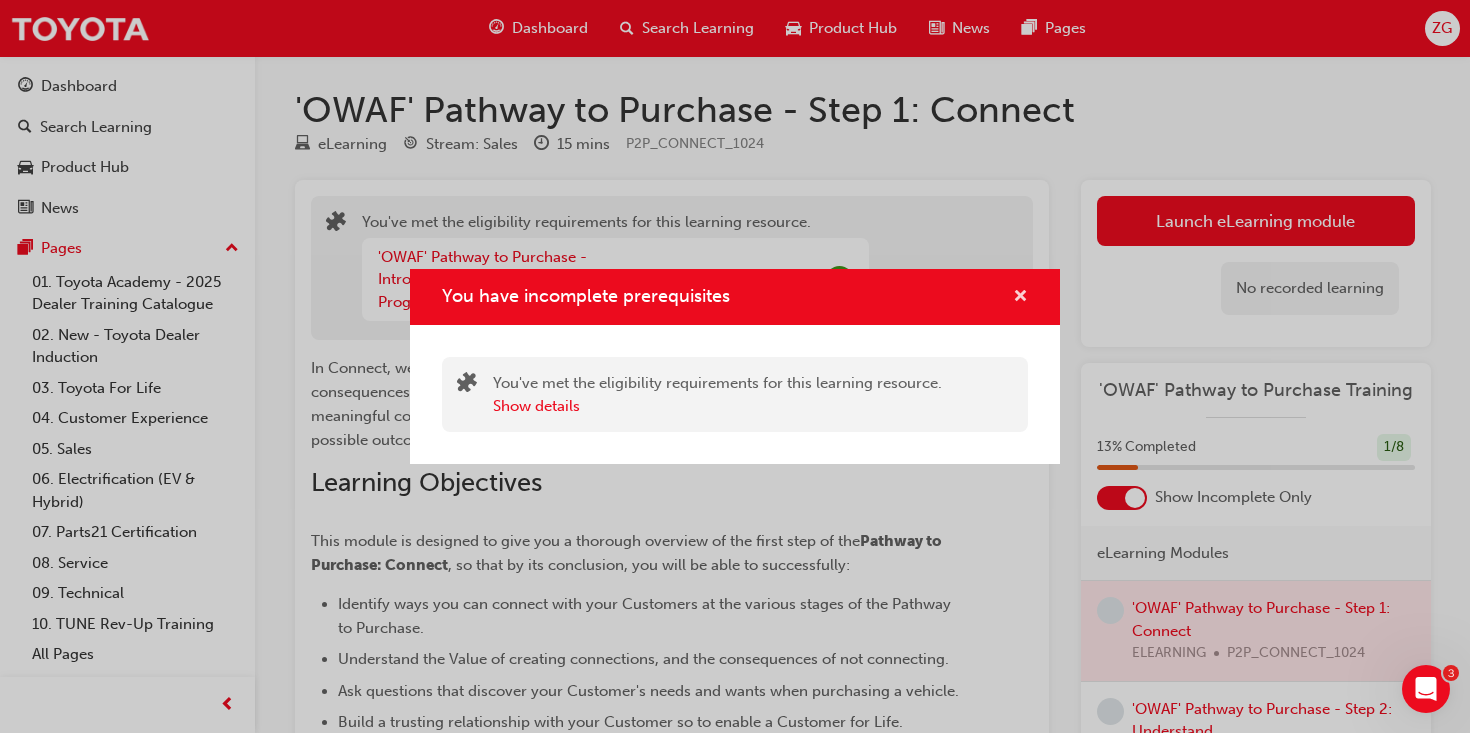 click at bounding box center (1020, 298) 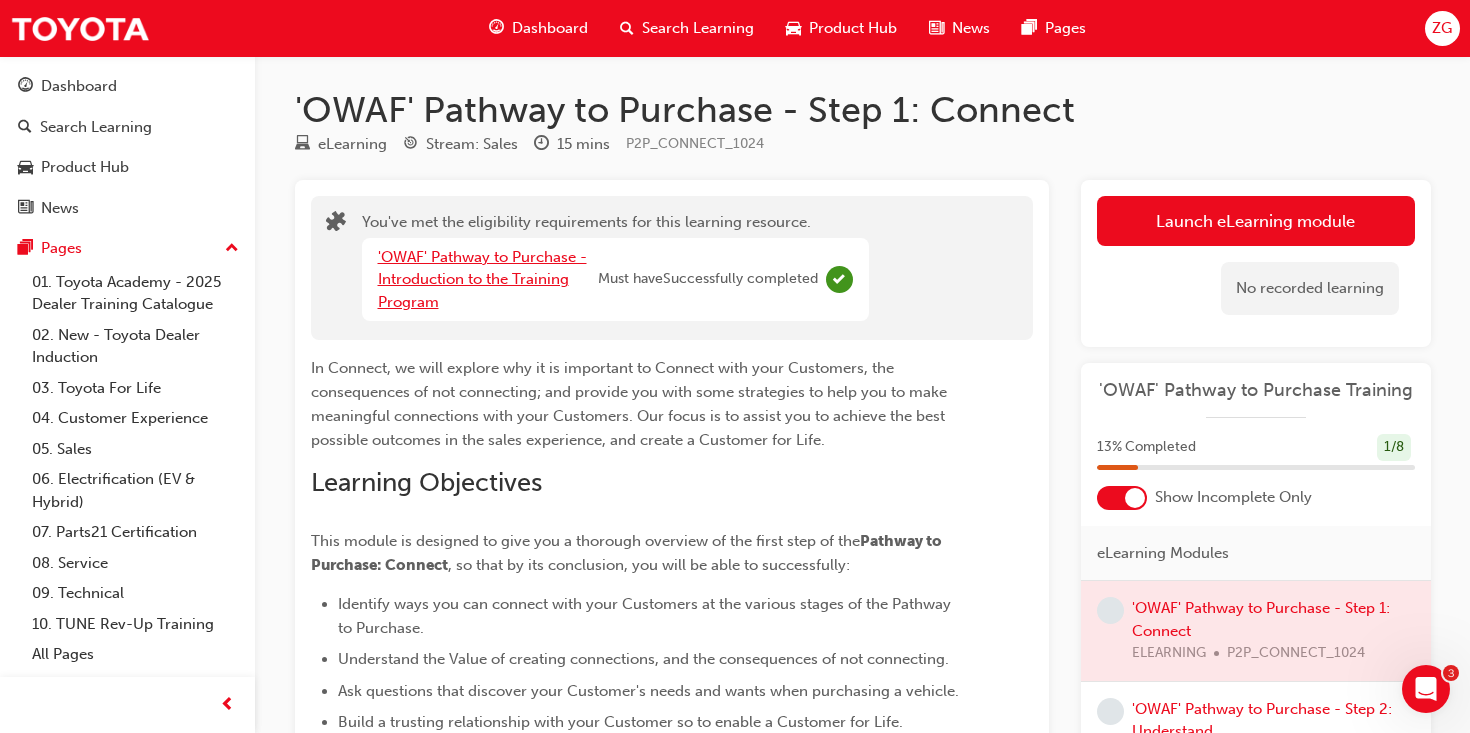 click on "'OWAF' Pathway to Purchase - Introduction to the Training Program" at bounding box center [482, 279] 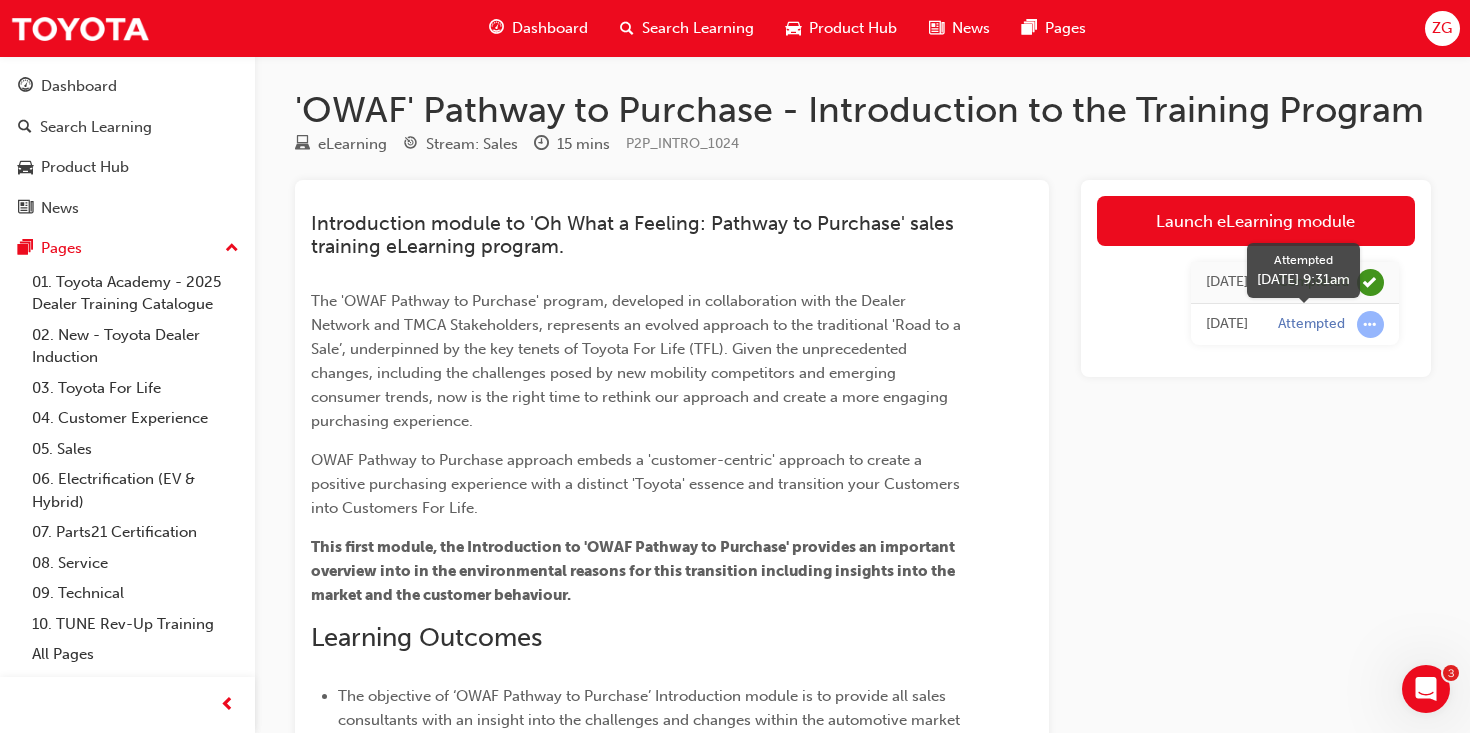 click at bounding box center (1370, 324) 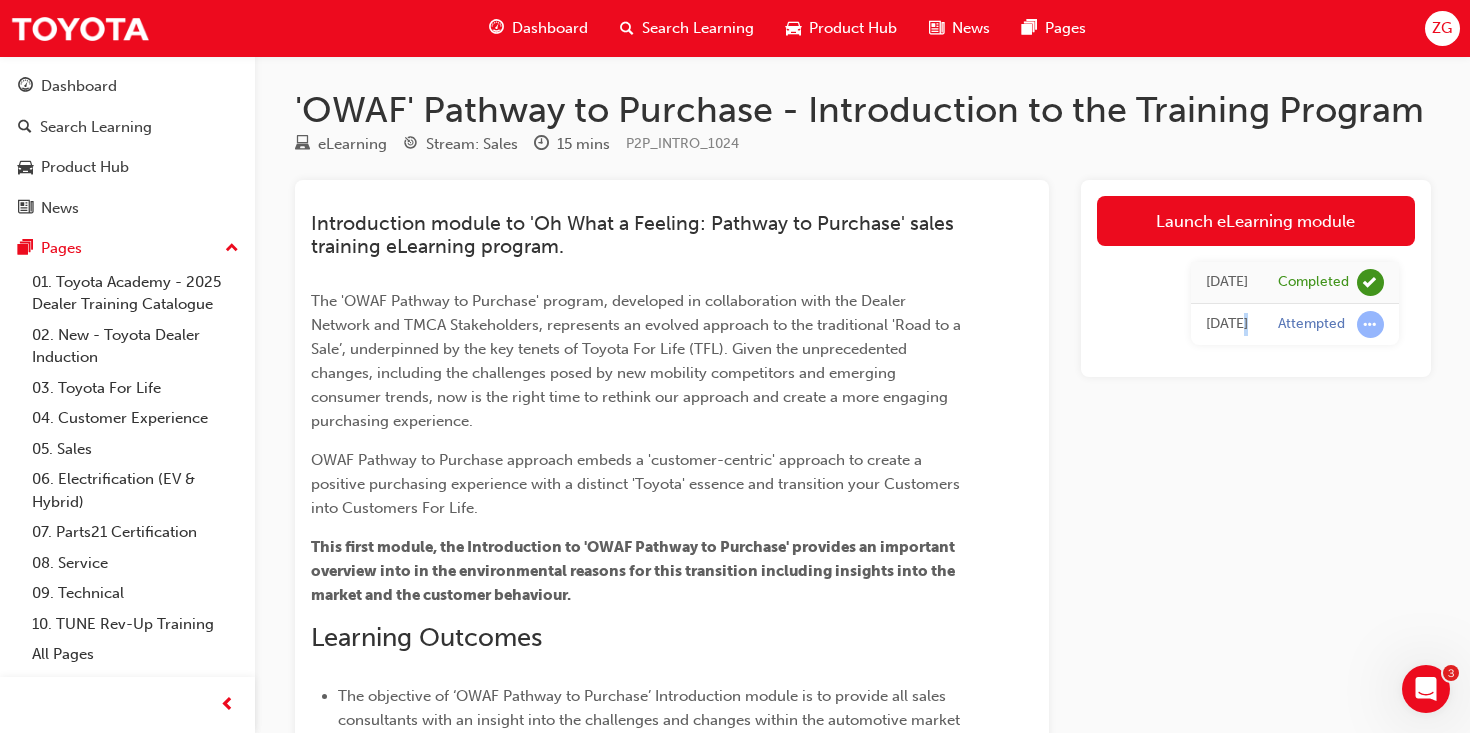 click on "[DATE]" at bounding box center (1227, 324) 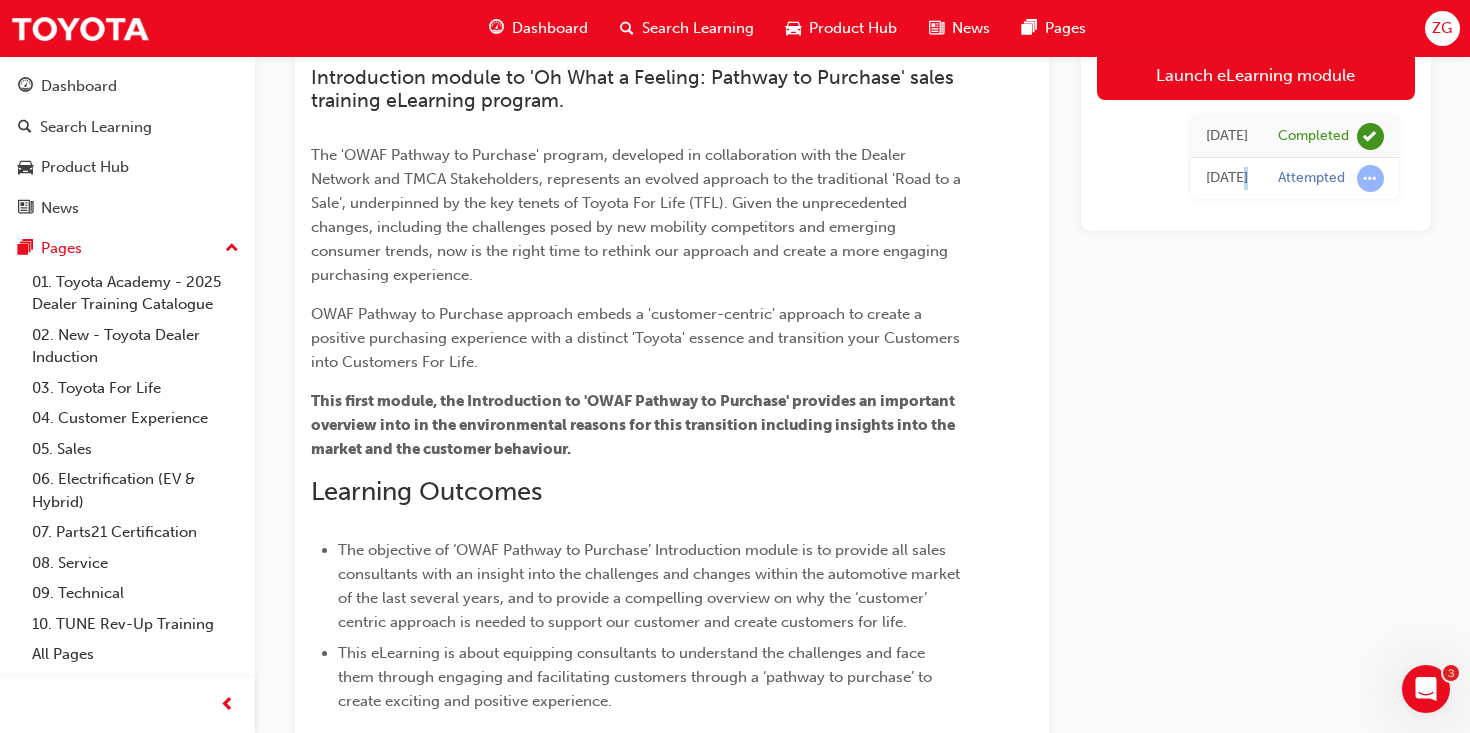 scroll, scrollTop: 0, scrollLeft: 0, axis: both 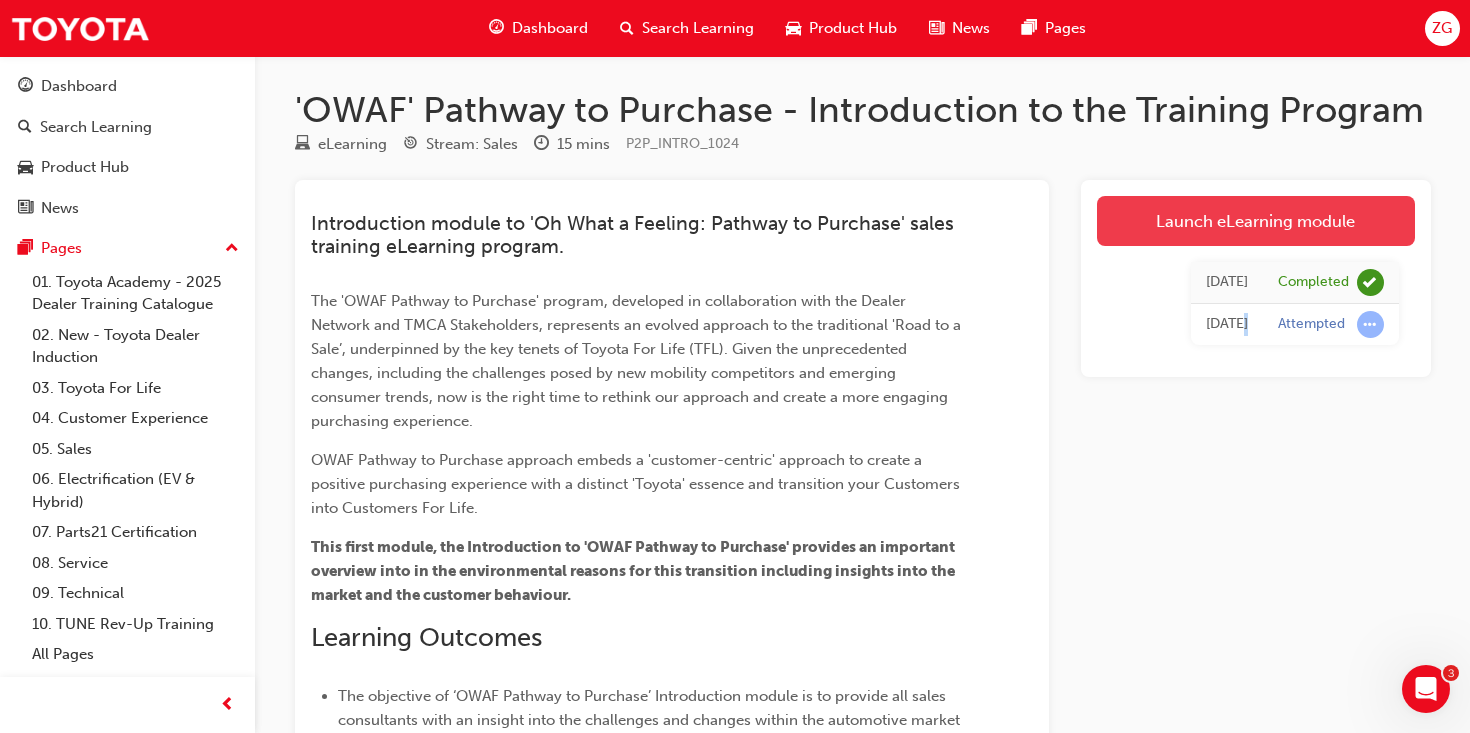 click on "Launch eLearning module" at bounding box center (1256, 221) 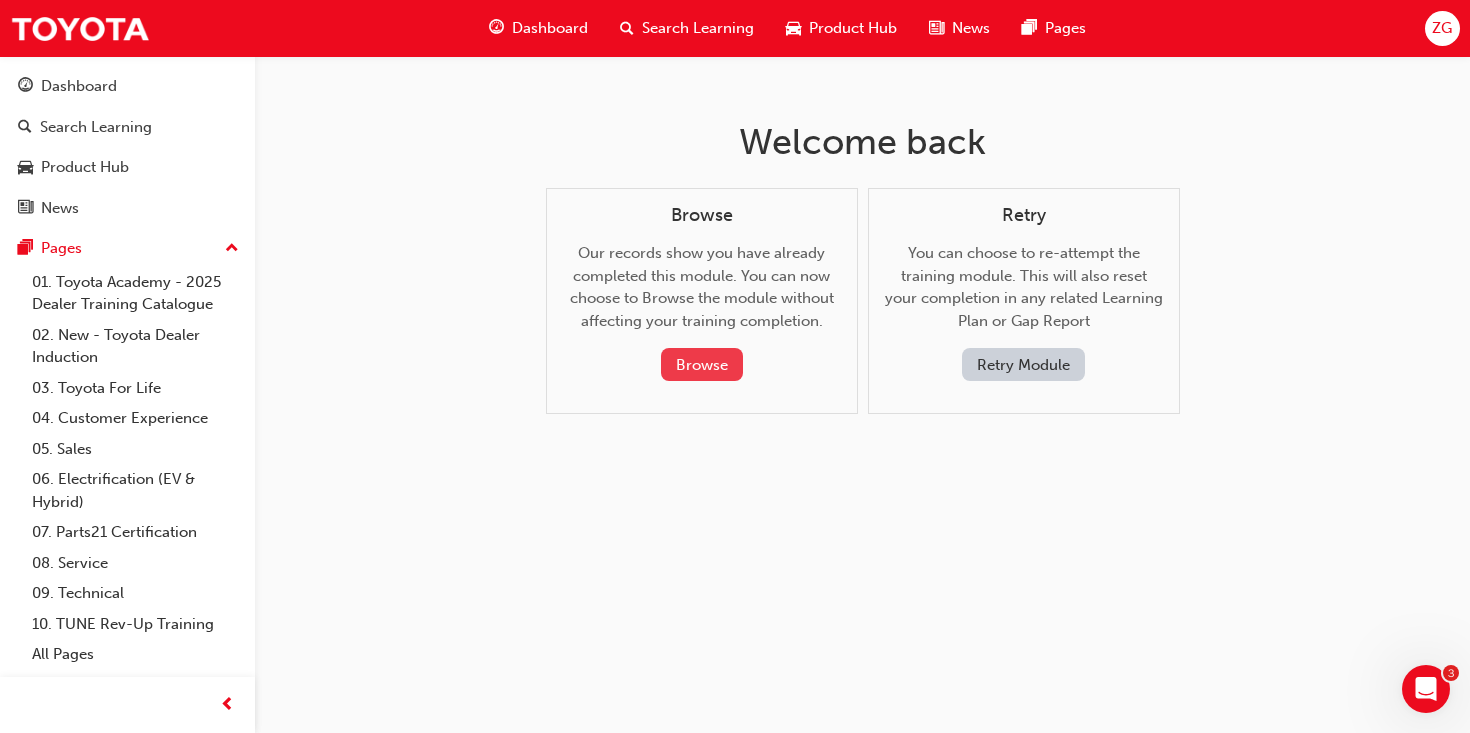 click on "Browse" at bounding box center (702, 364) 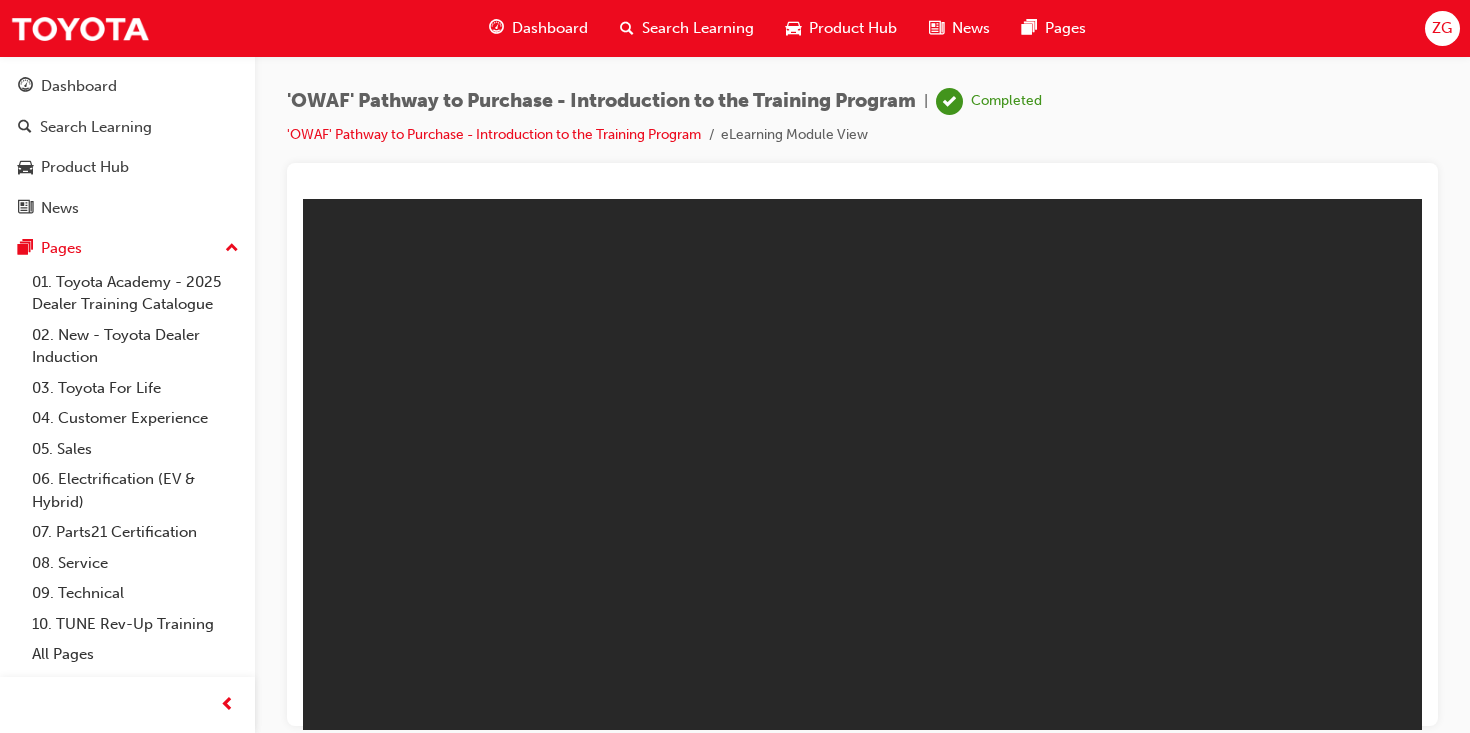 scroll, scrollTop: 0, scrollLeft: 0, axis: both 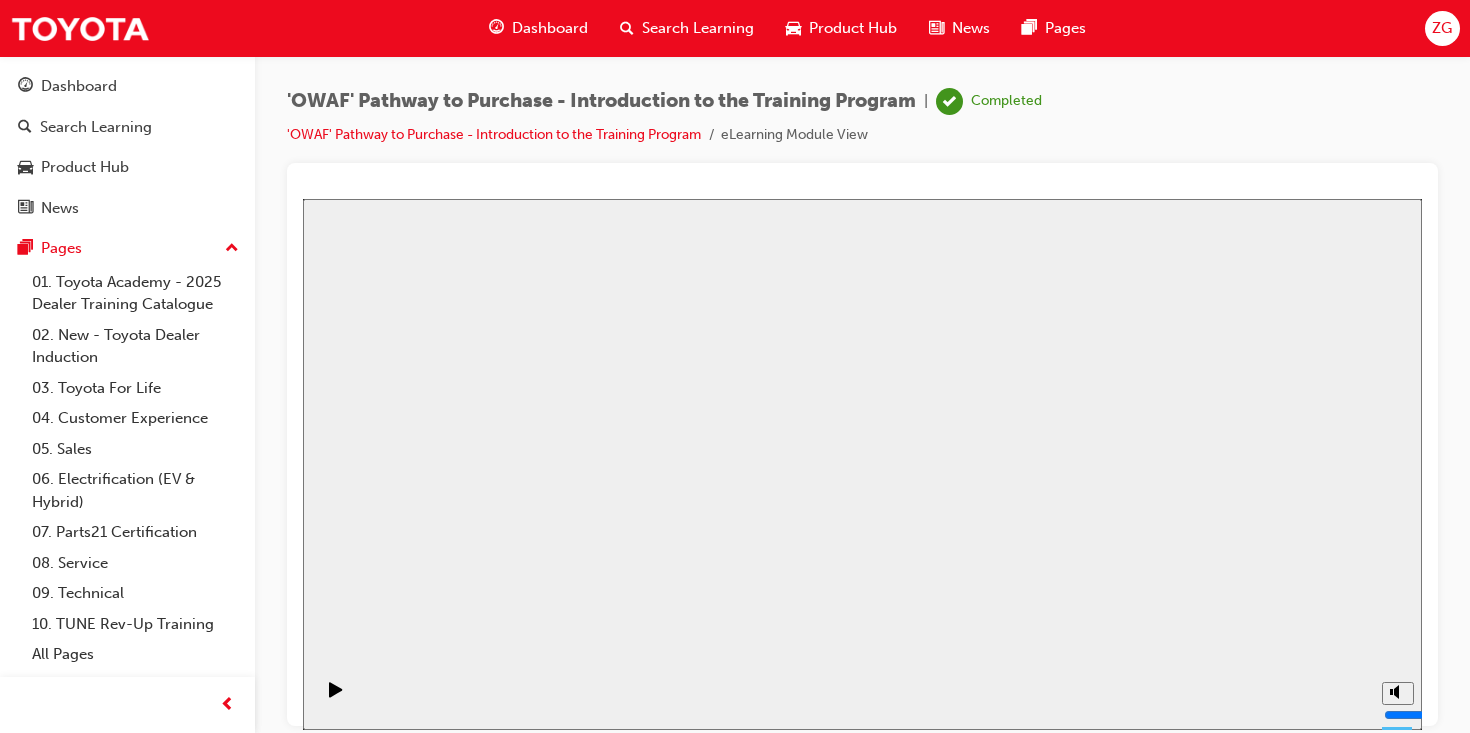 click on "Resume" at bounding box center [341, 1764] 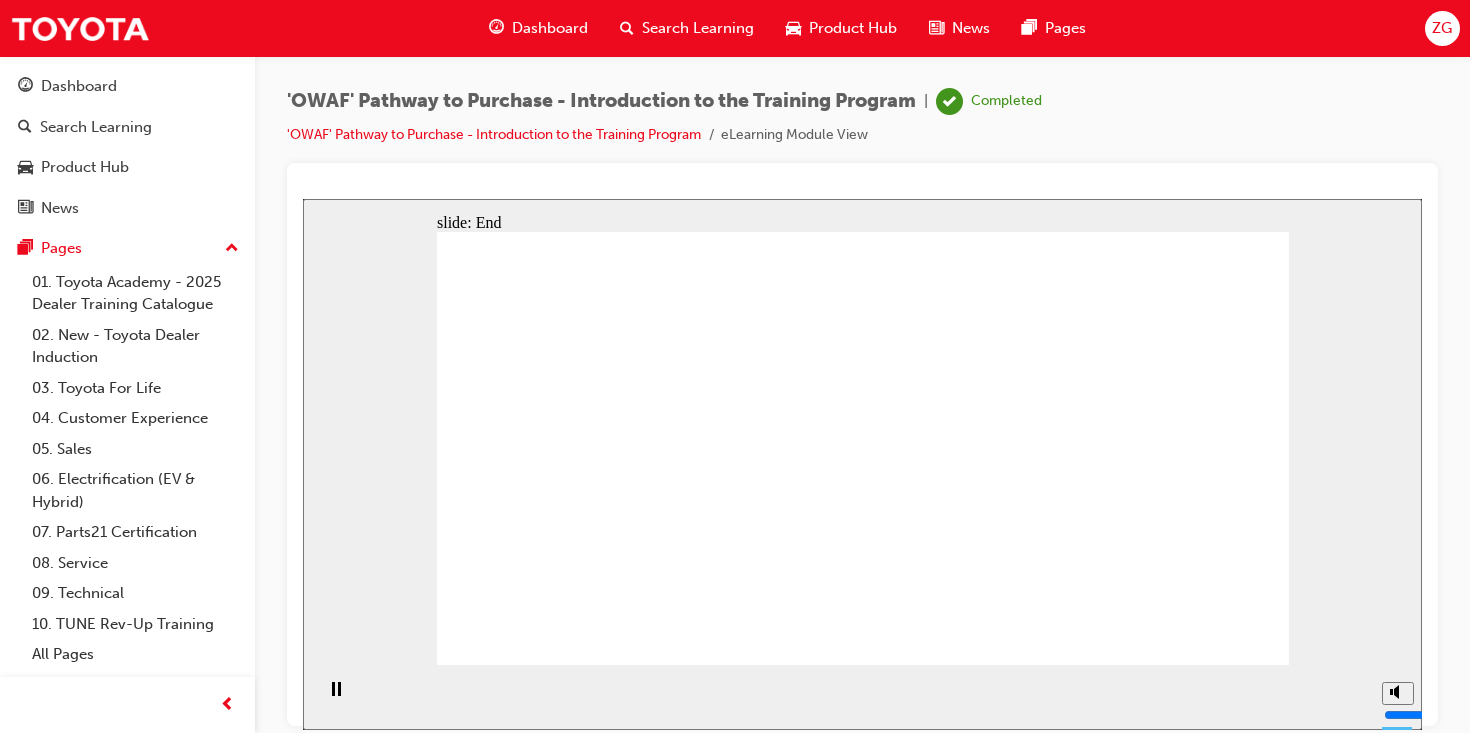 click 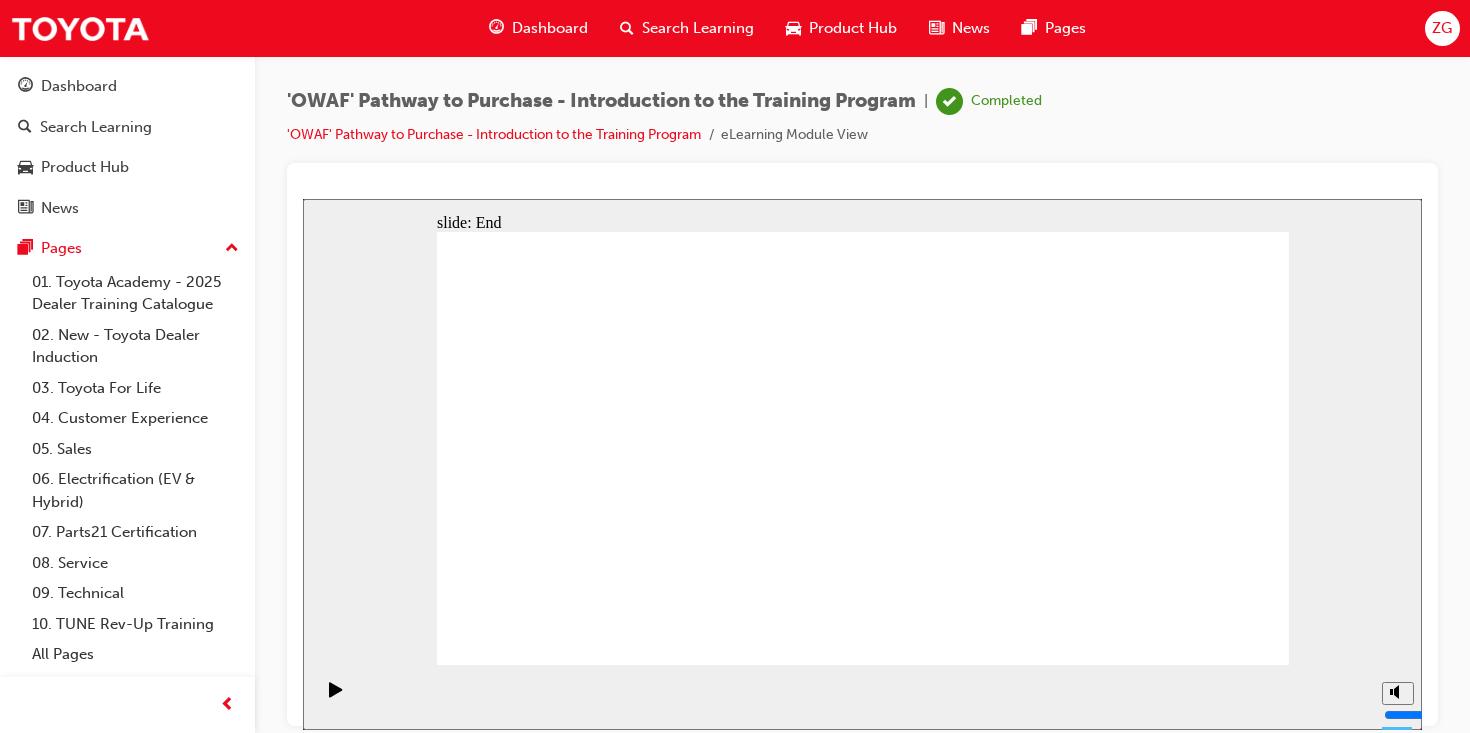 click 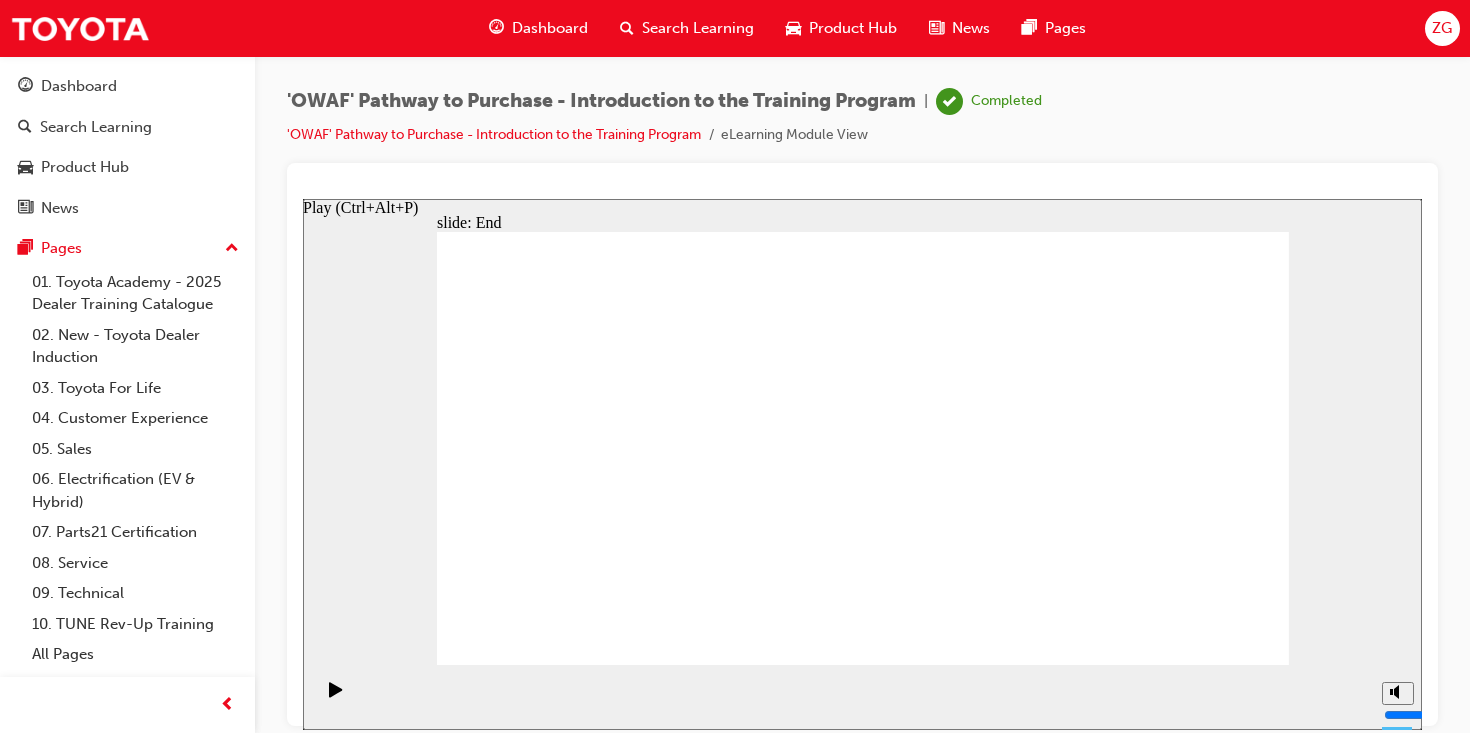 click 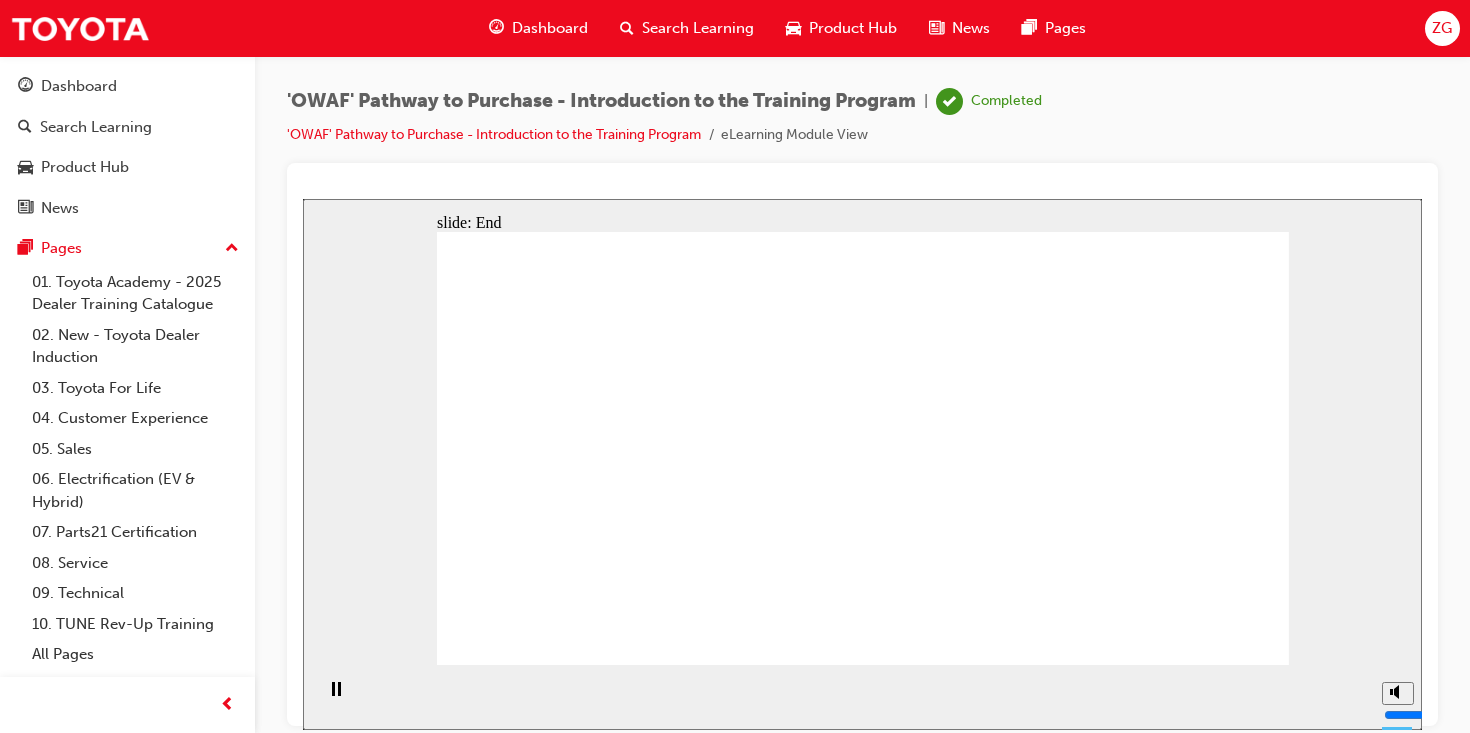click 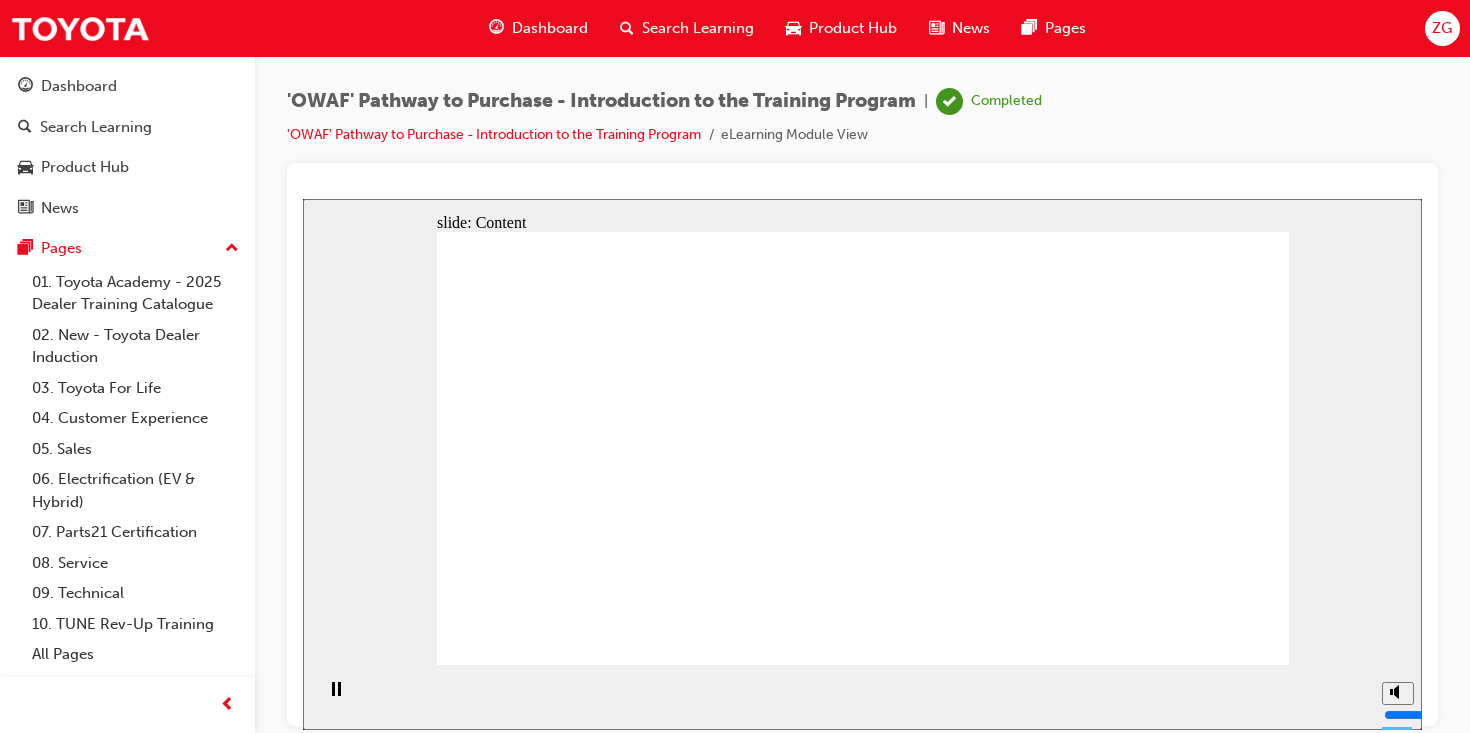 click 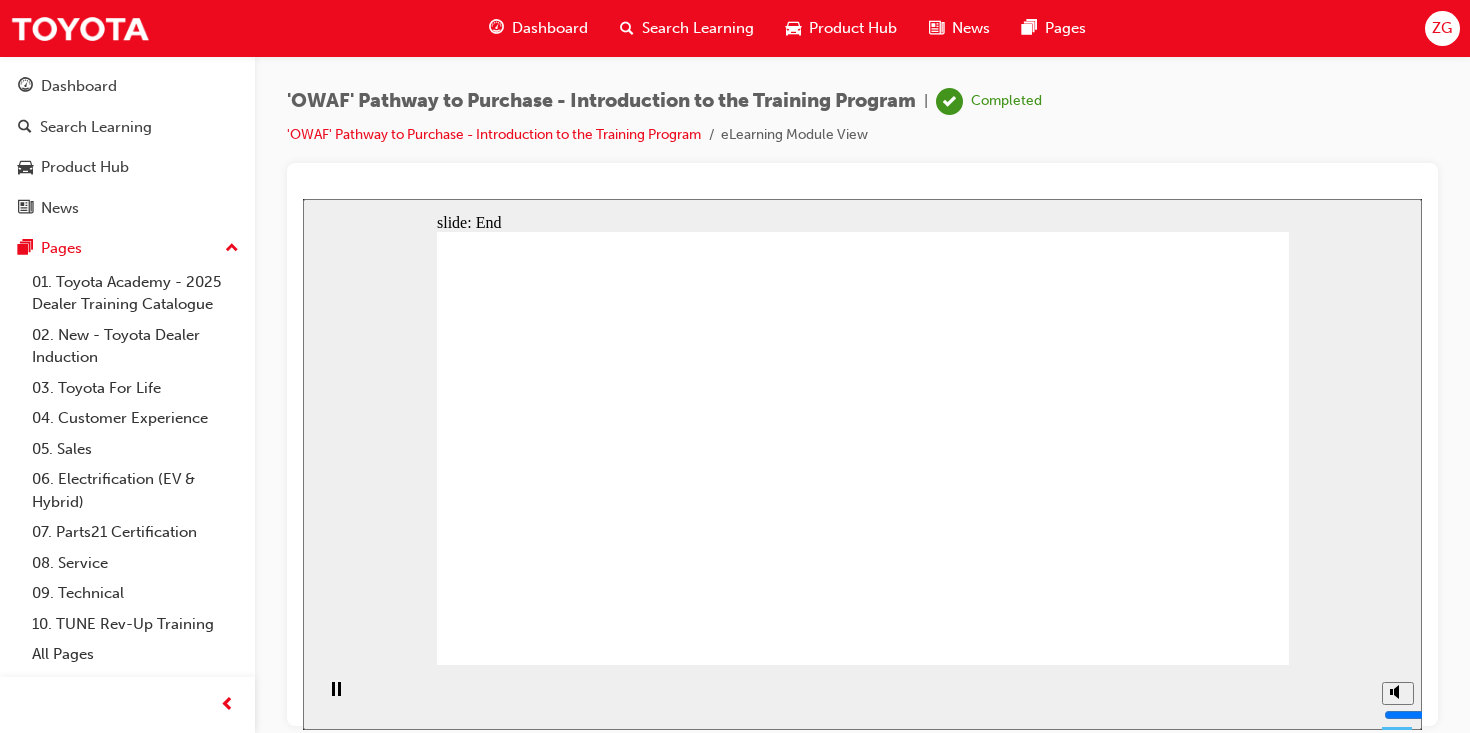 click 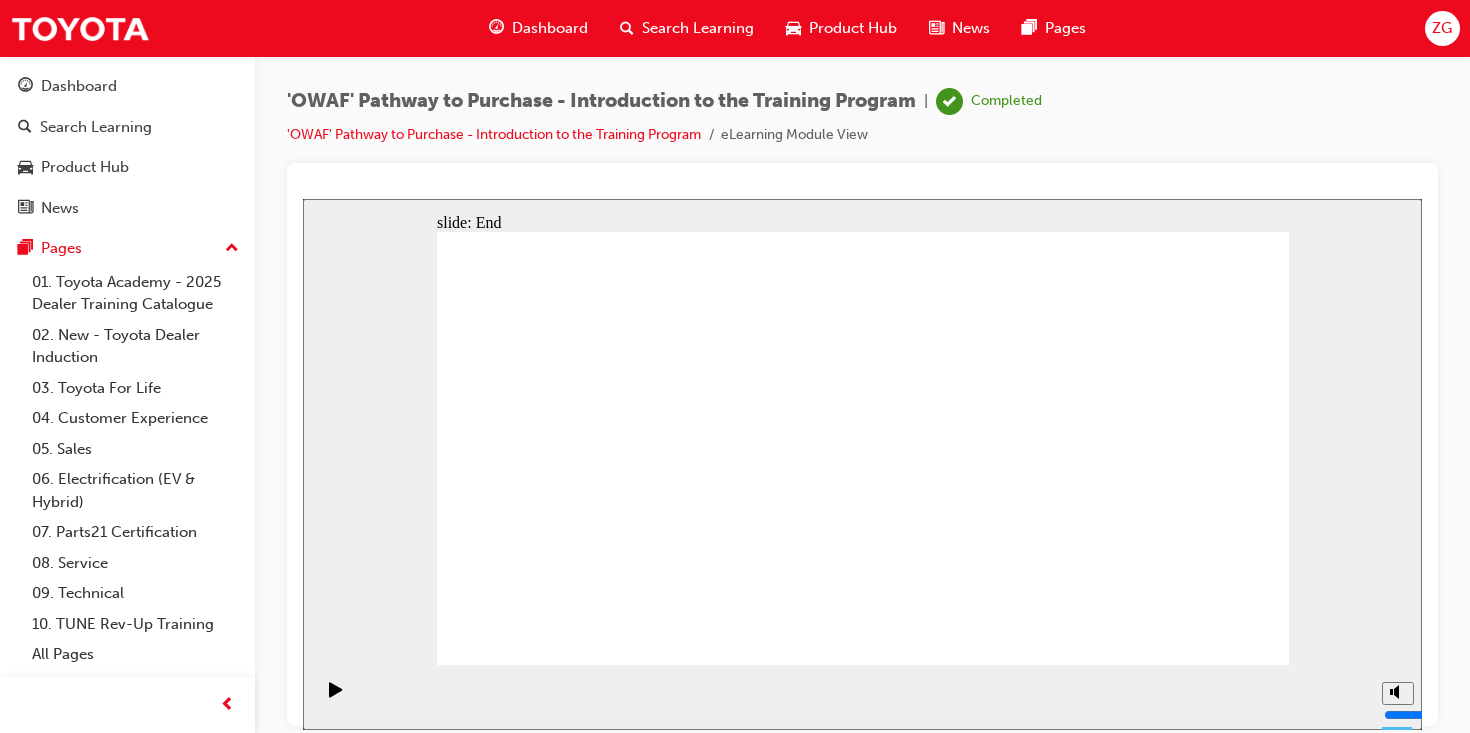 click 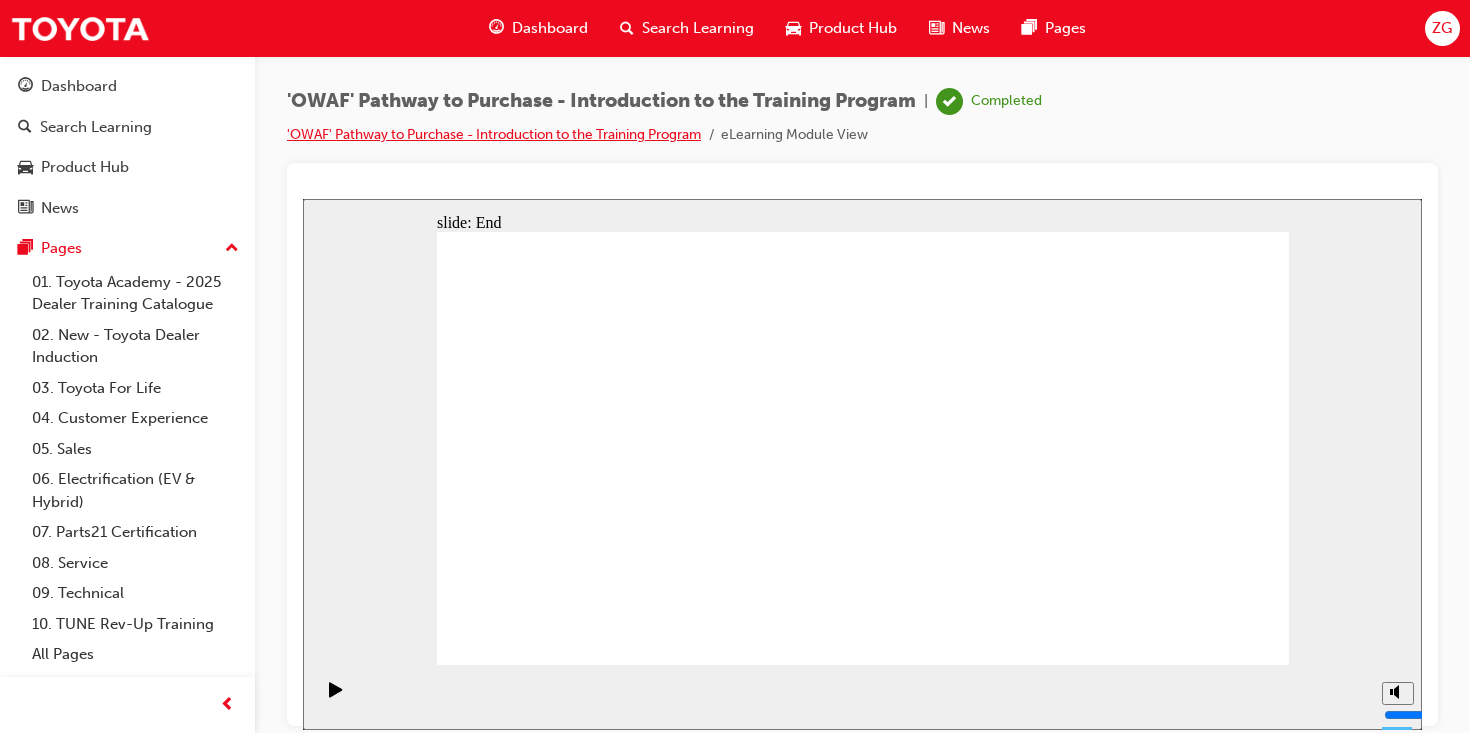 click on "'OWAF' Pathway to Purchase - Introduction to the Training Program" at bounding box center (494, 134) 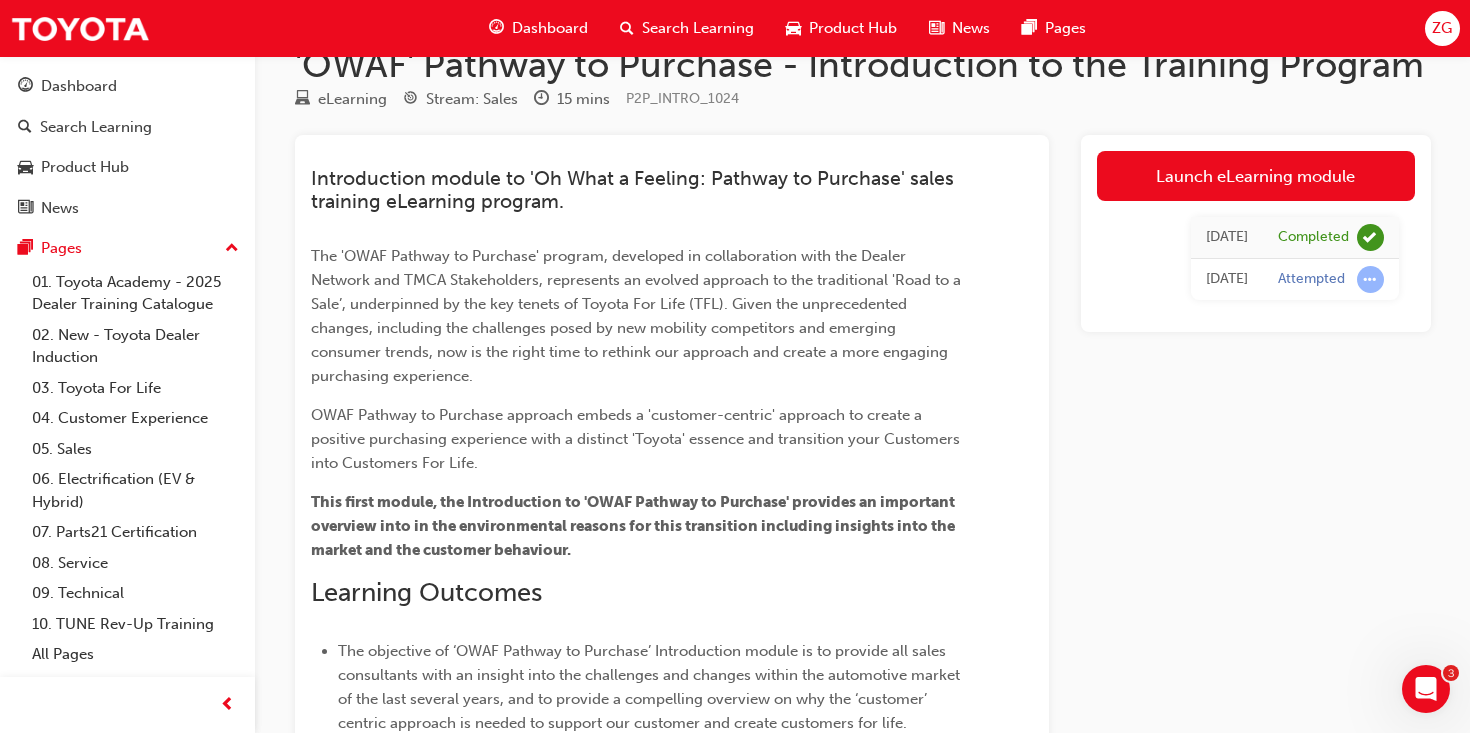 scroll, scrollTop: 0, scrollLeft: 0, axis: both 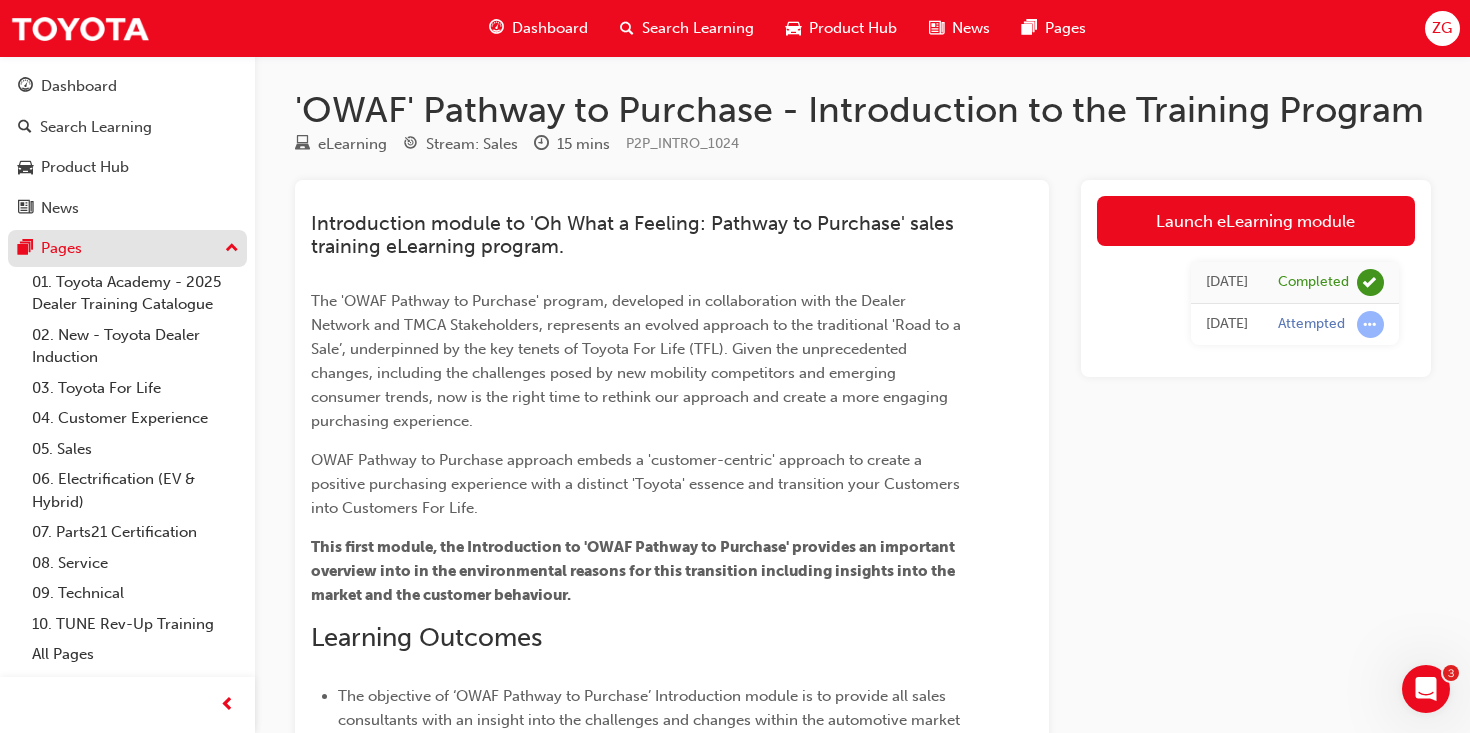click on "Pages" at bounding box center [127, 248] 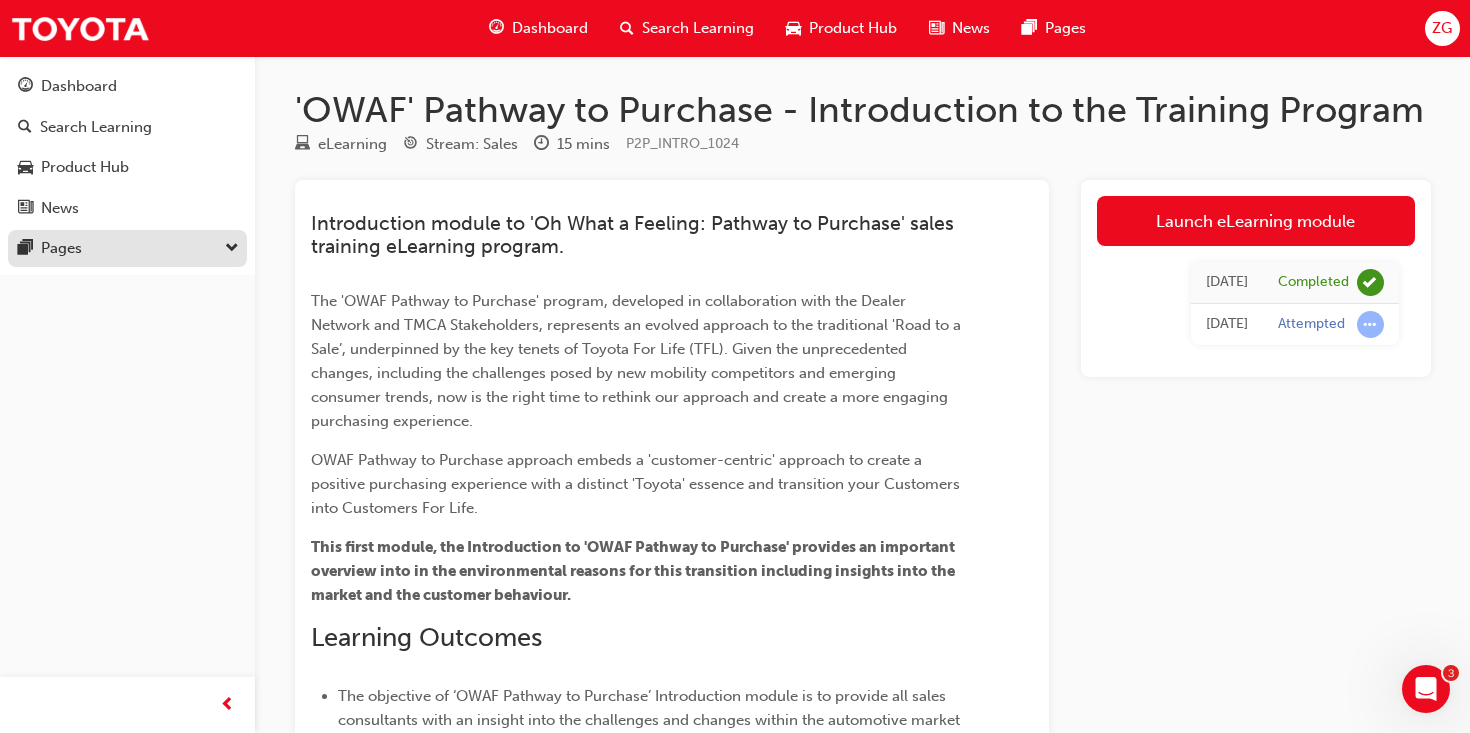 click on "Pages" at bounding box center [127, 248] 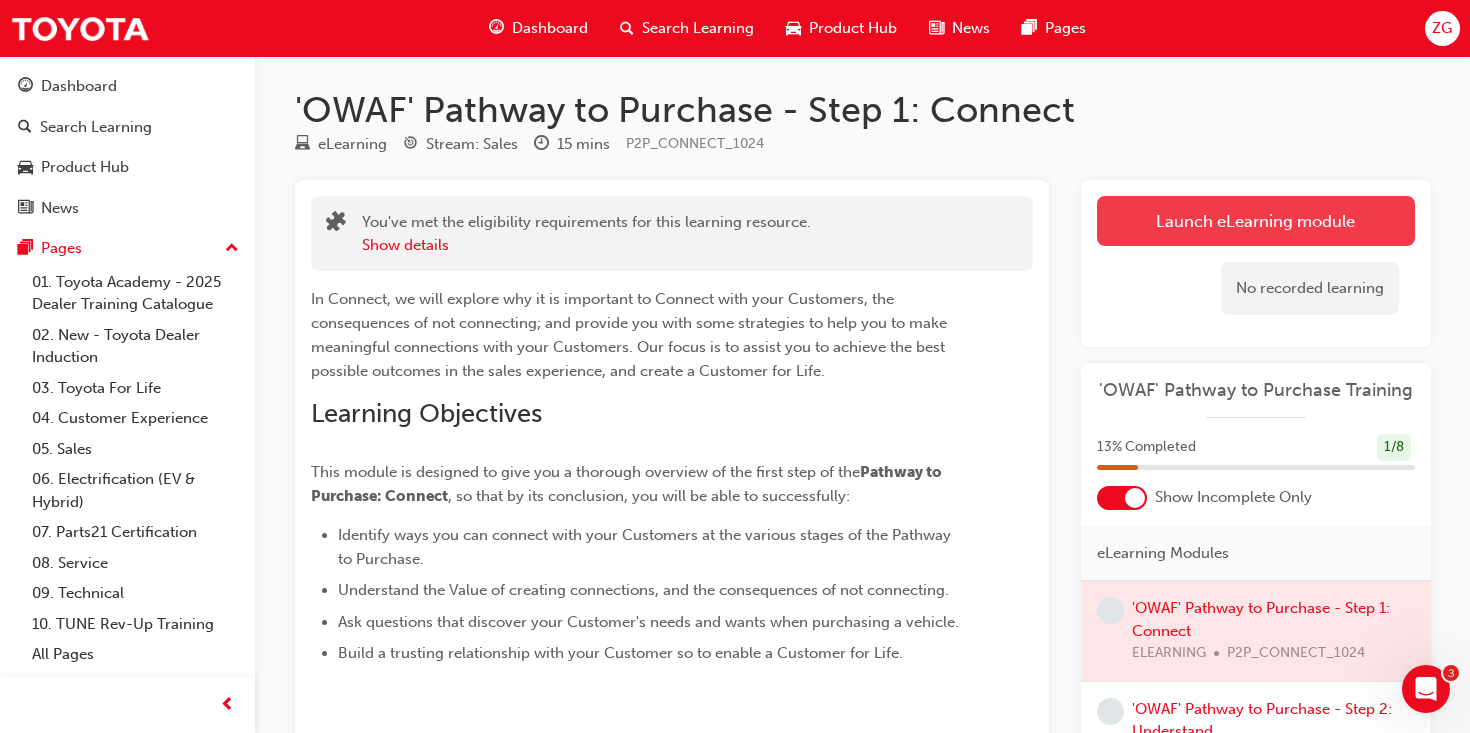 click on "Launch eLearning module" at bounding box center [1256, 221] 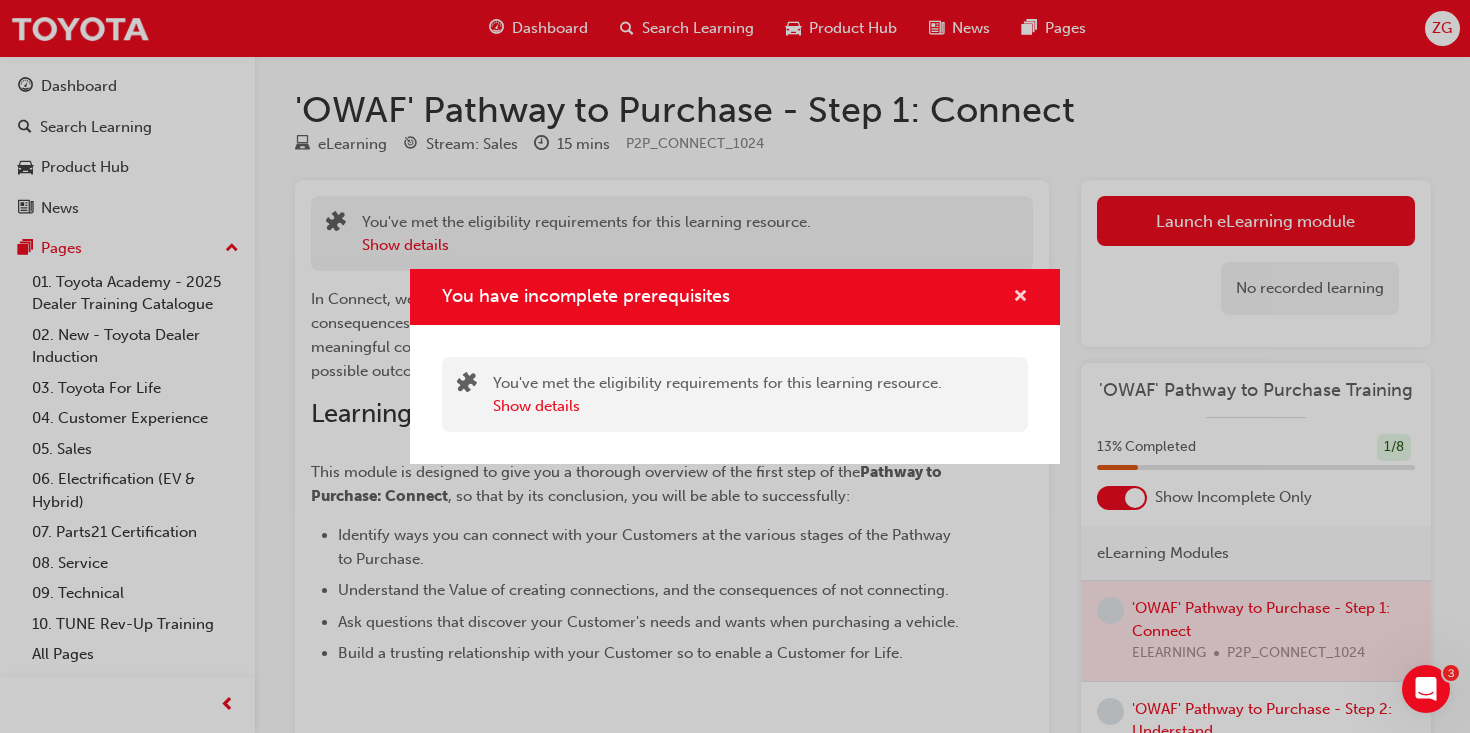 click at bounding box center [1020, 298] 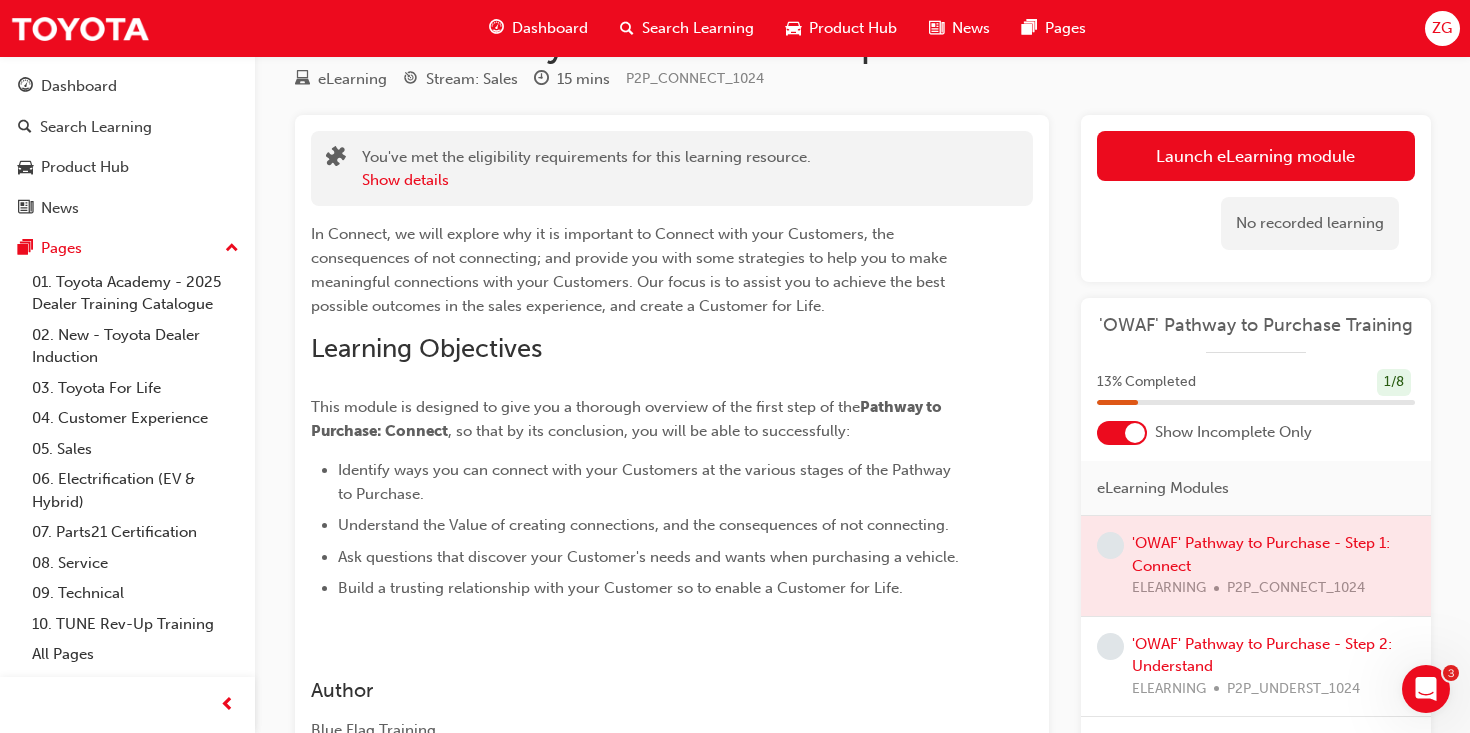 scroll, scrollTop: 67, scrollLeft: 0, axis: vertical 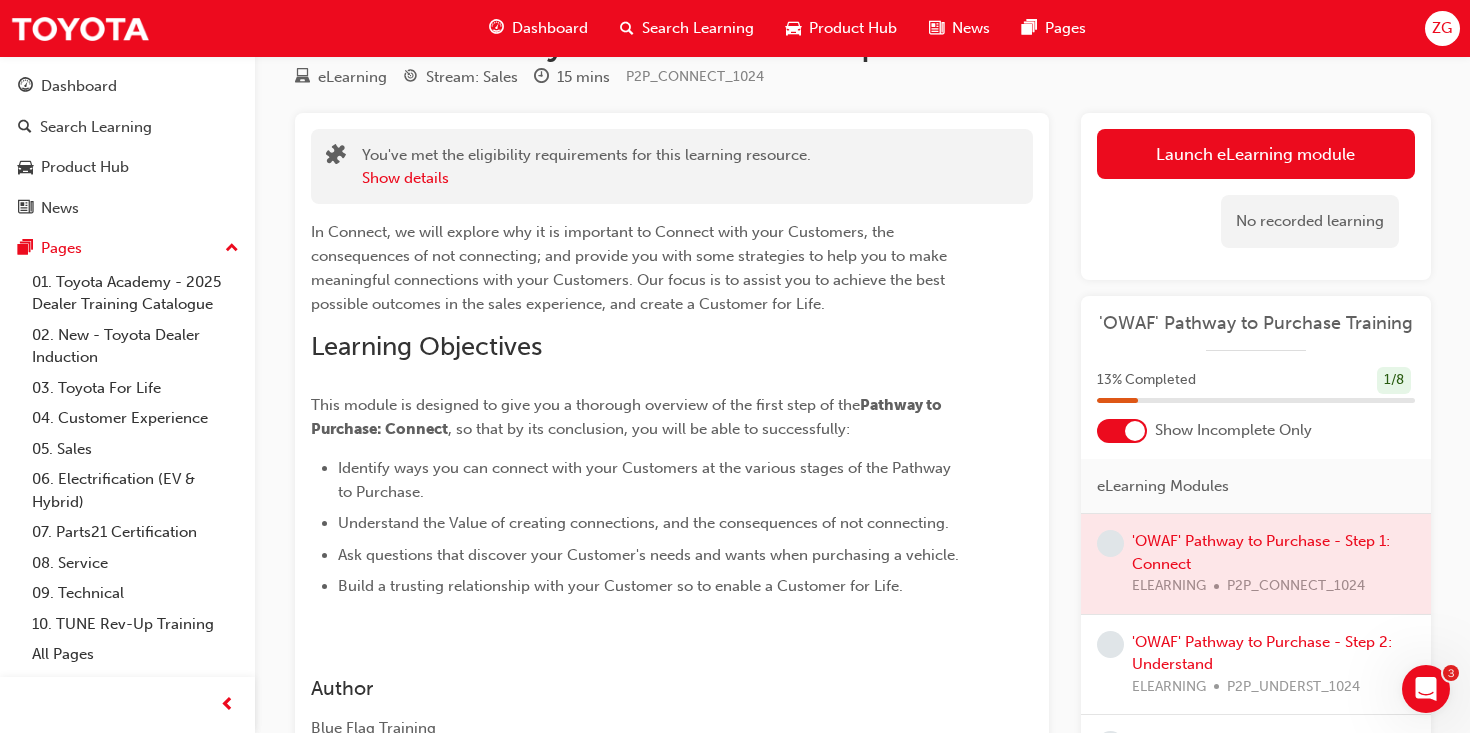 click at bounding box center (1135, 431) 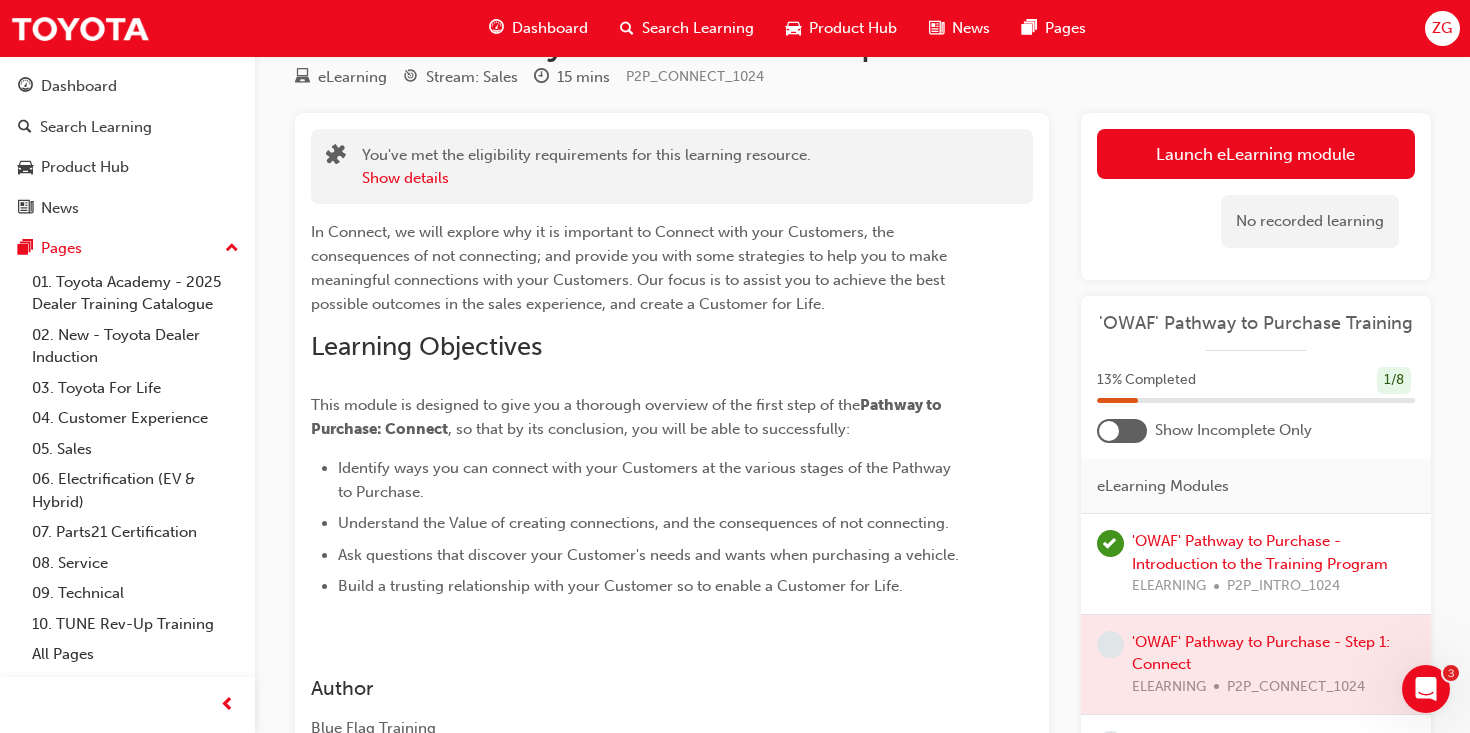 click at bounding box center (1122, 431) 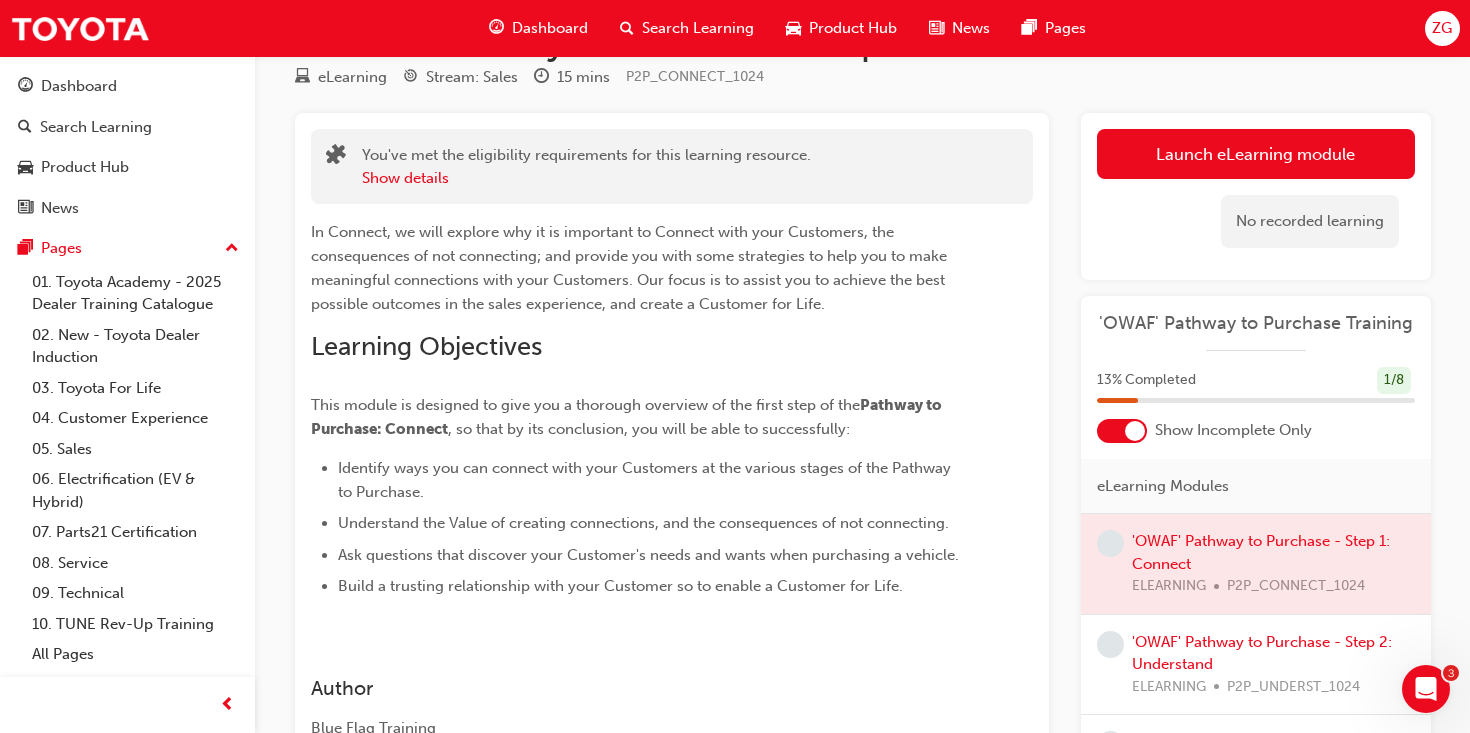 click at bounding box center (1256, 564) 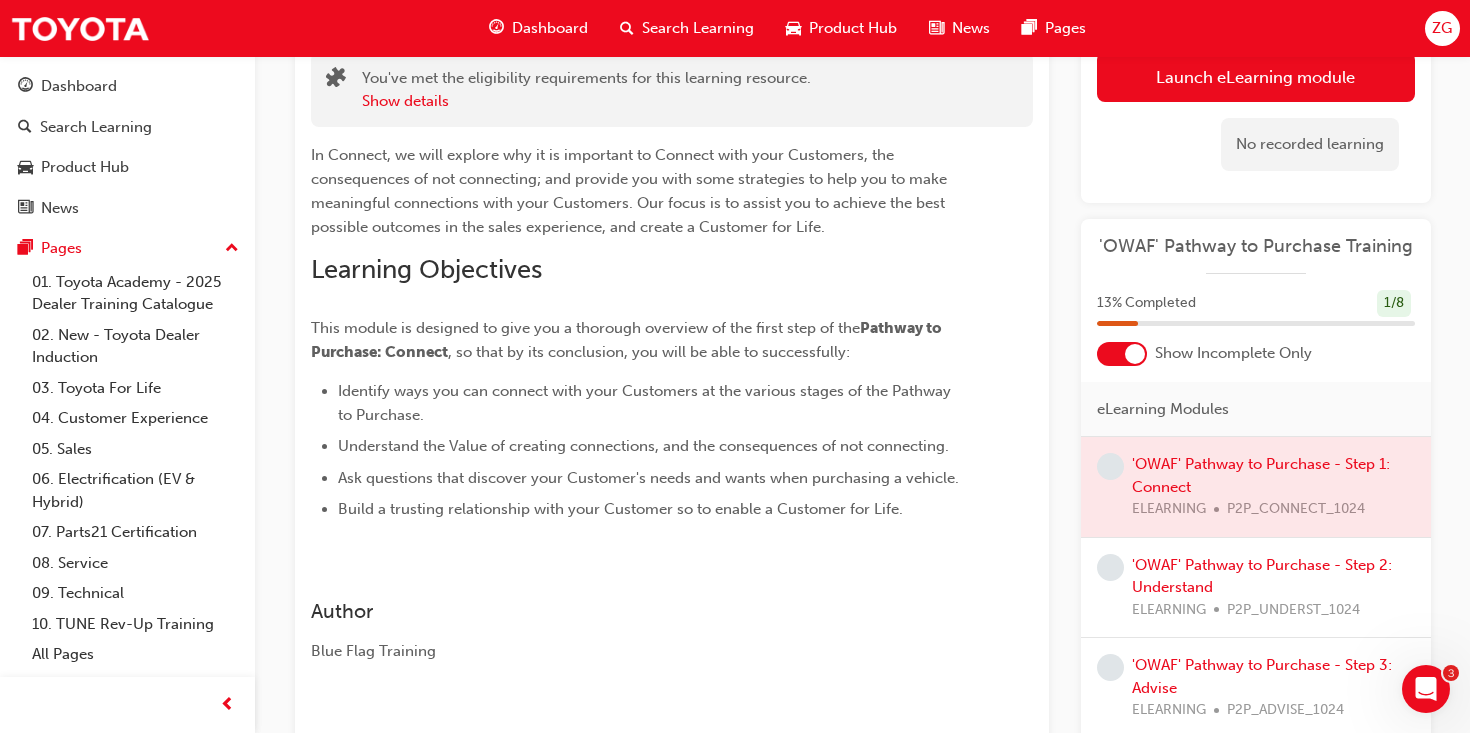 scroll, scrollTop: 126, scrollLeft: 0, axis: vertical 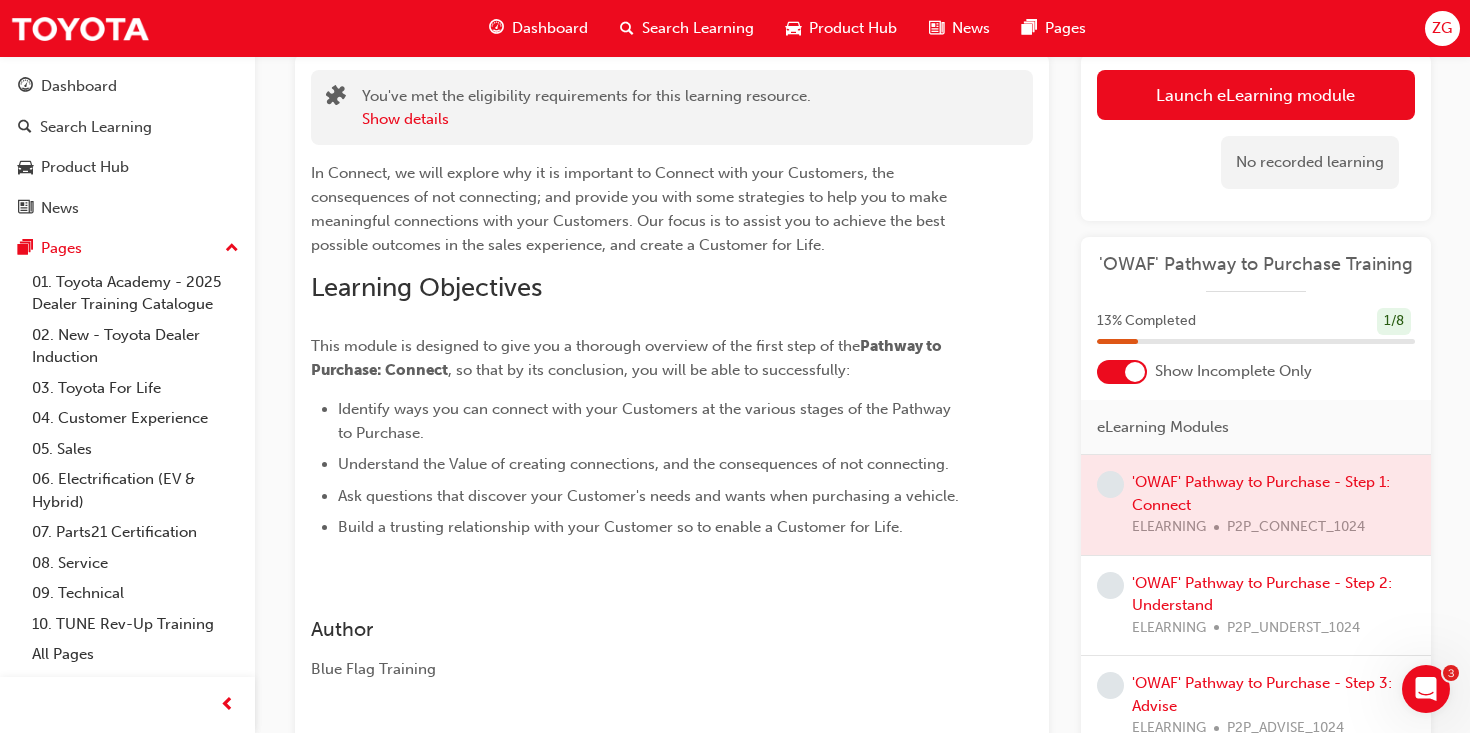 click on "No recorded learning" at bounding box center (1310, 162) 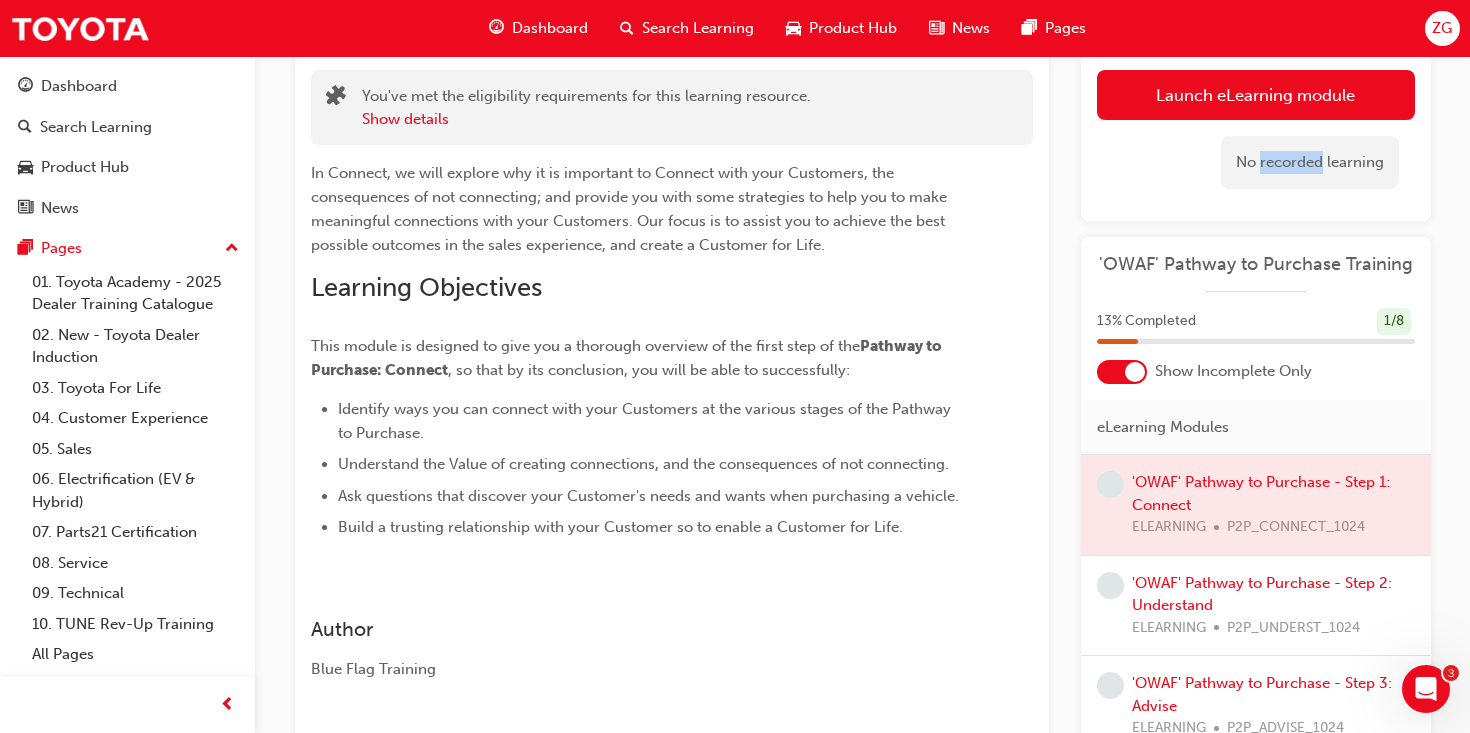 click on "No recorded learning" at bounding box center [1310, 162] 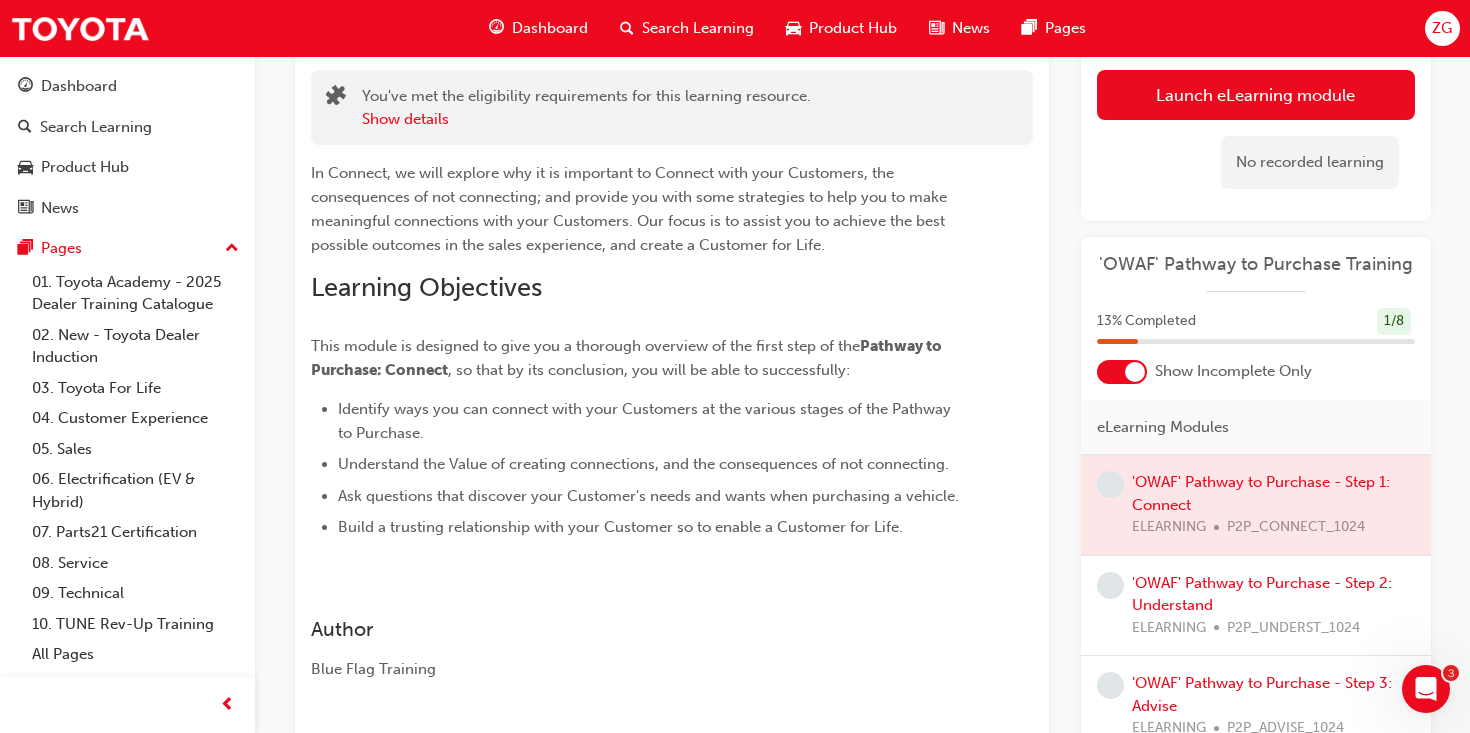 click on "No recorded learning" at bounding box center [1256, 162] 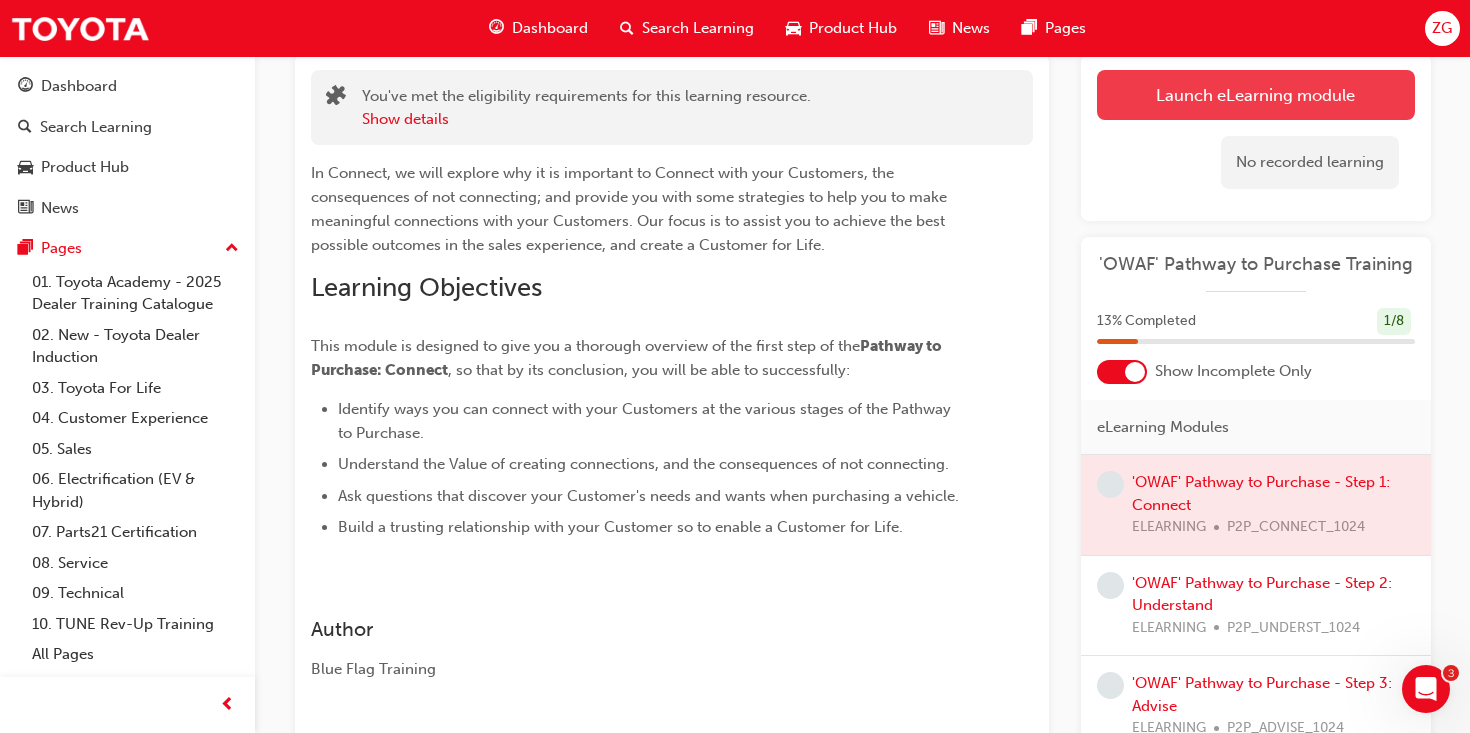click on "Launch eLearning module" at bounding box center [1256, 95] 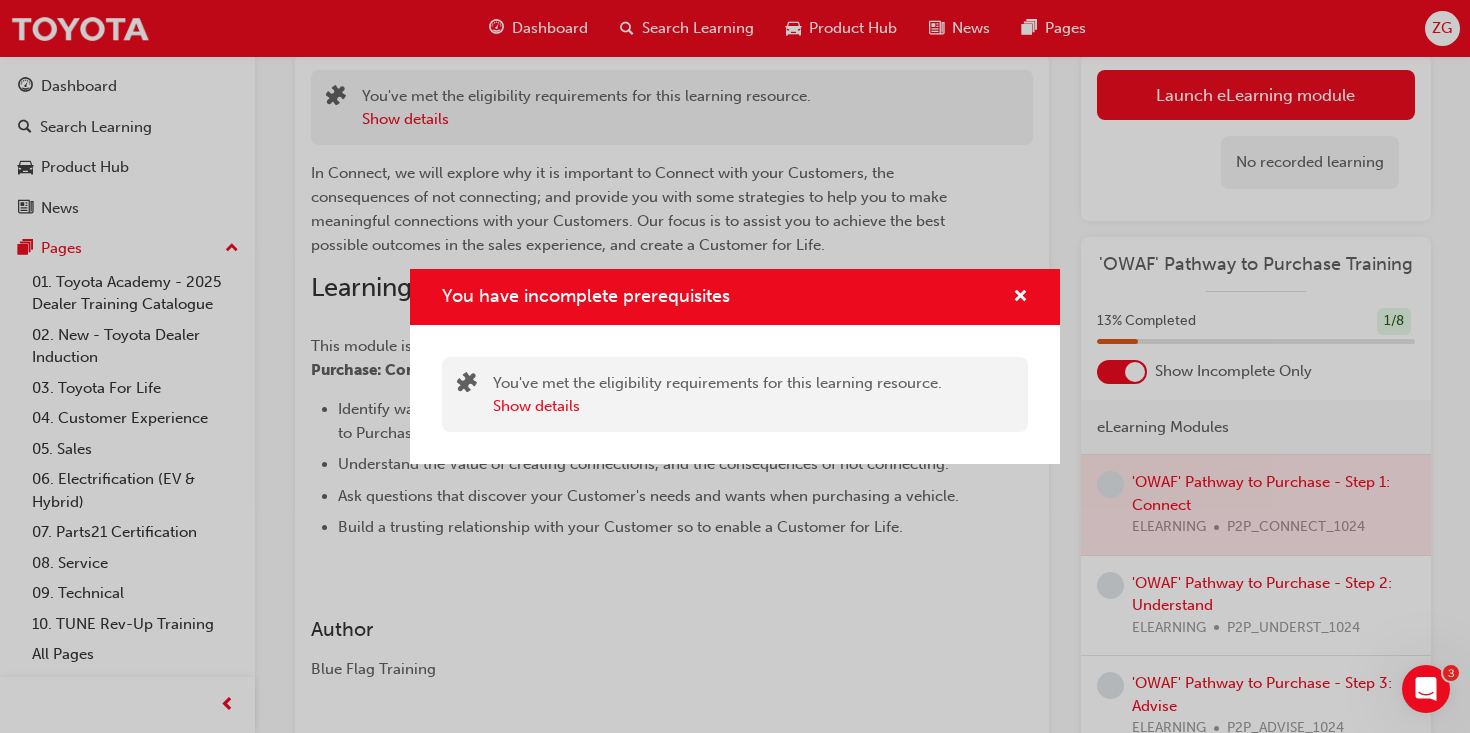 click at bounding box center [1012, 297] 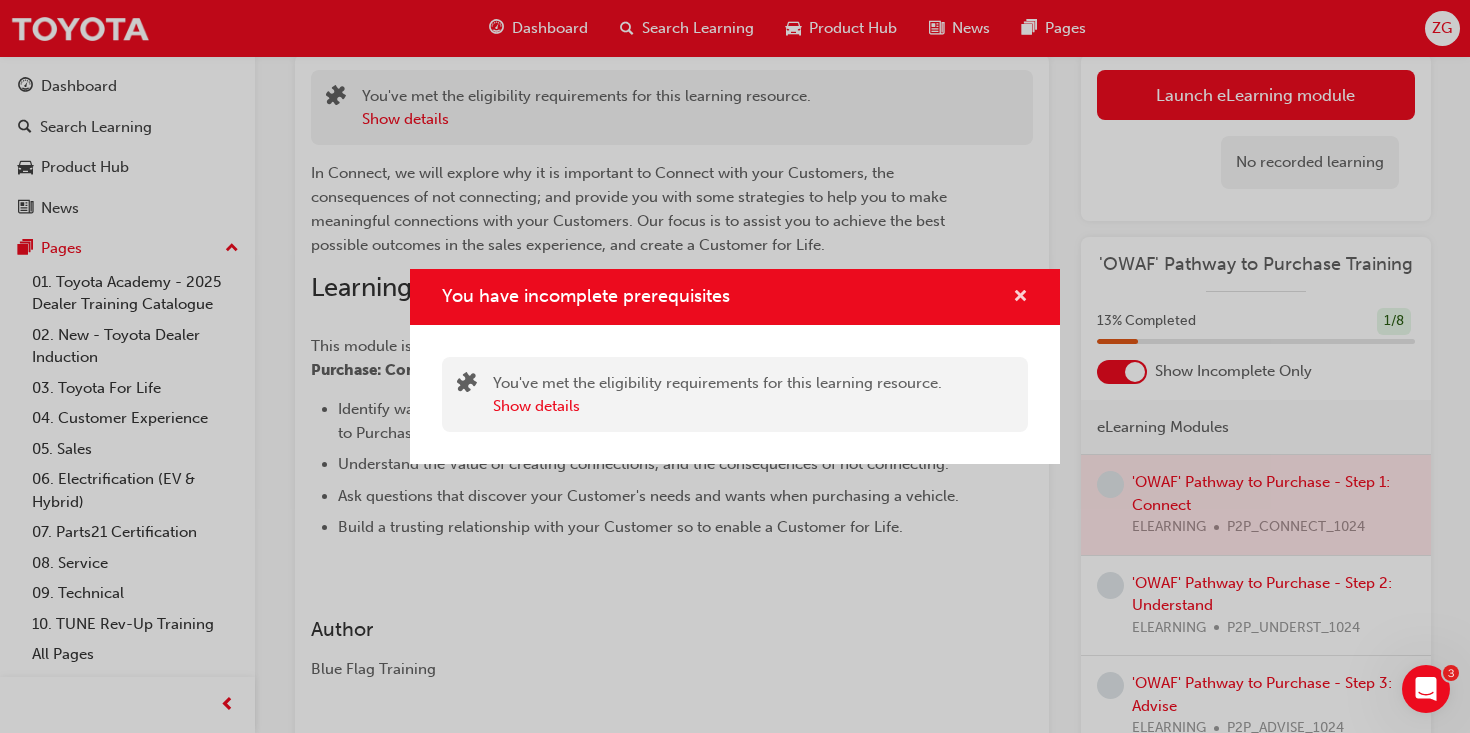 click at bounding box center [1020, 298] 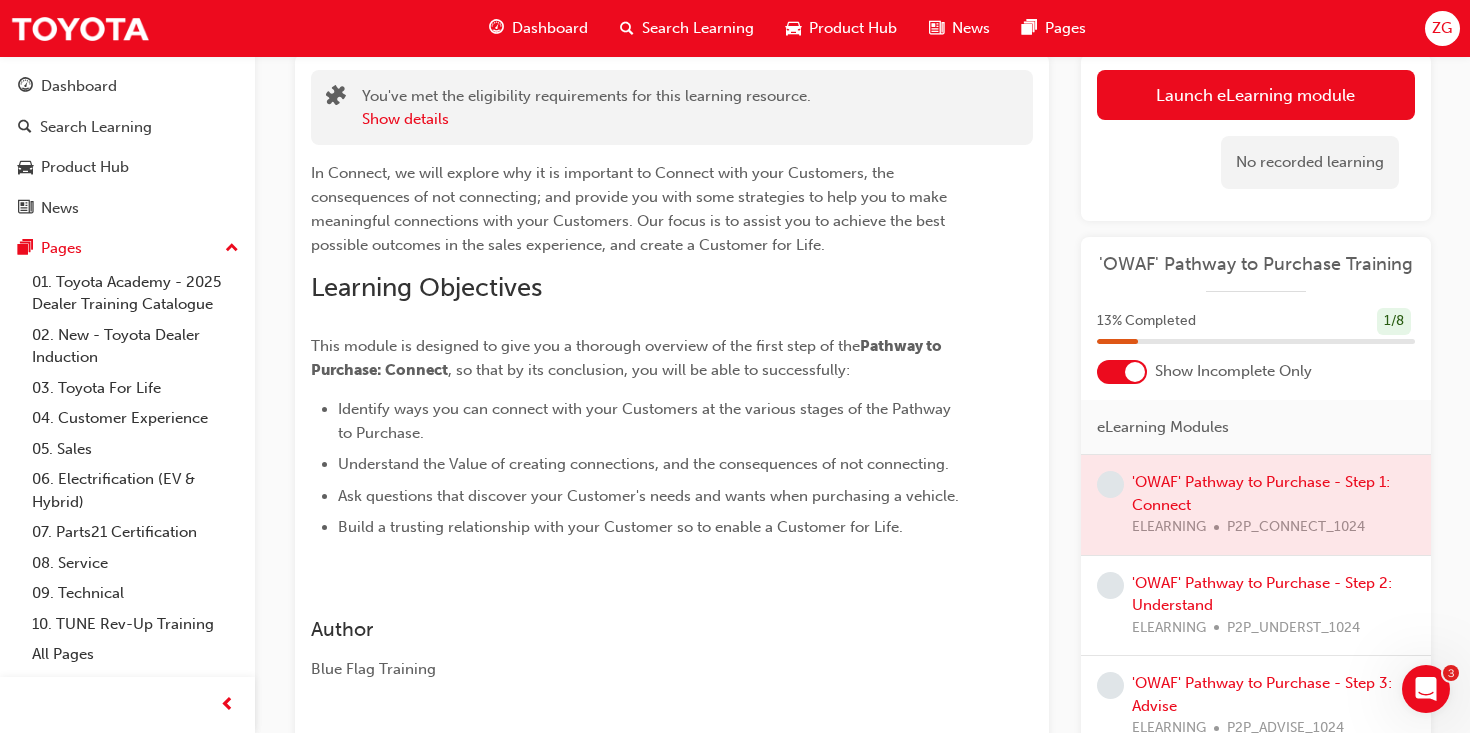 click on "You've met the eligibility requirements for this learning resource. Show details" at bounding box center (586, 107) 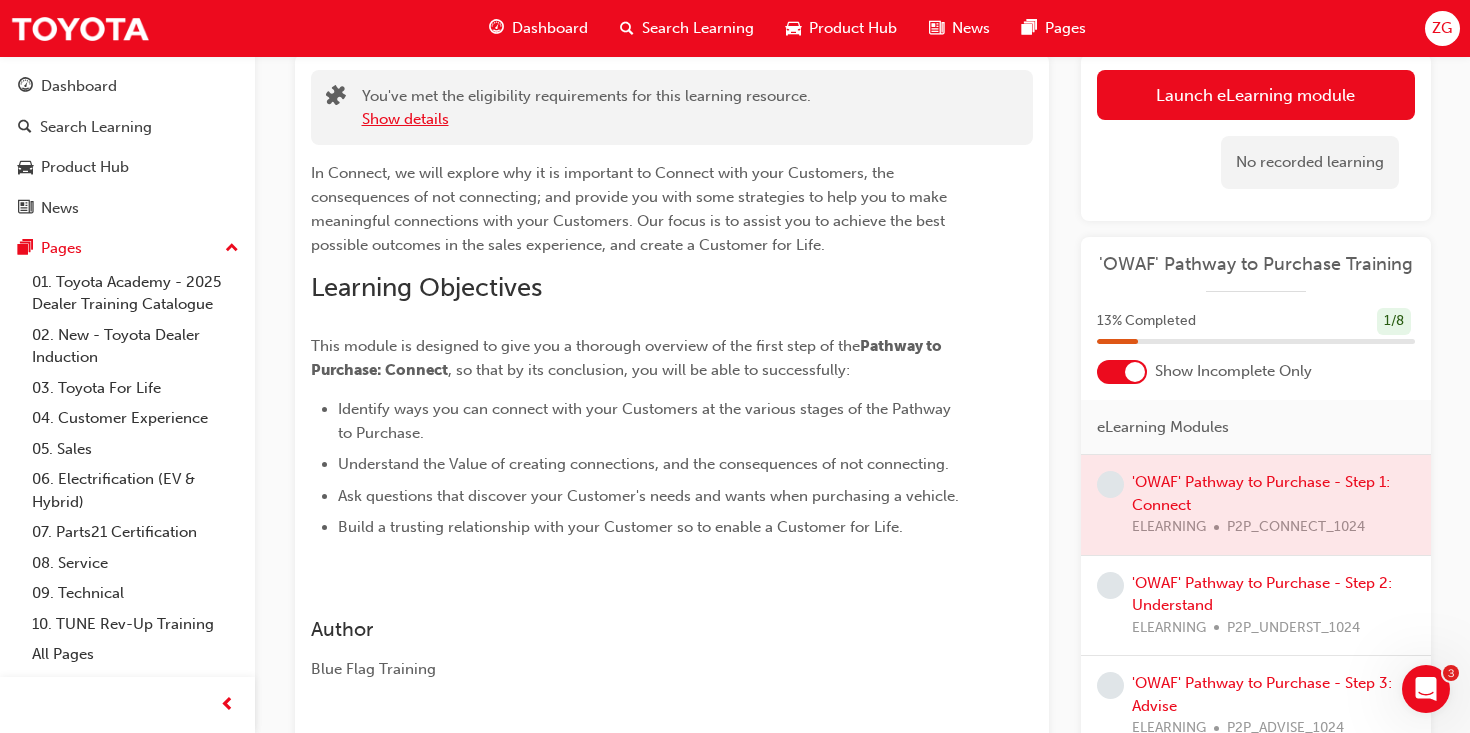click on "Show details" at bounding box center (405, 119) 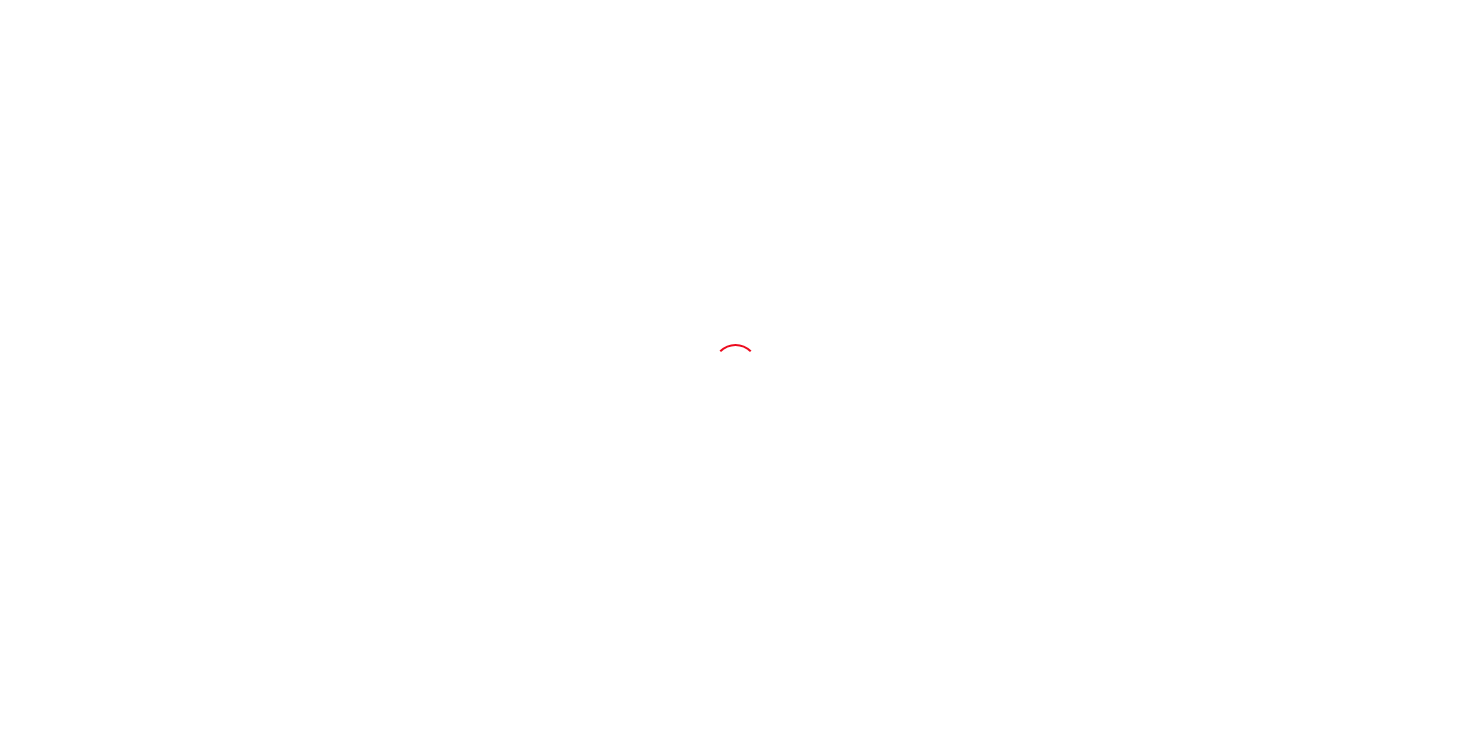 scroll, scrollTop: 0, scrollLeft: 0, axis: both 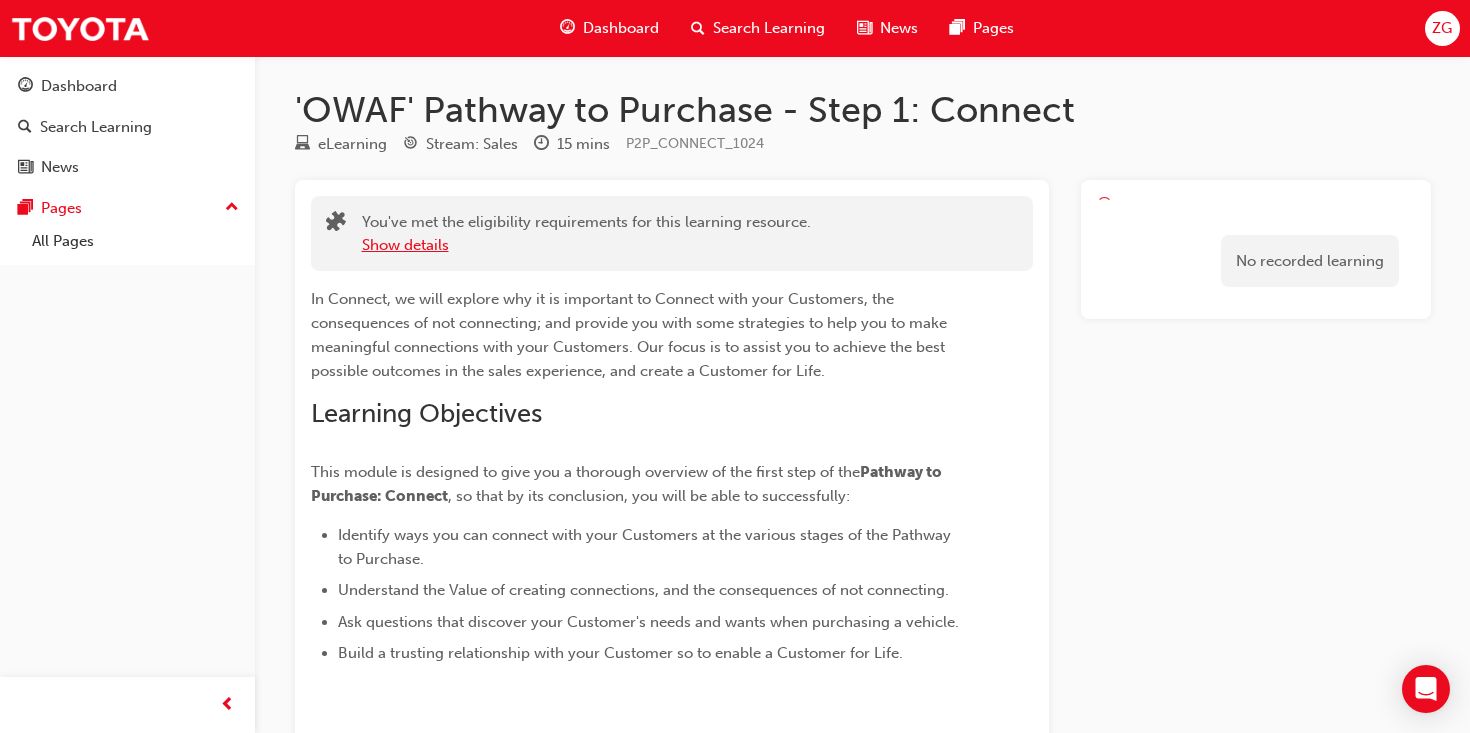 click on "Show details" at bounding box center [405, 245] 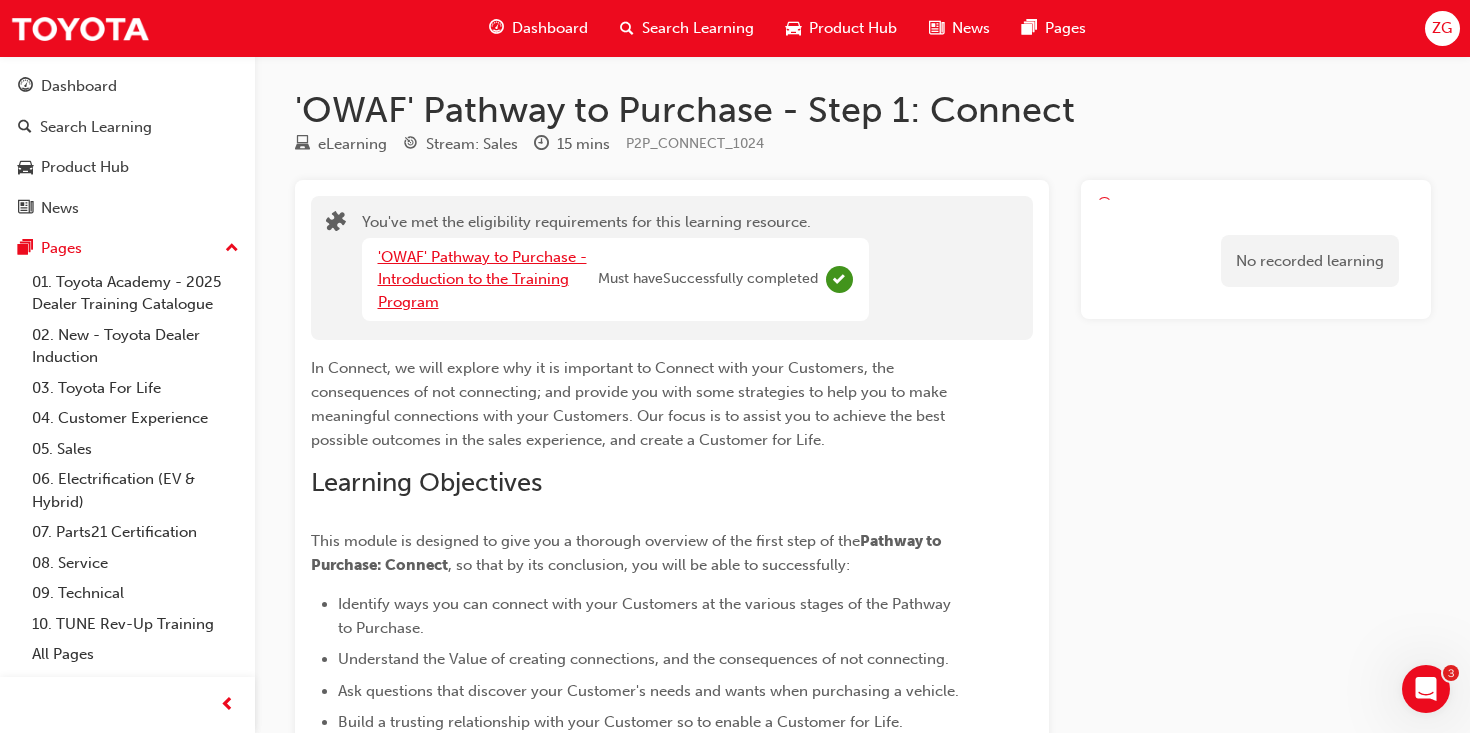 scroll, scrollTop: 0, scrollLeft: 0, axis: both 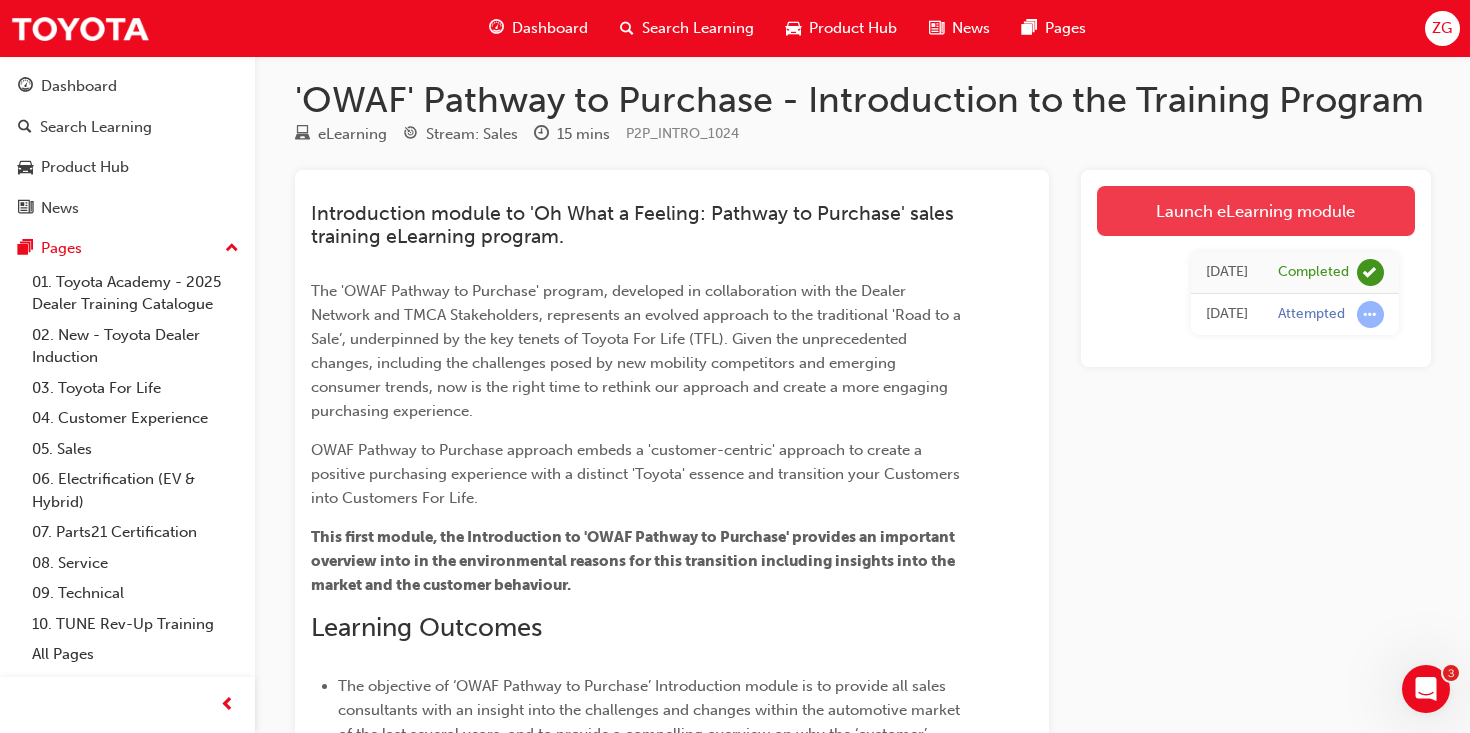 click on "Launch eLearning module" at bounding box center (1256, 211) 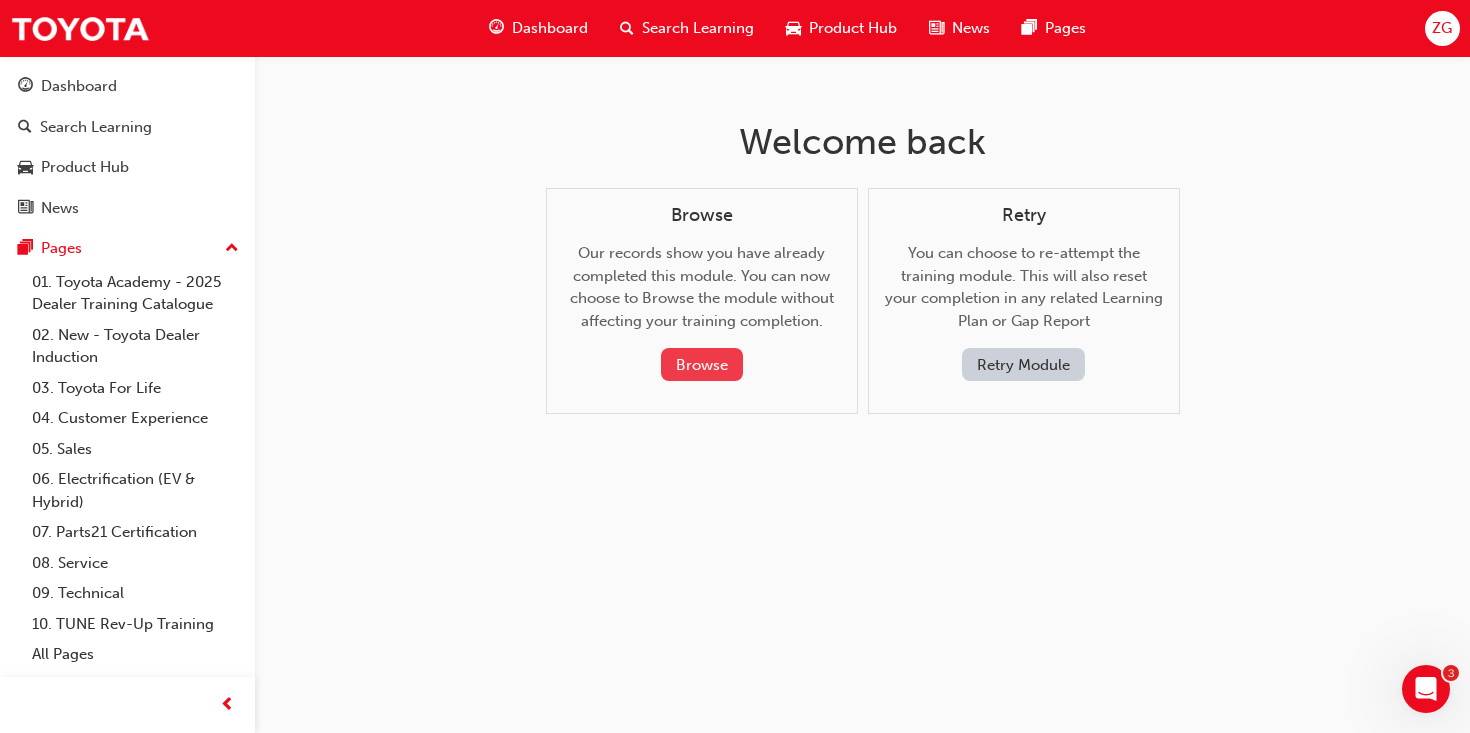 click on "Browse" at bounding box center [702, 364] 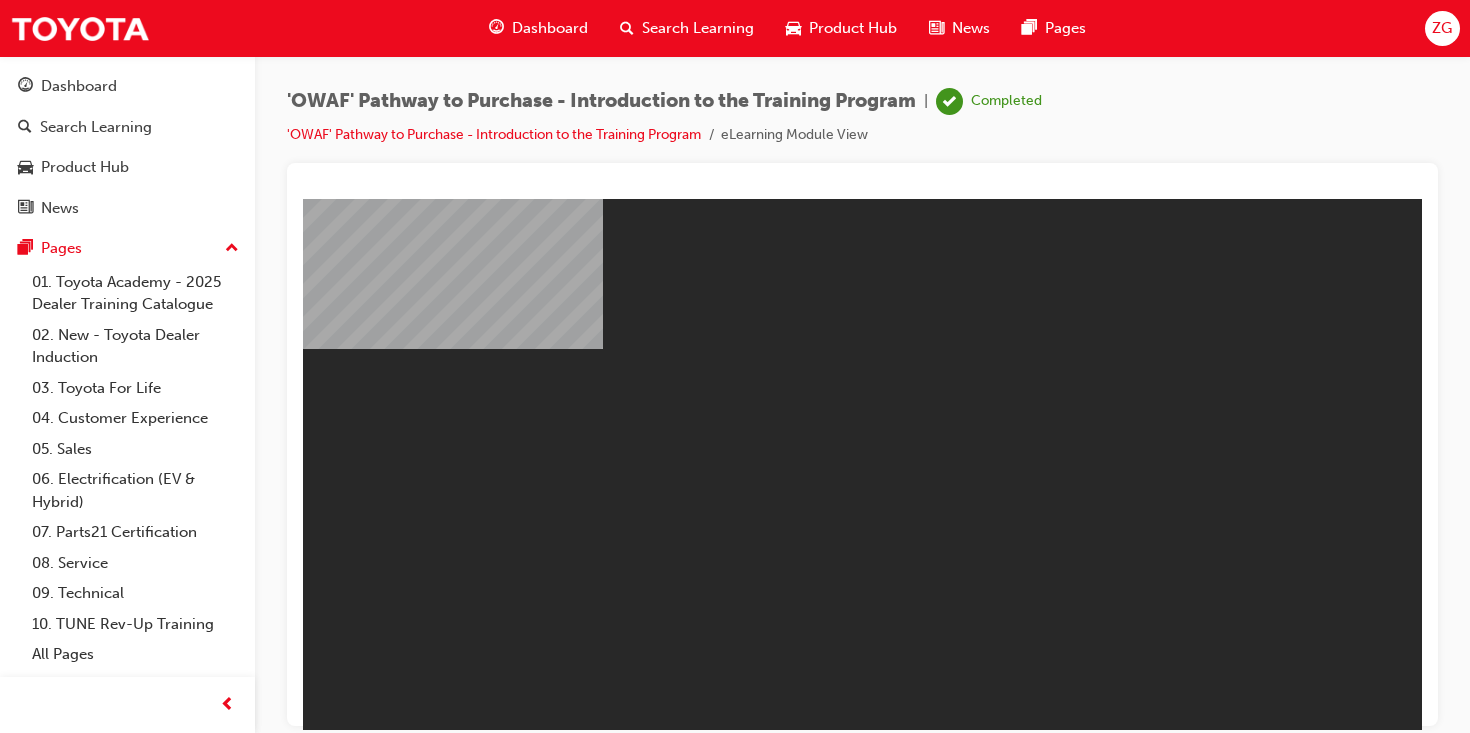scroll, scrollTop: 0, scrollLeft: 0, axis: both 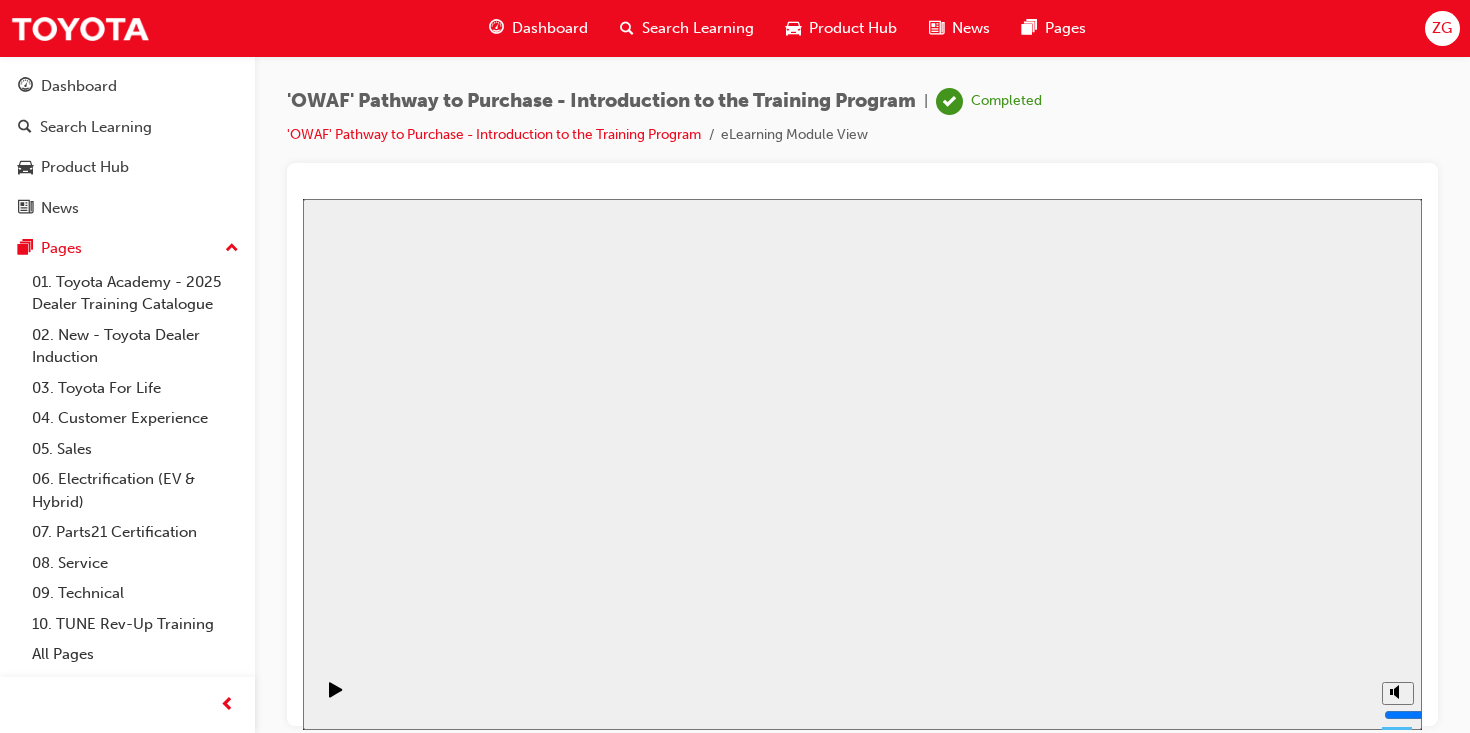 click on "Resume" at bounding box center [341, 1764] 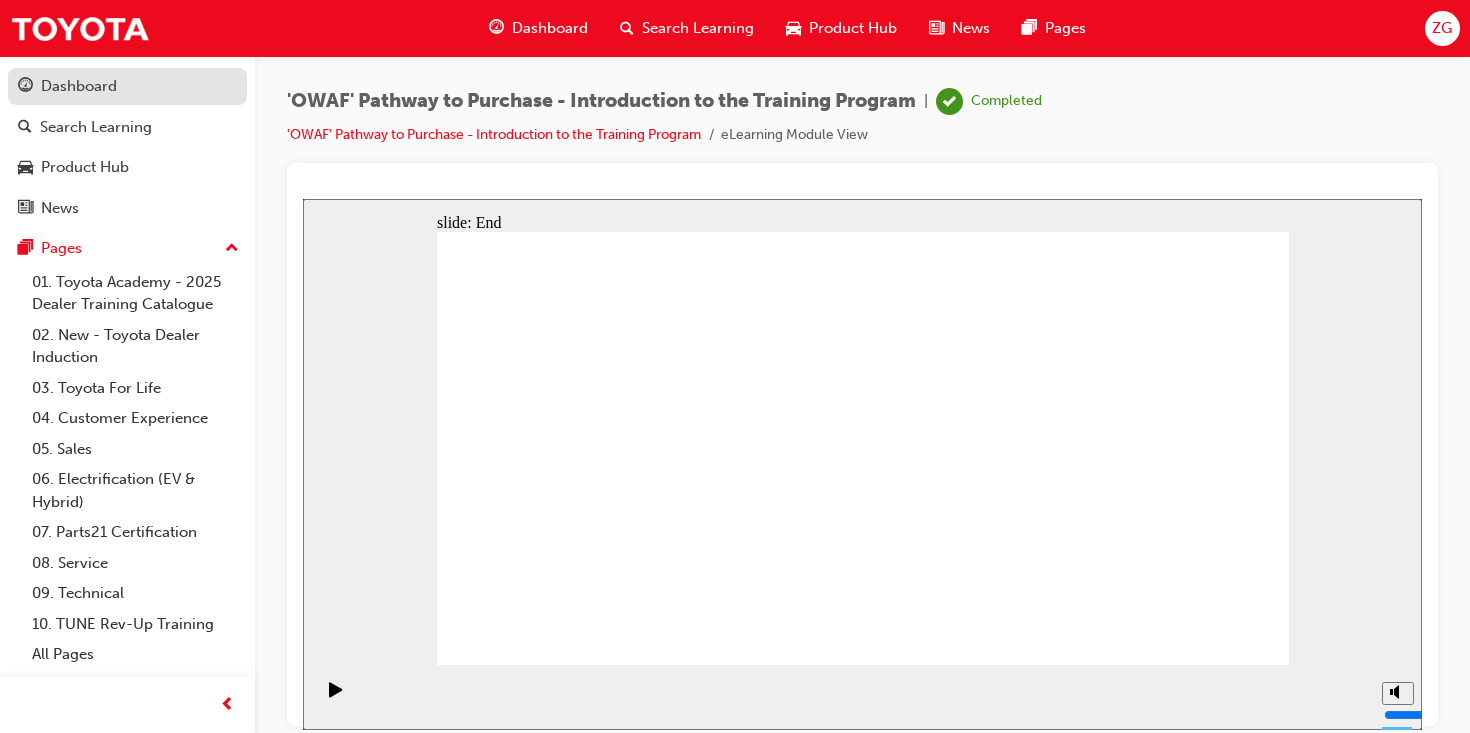 click on "Dashboard" at bounding box center [79, 86] 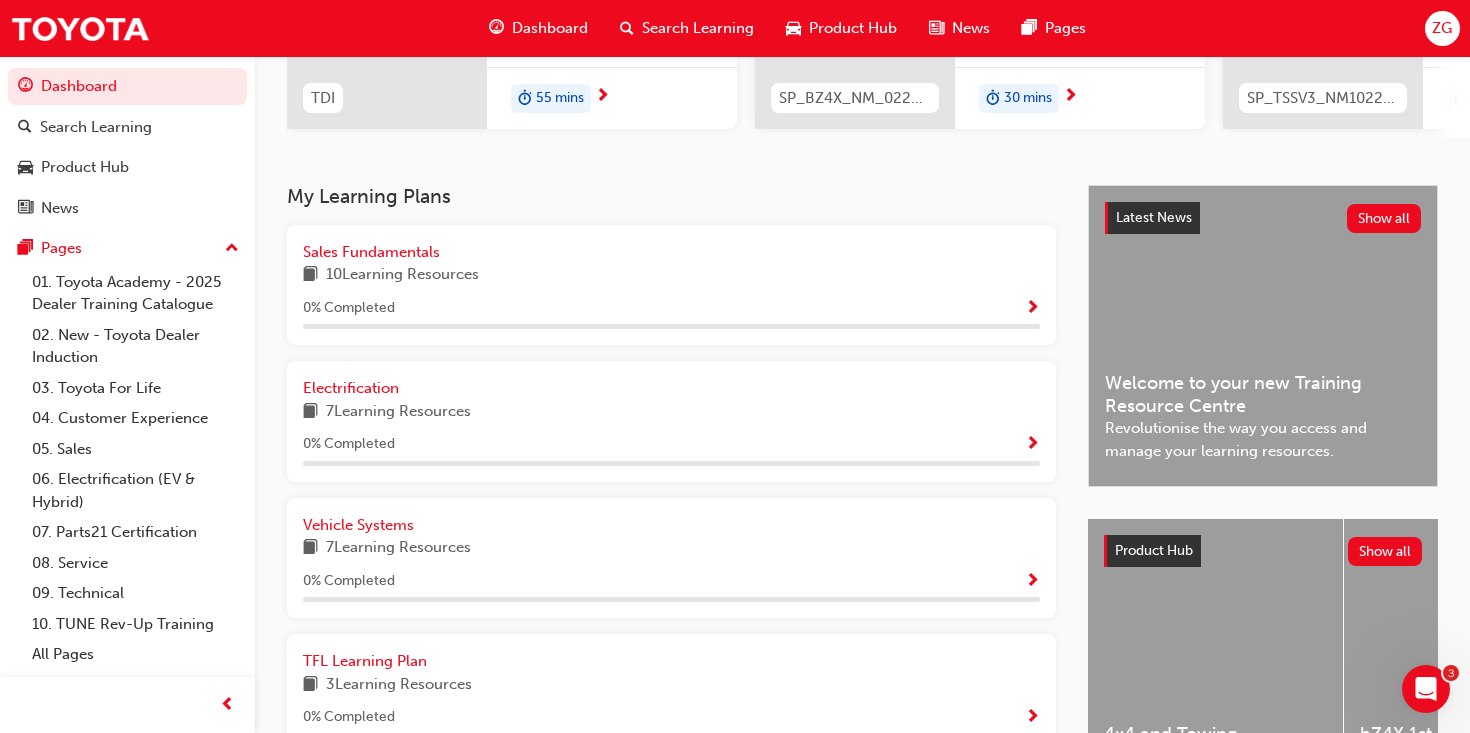 scroll, scrollTop: 320, scrollLeft: 0, axis: vertical 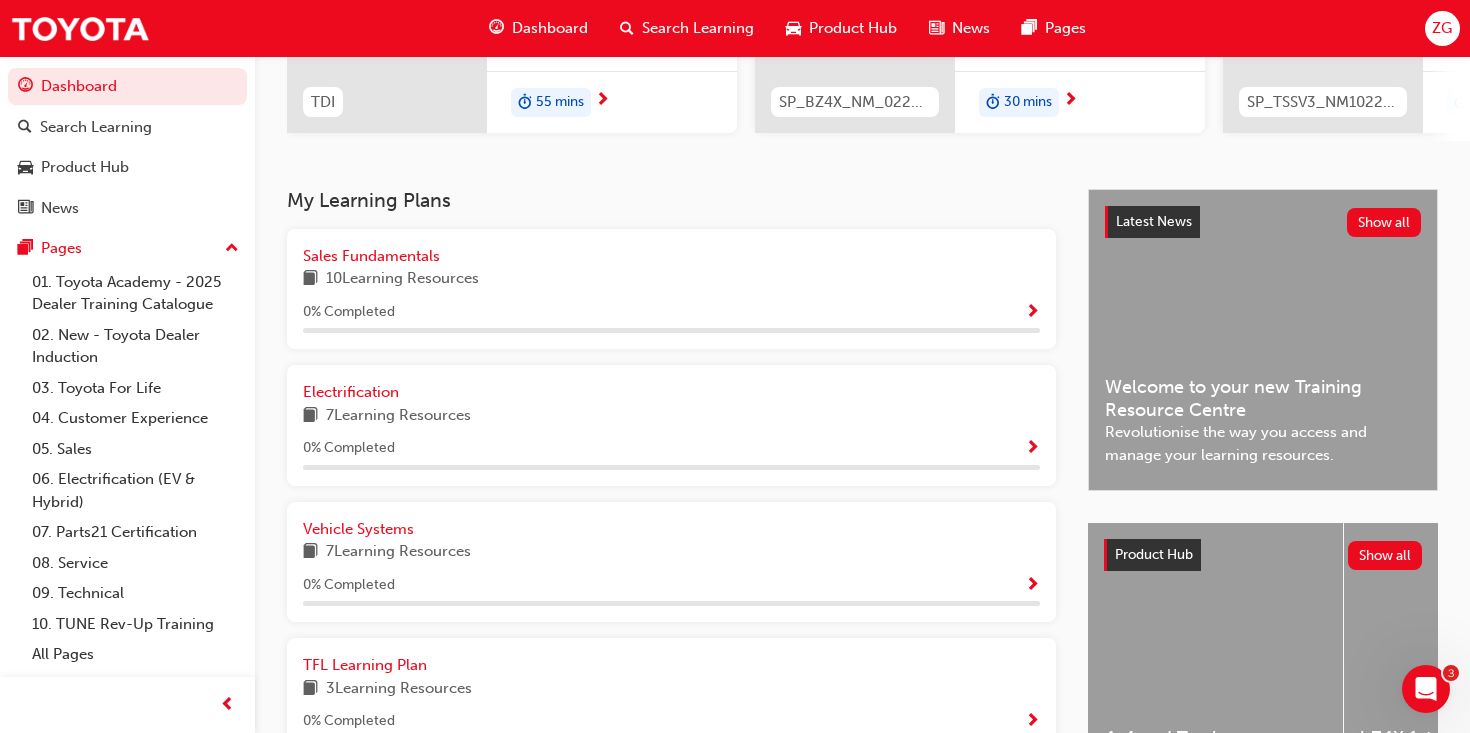 click at bounding box center [1032, 313] 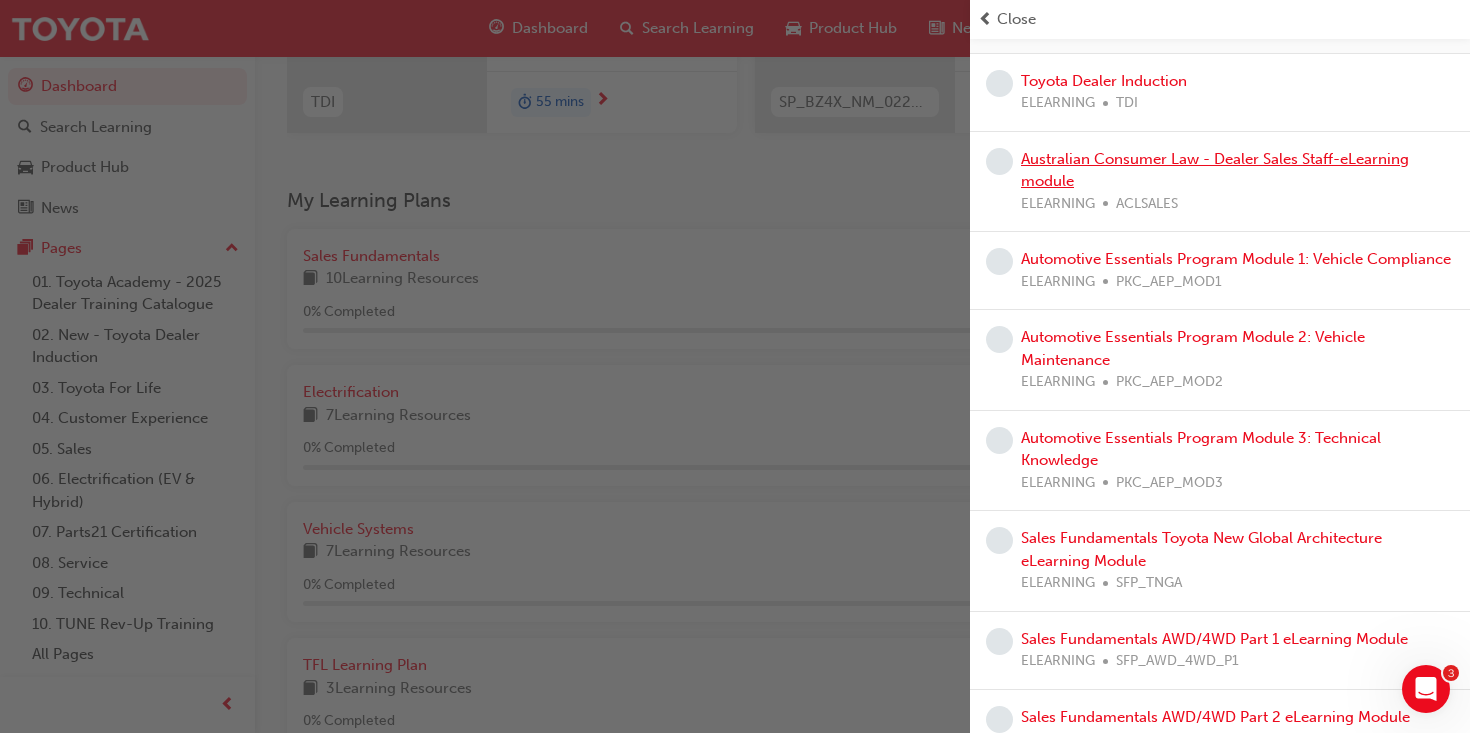 scroll, scrollTop: 192, scrollLeft: 0, axis: vertical 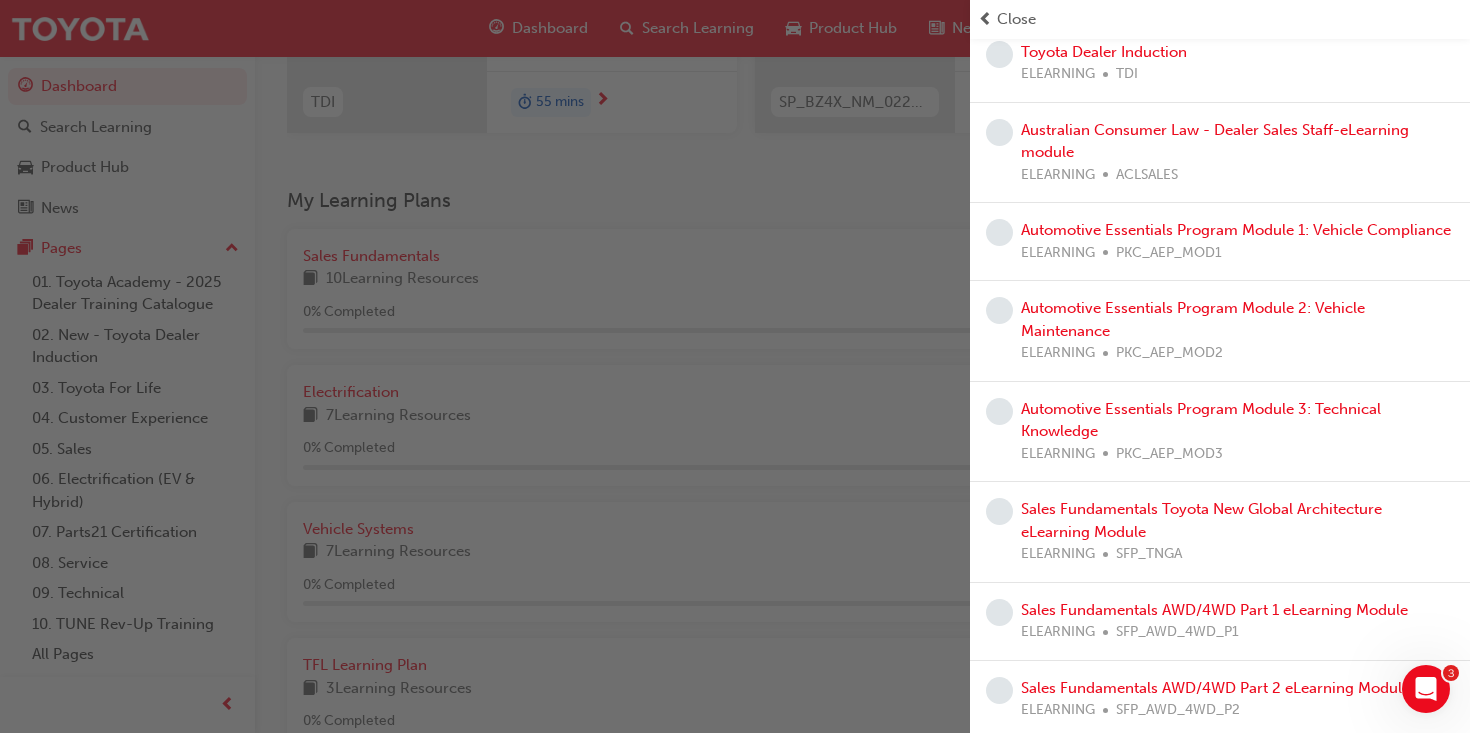 click at bounding box center (485, 366) 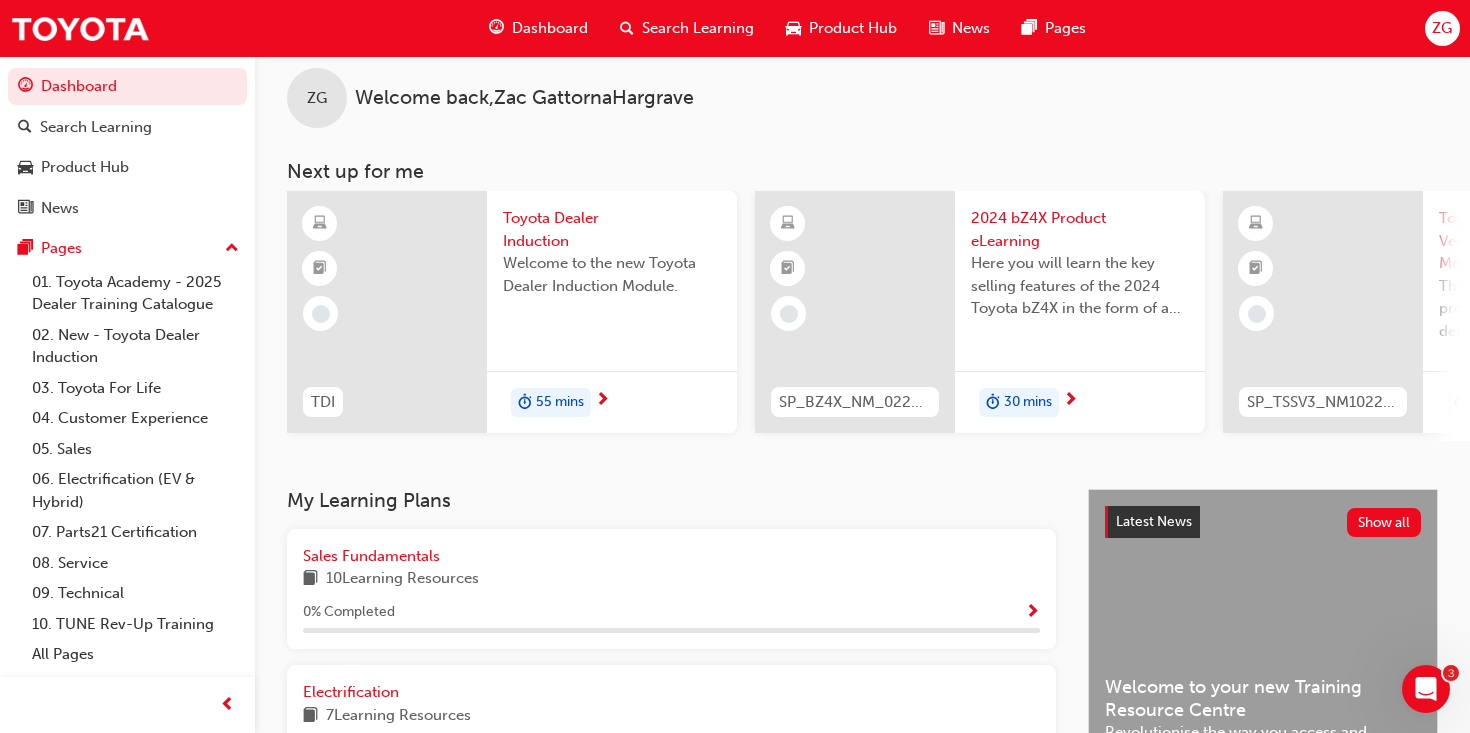 scroll, scrollTop: 24, scrollLeft: 0, axis: vertical 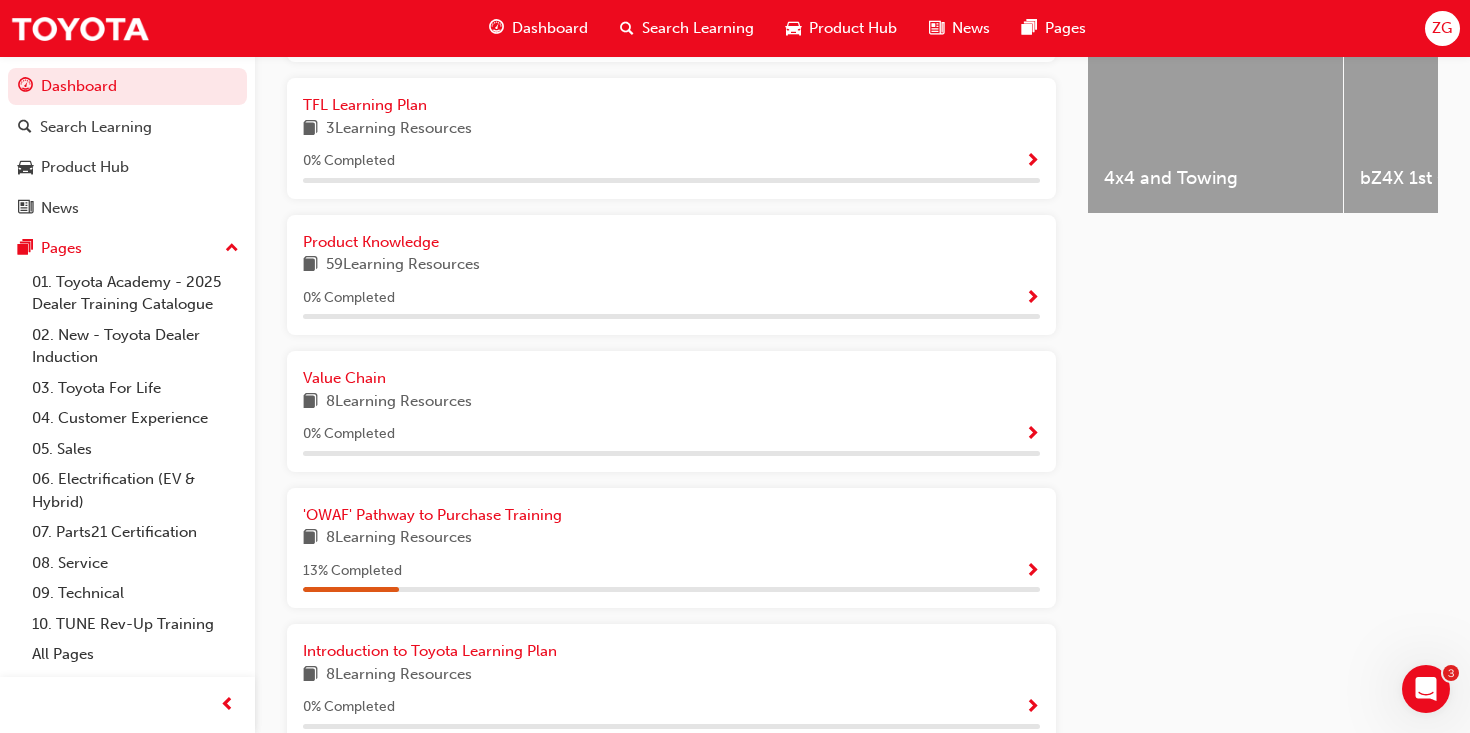 click at bounding box center (1032, 572) 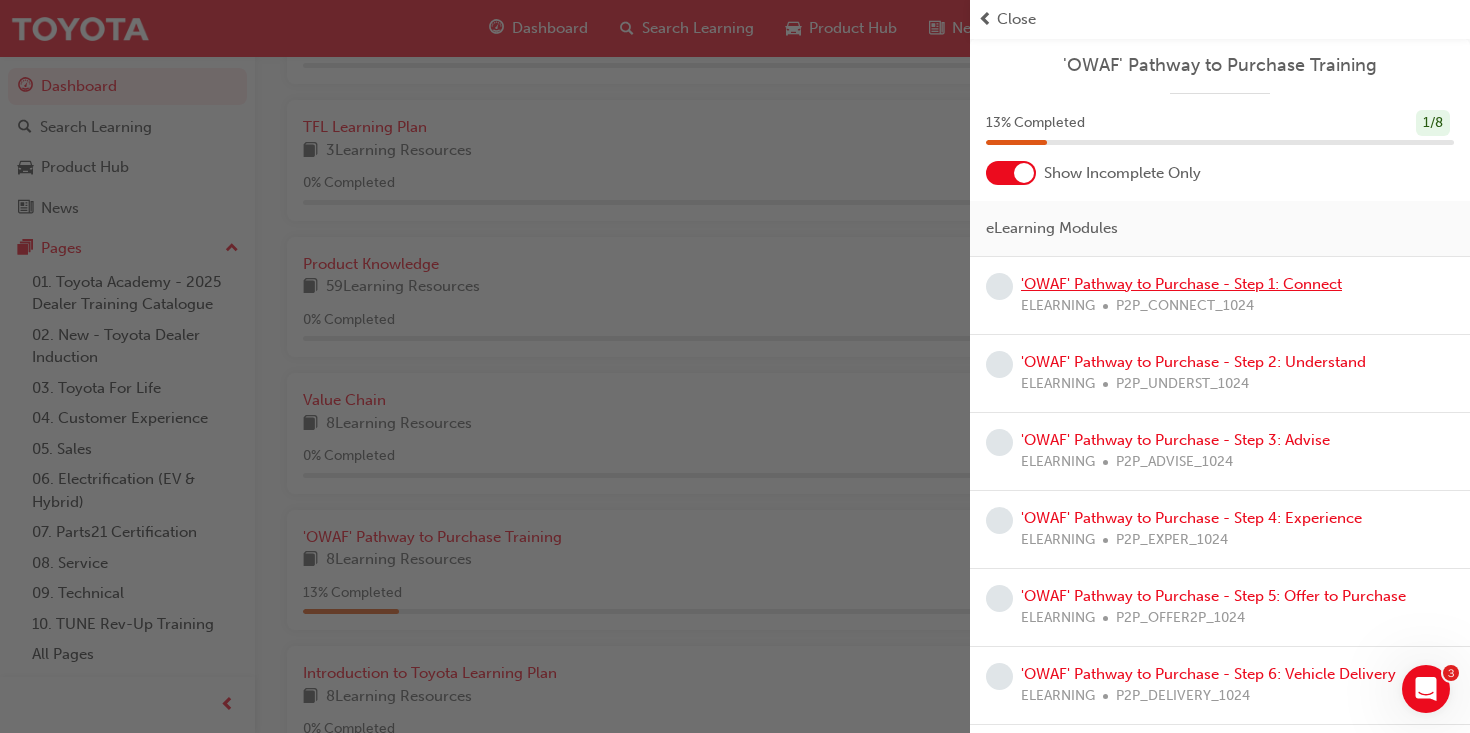 scroll, scrollTop: 854, scrollLeft: 0, axis: vertical 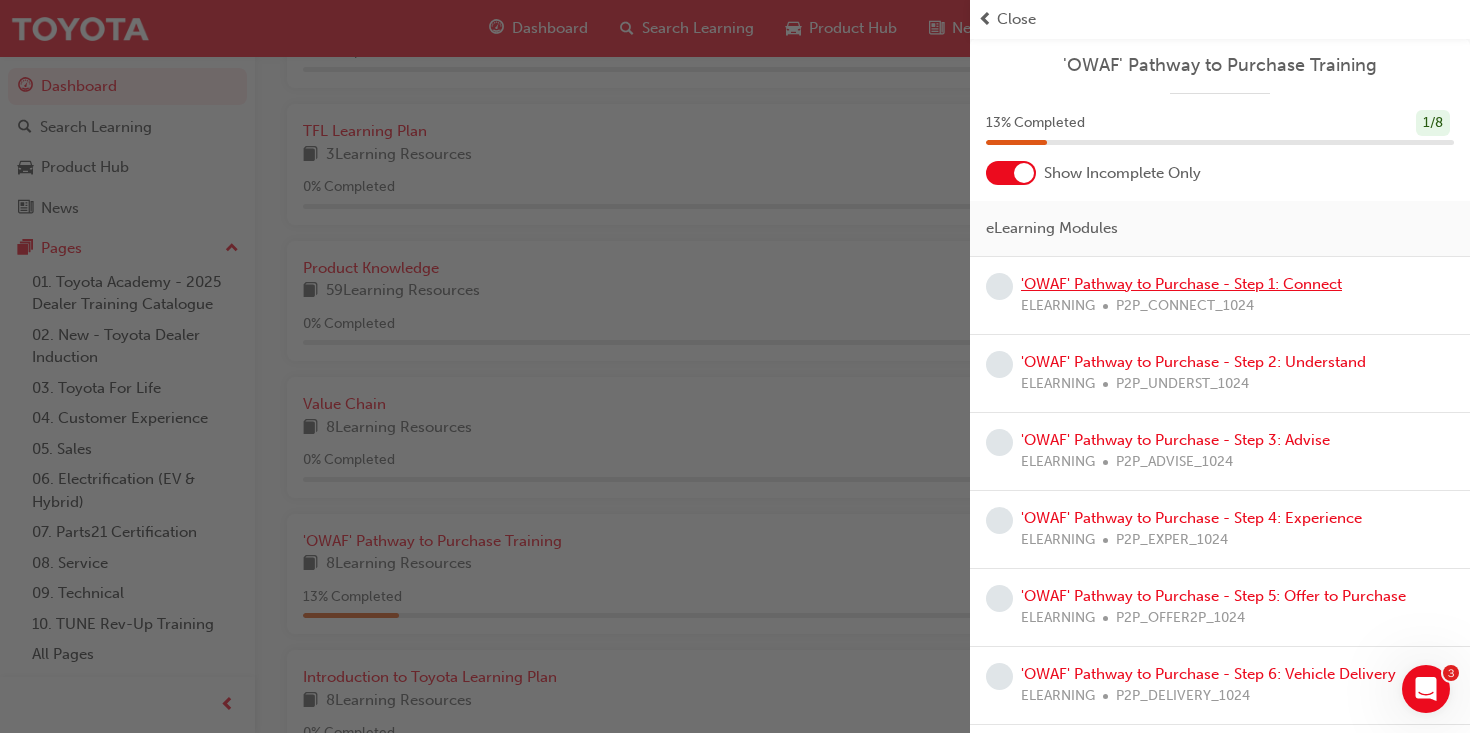 click on "'OWAF' Pathway to Purchase - Step 1: Connect" at bounding box center [1181, 284] 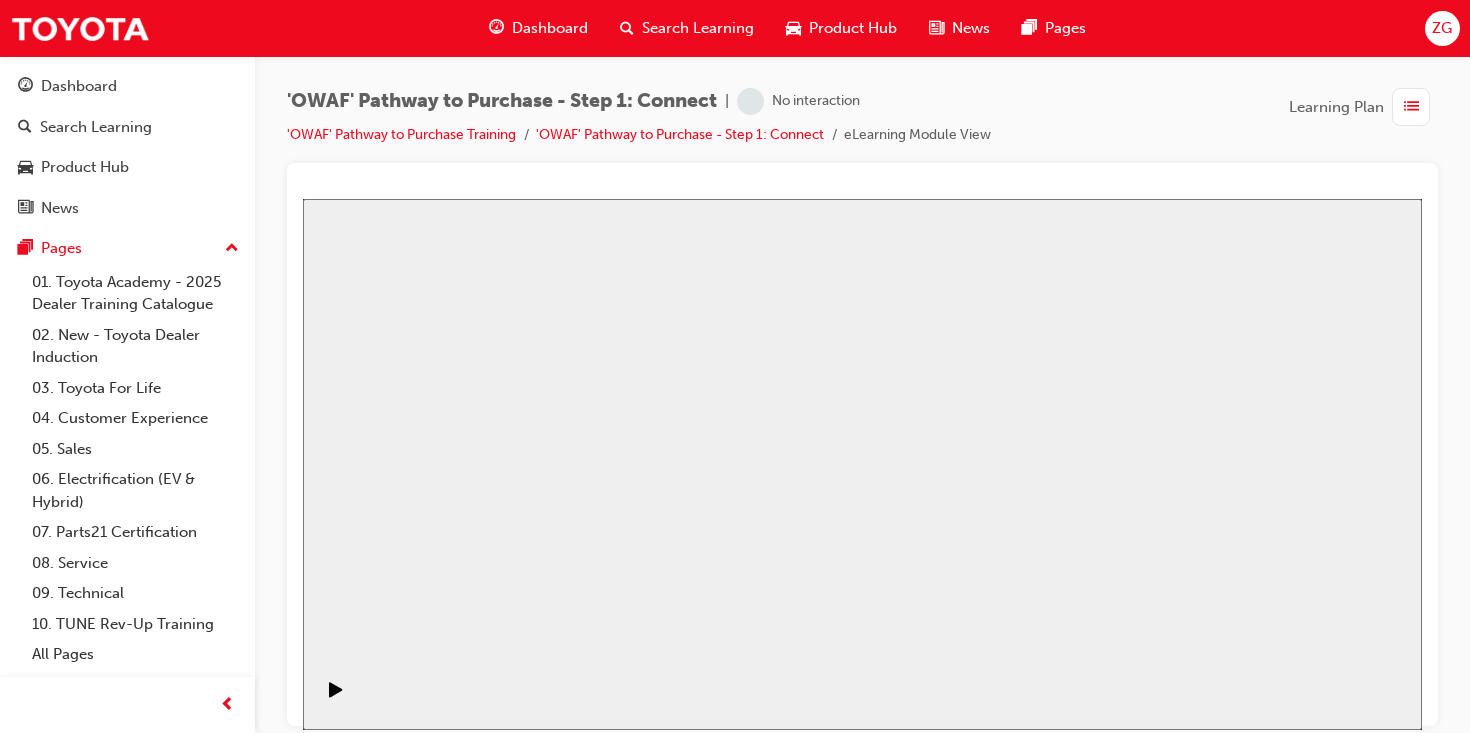 scroll, scrollTop: 0, scrollLeft: 0, axis: both 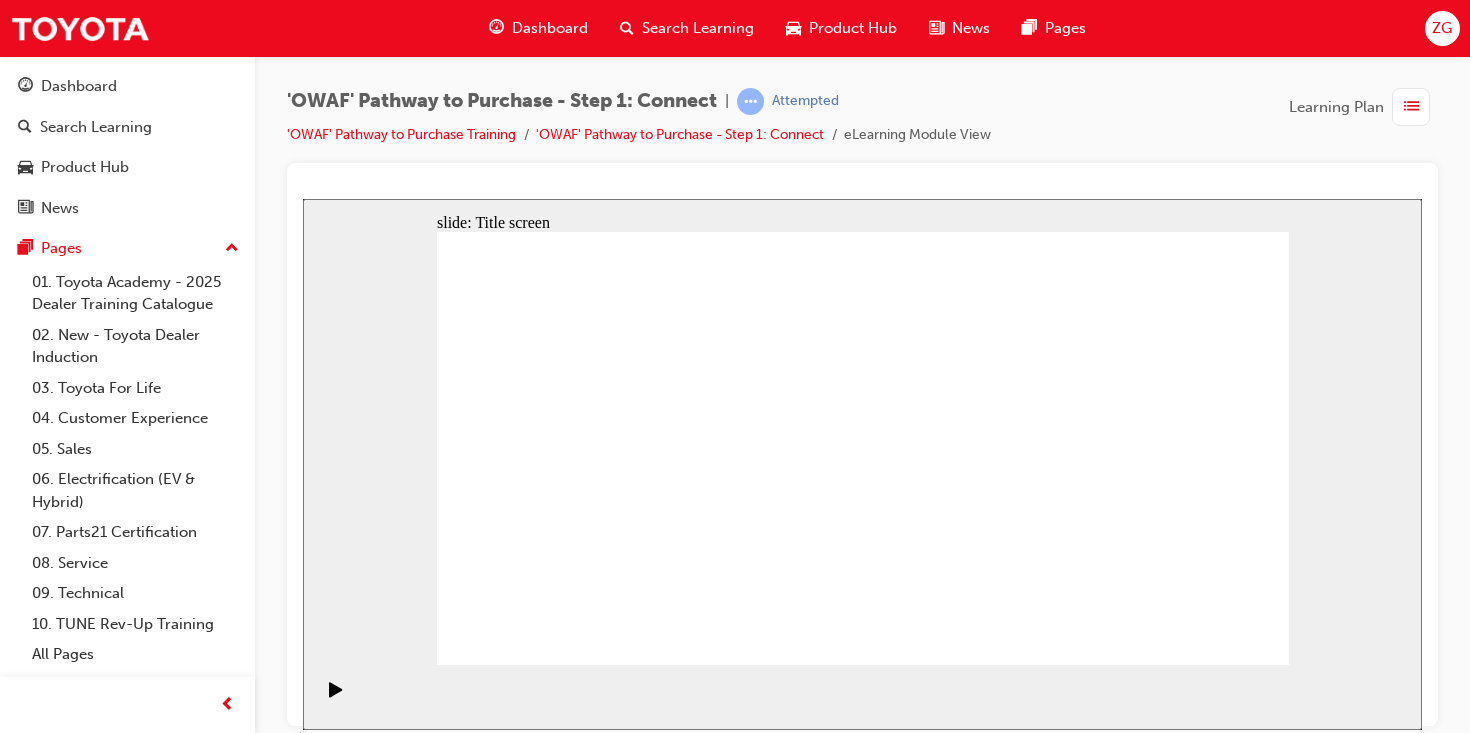 click 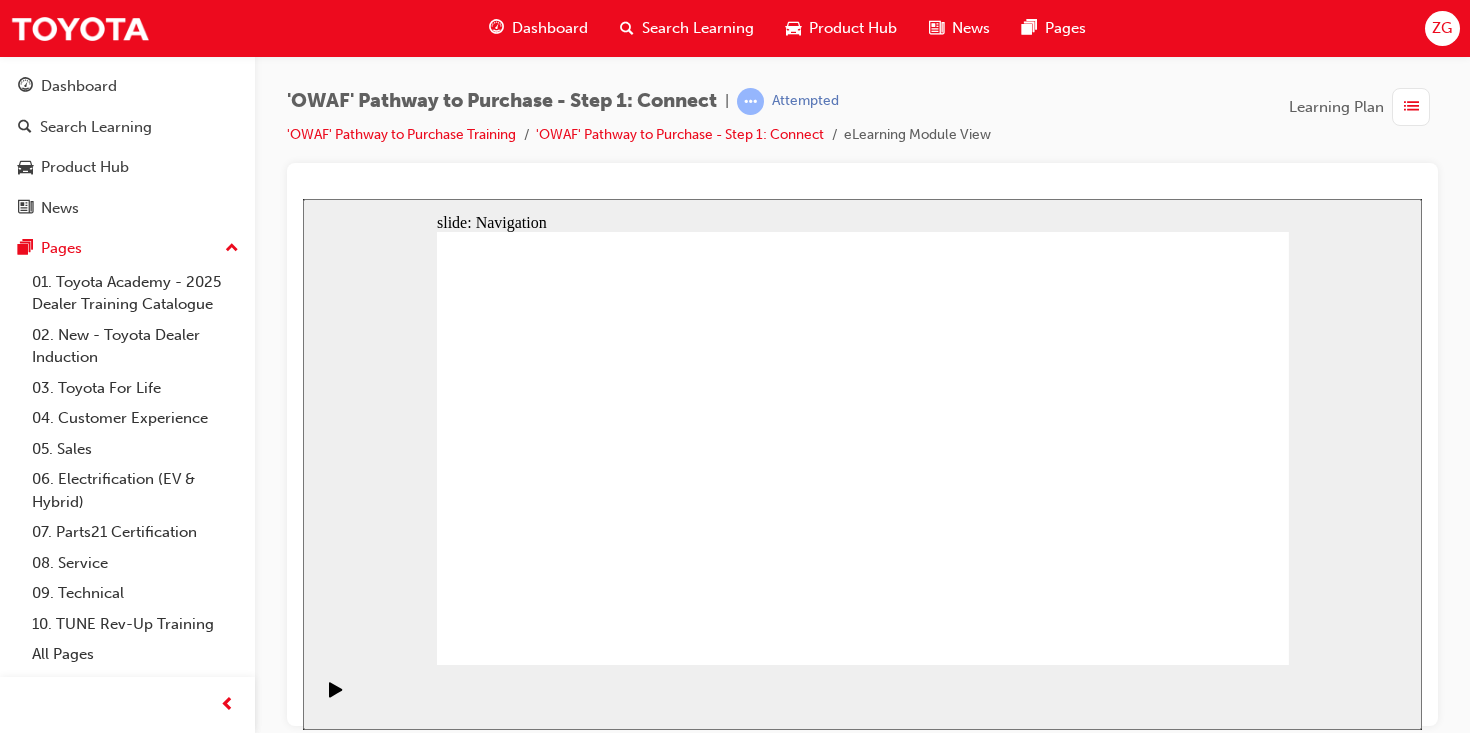 click 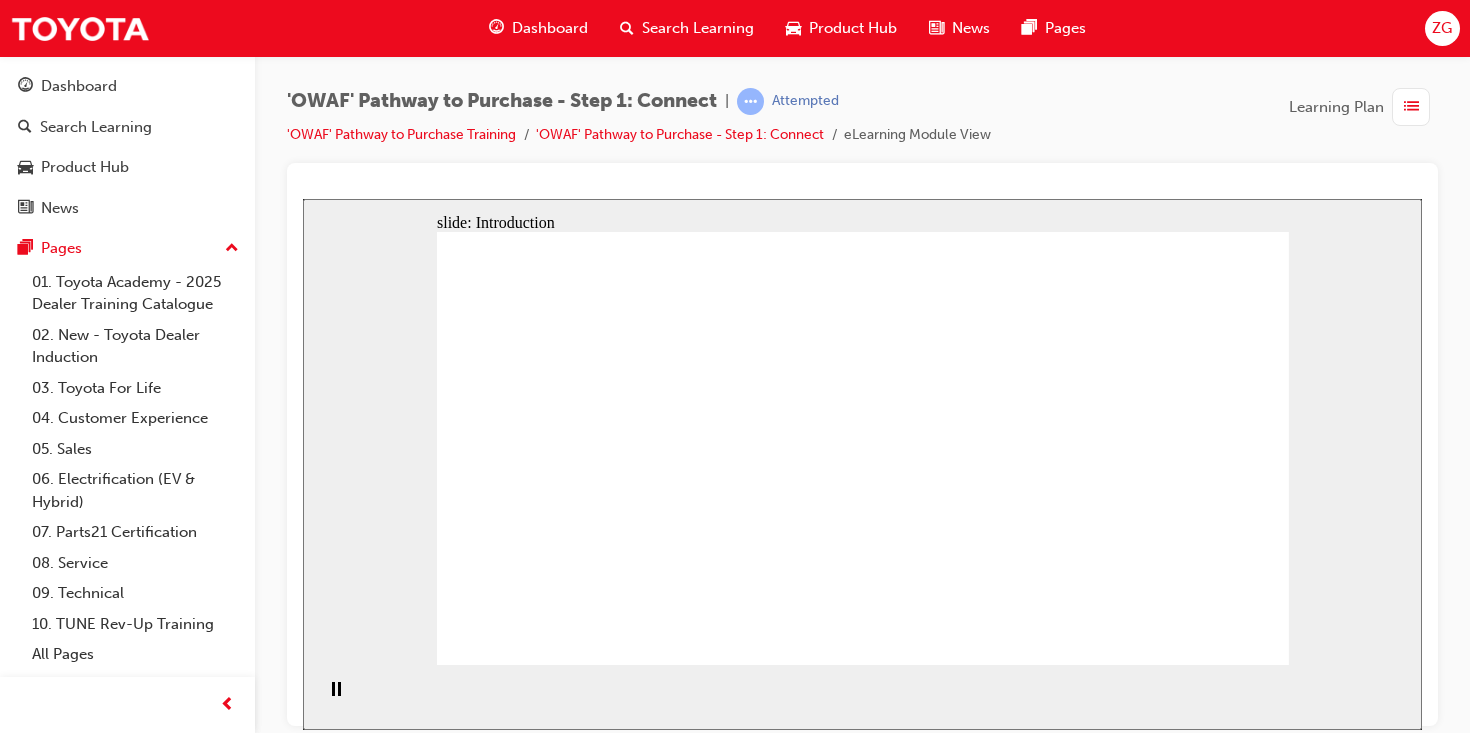click 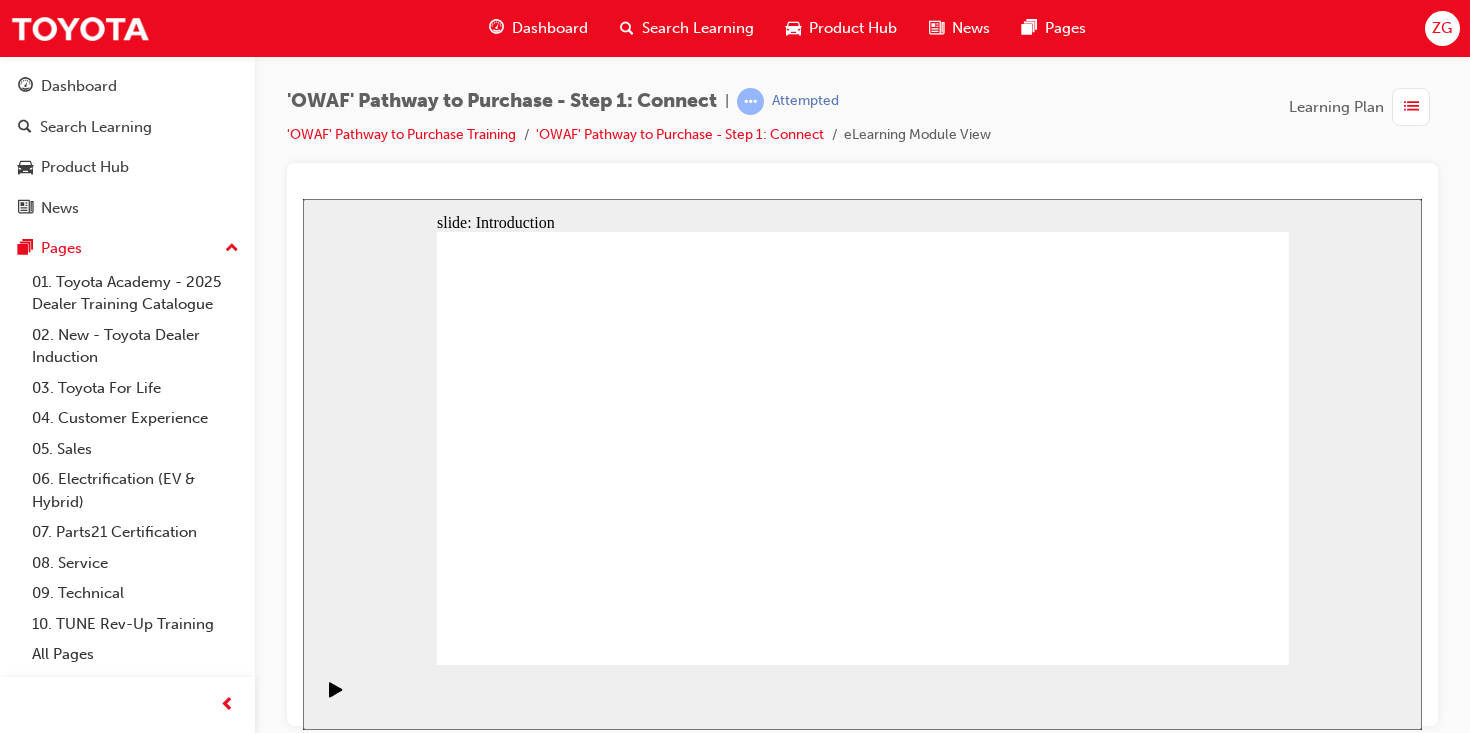 click 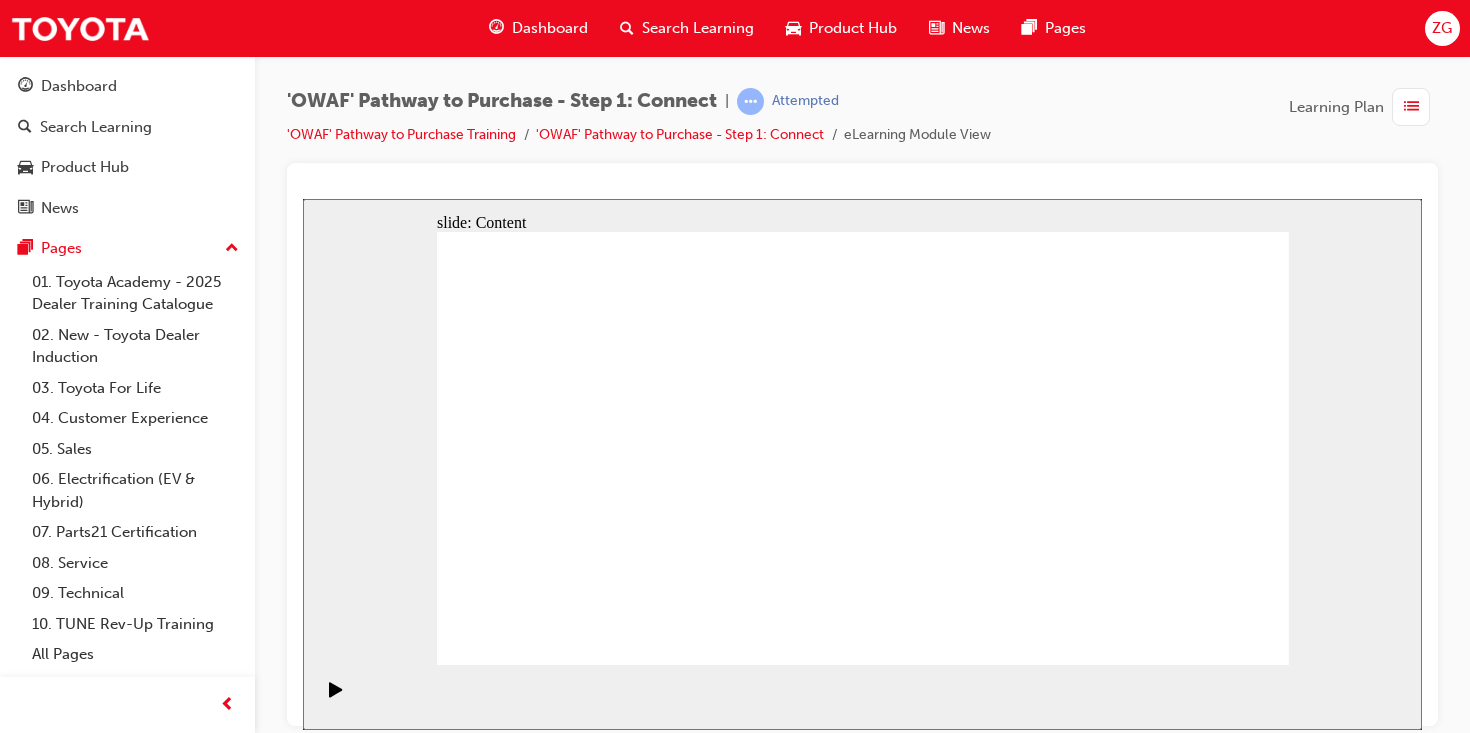 click 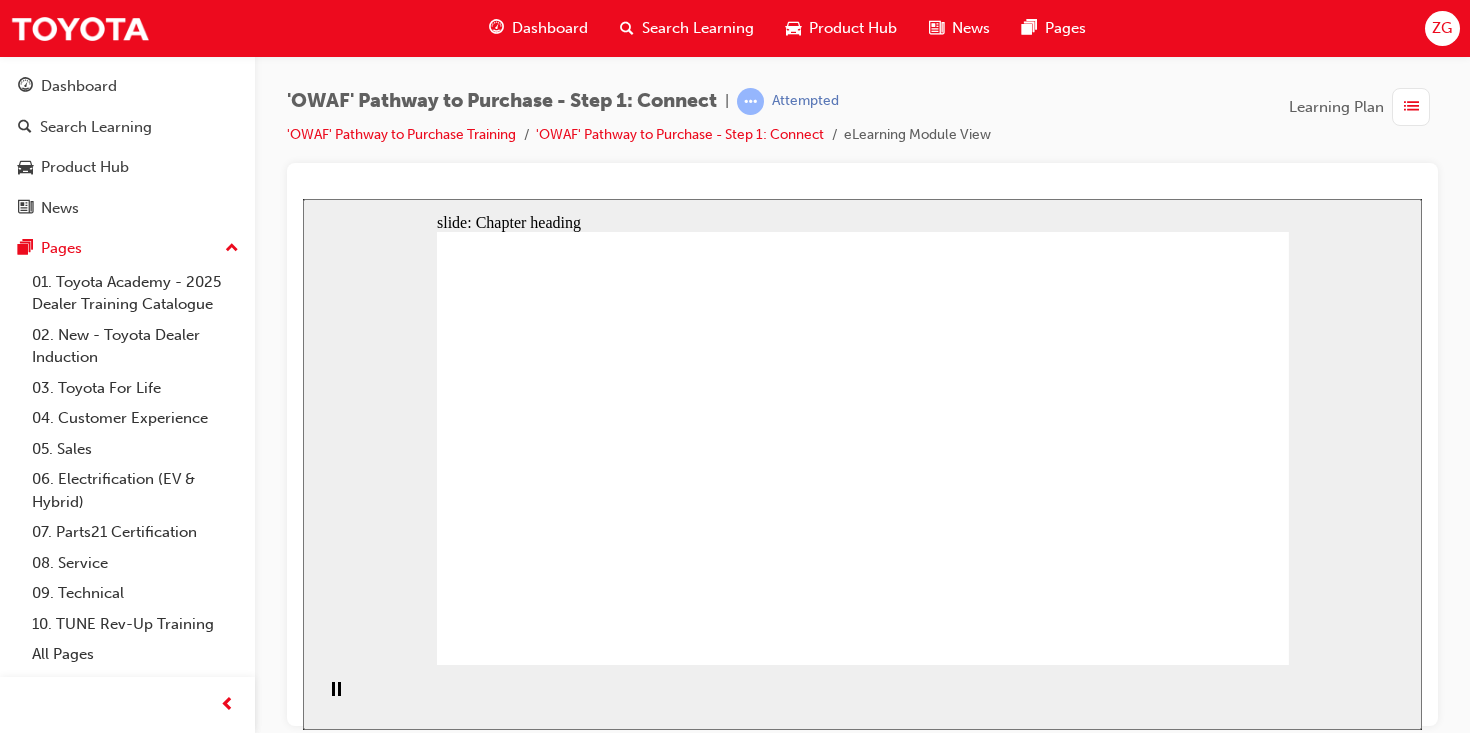 click 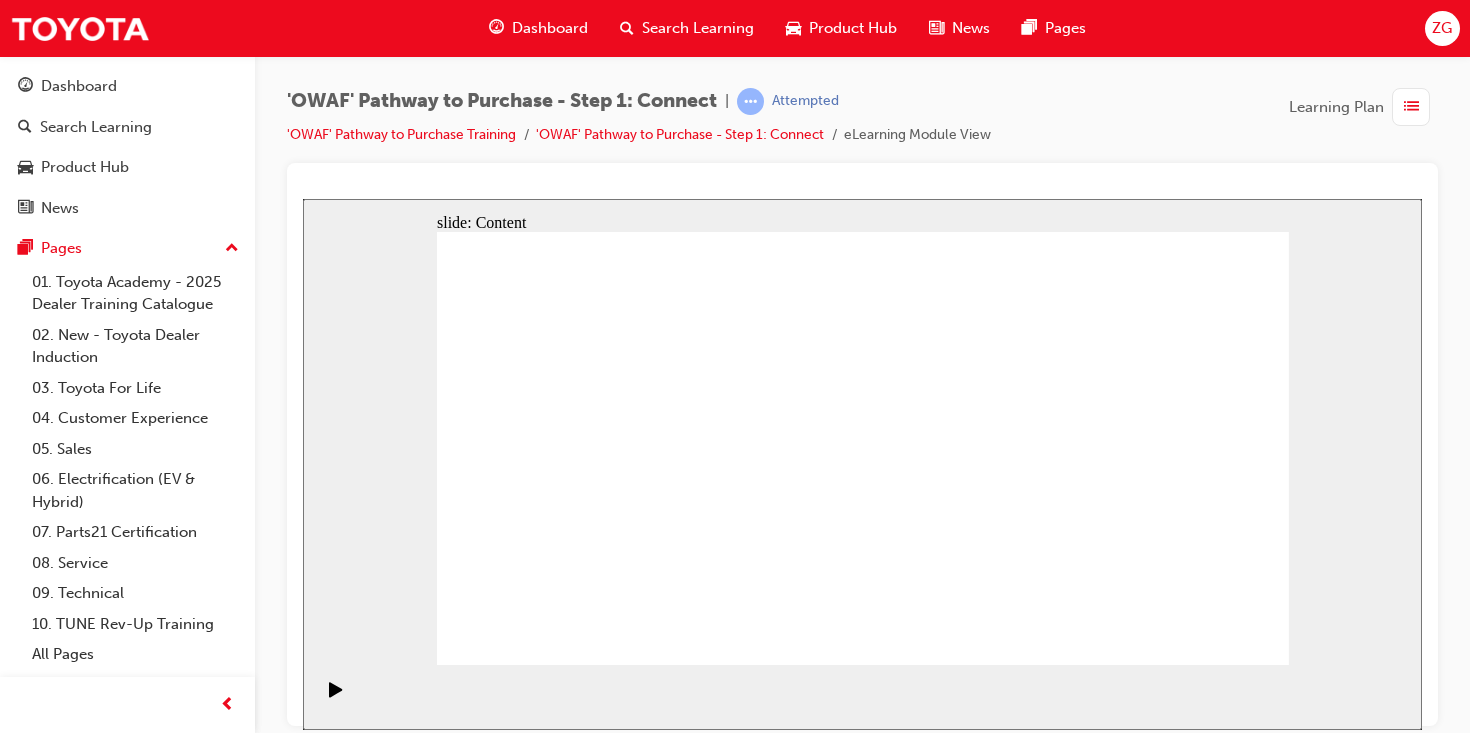 click 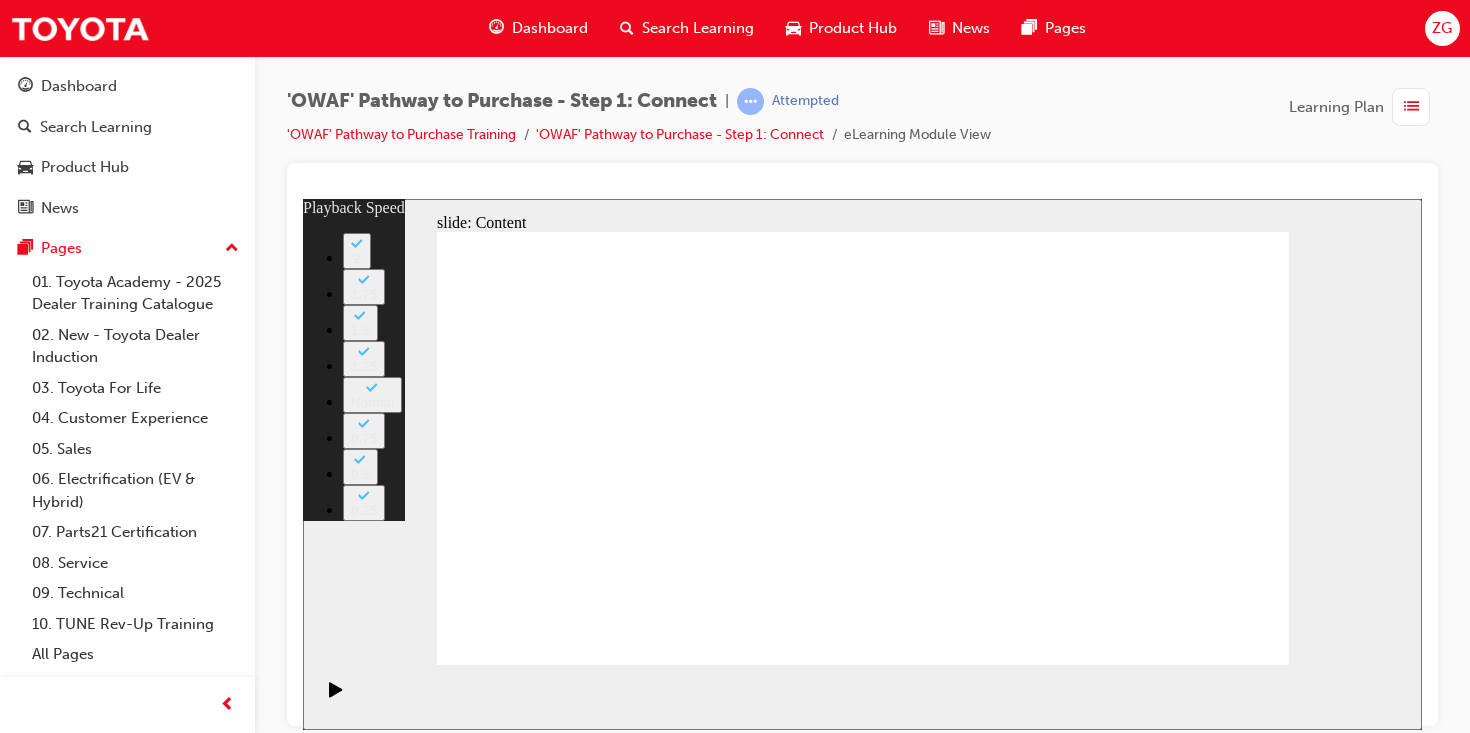 type on "76" 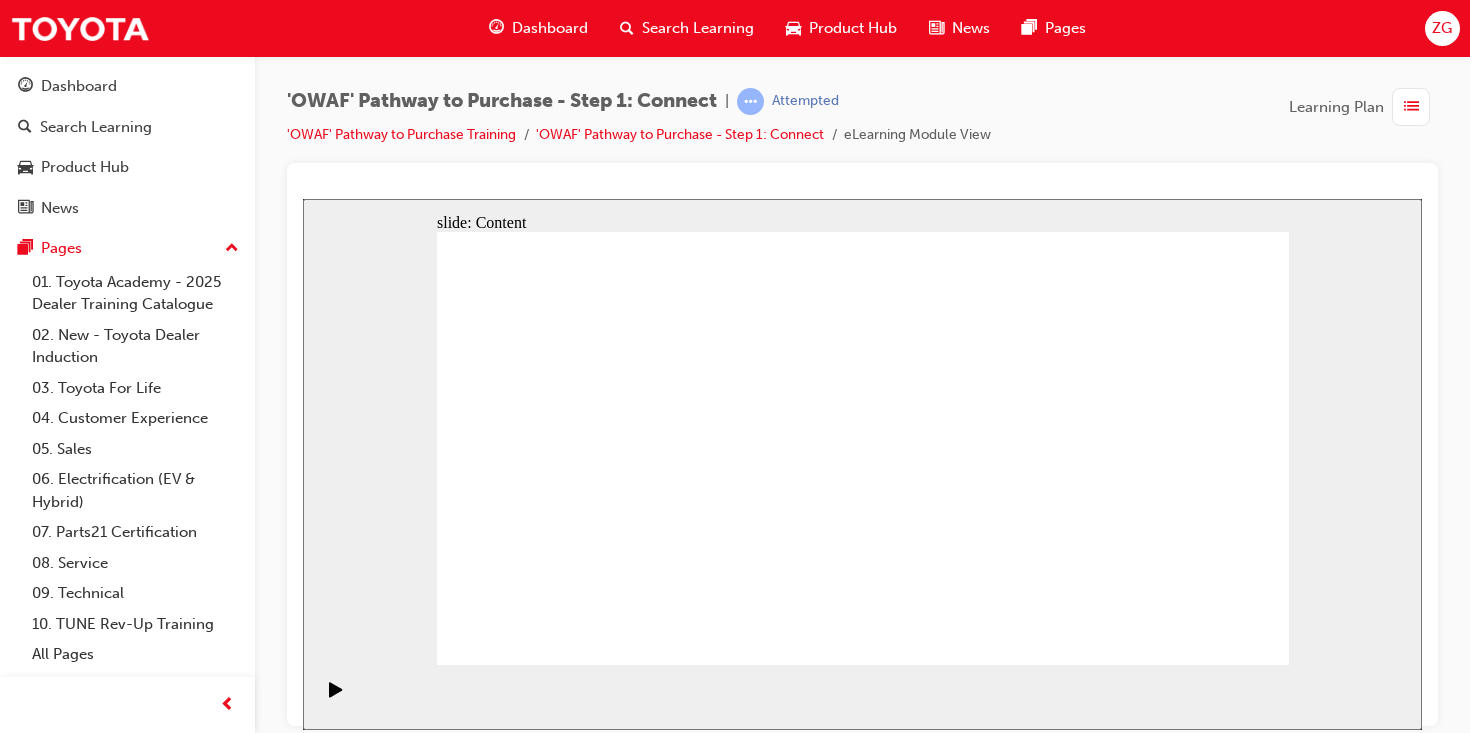click 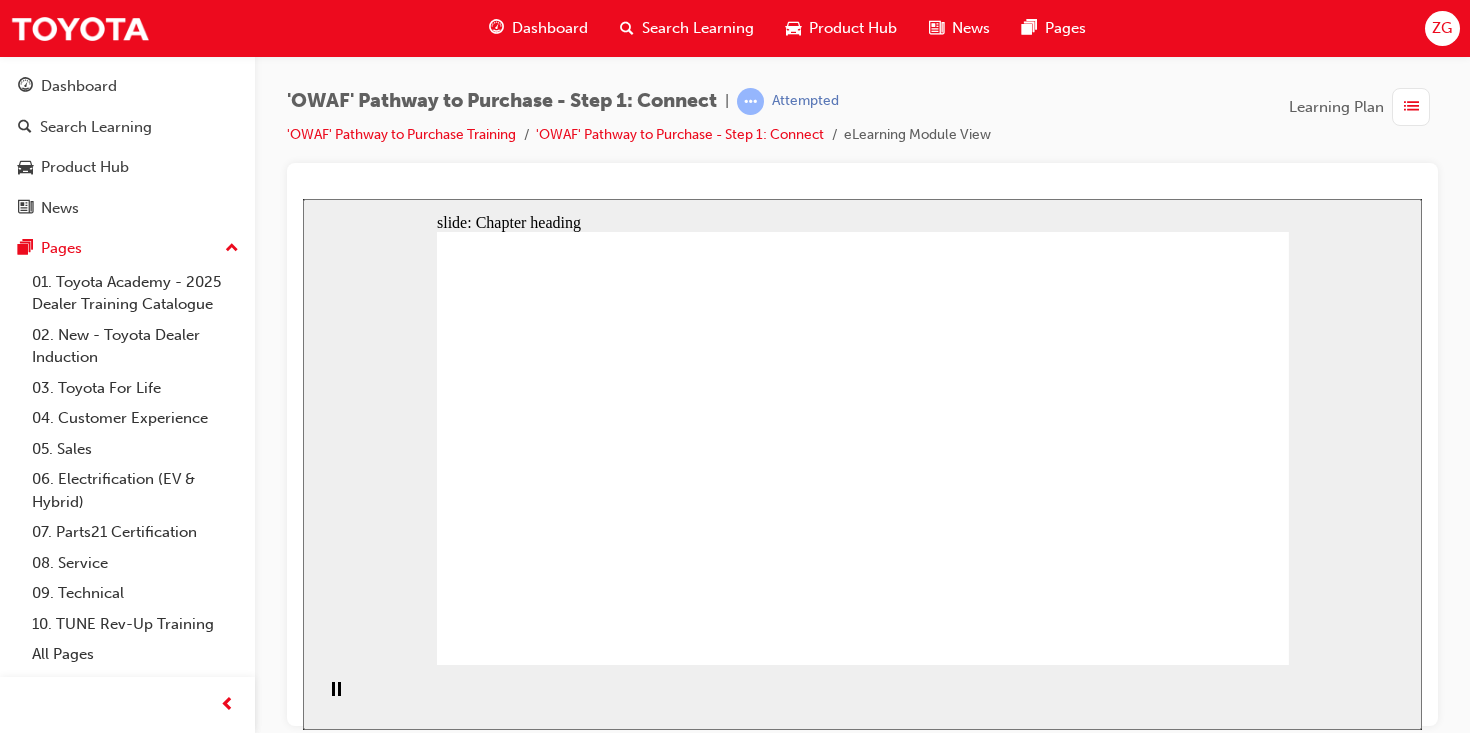 click 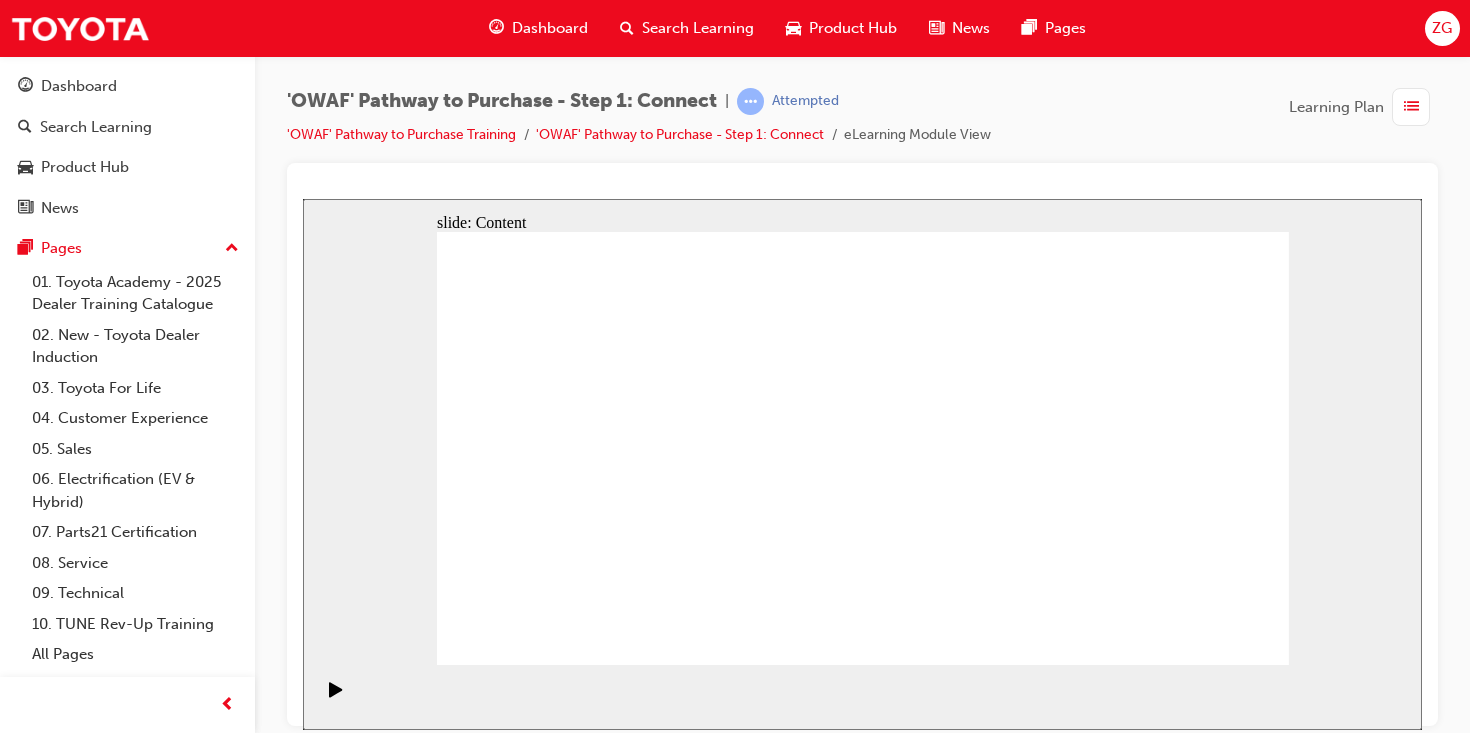 click 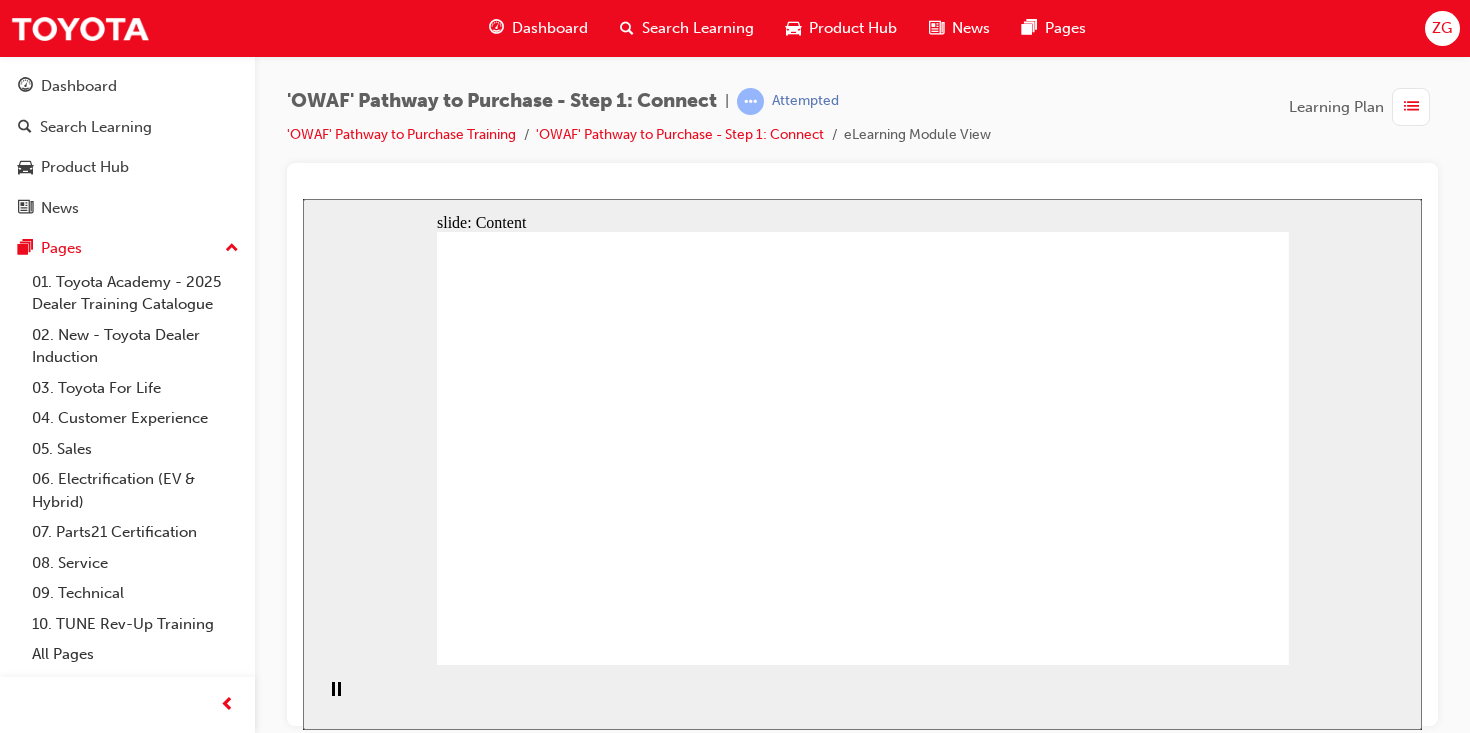 click 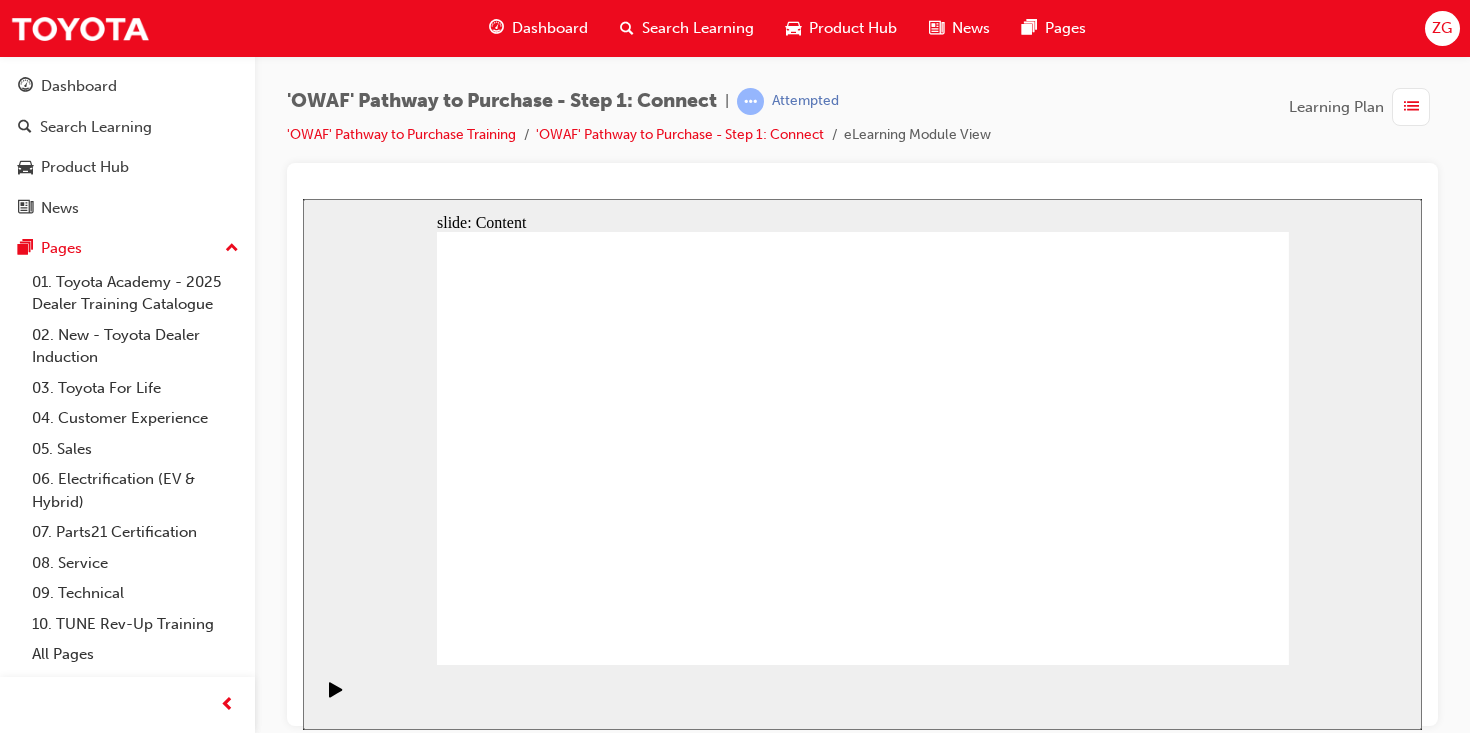 click 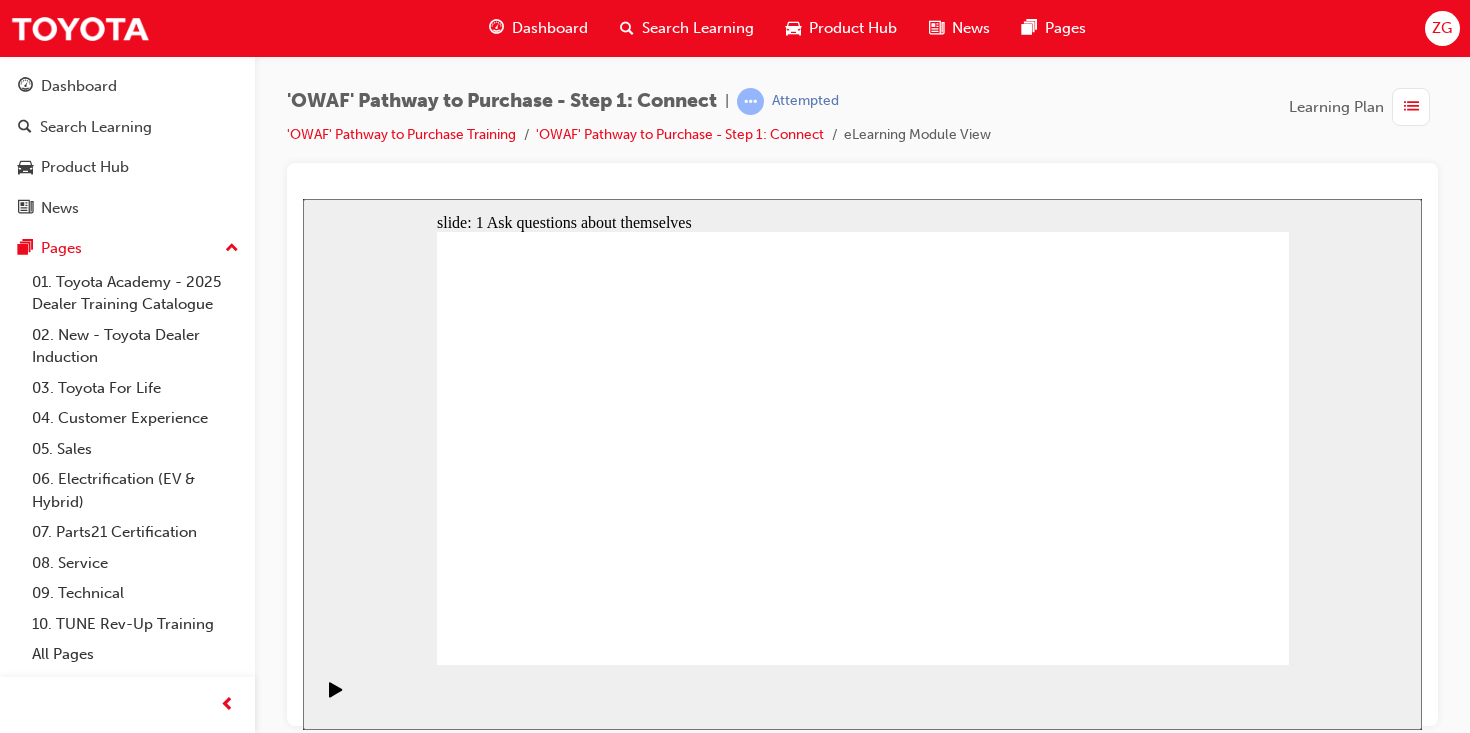 click 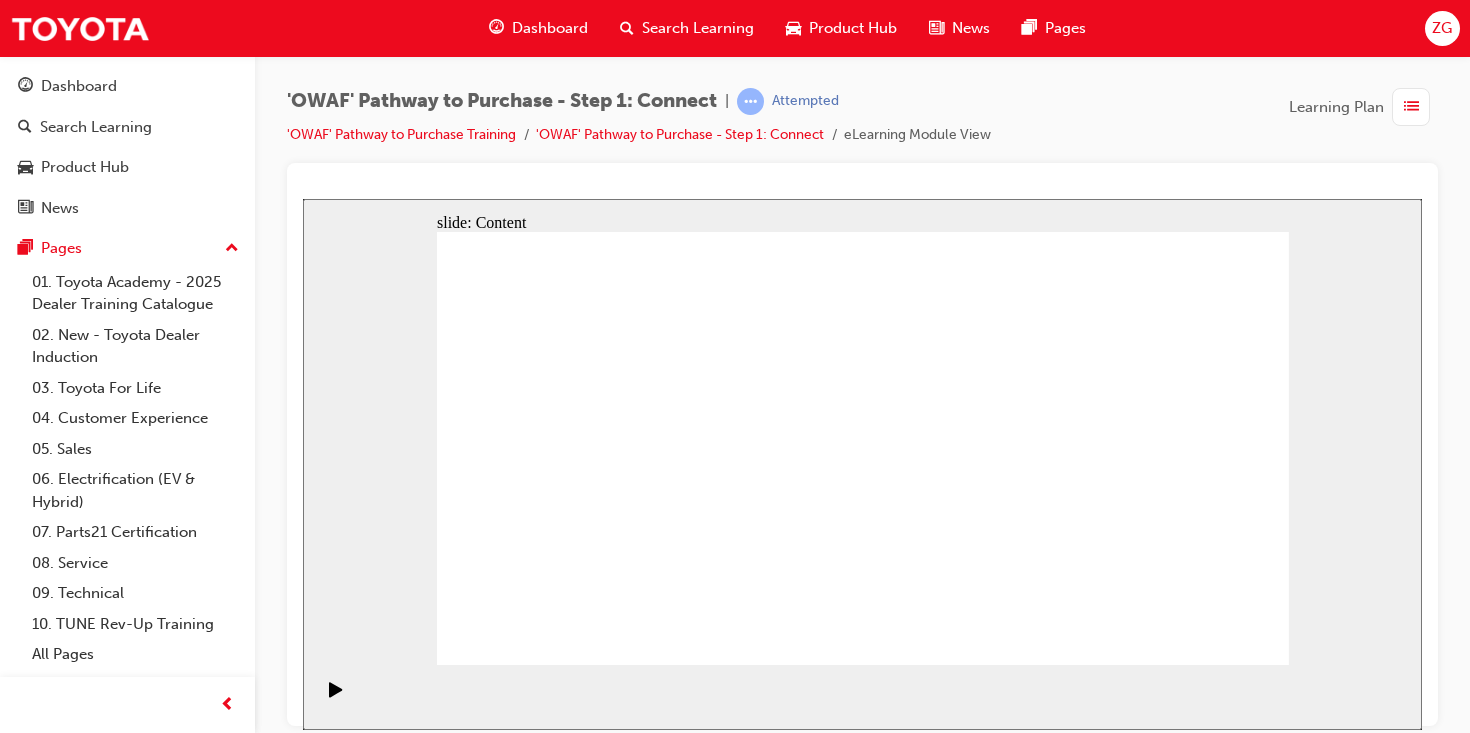 click 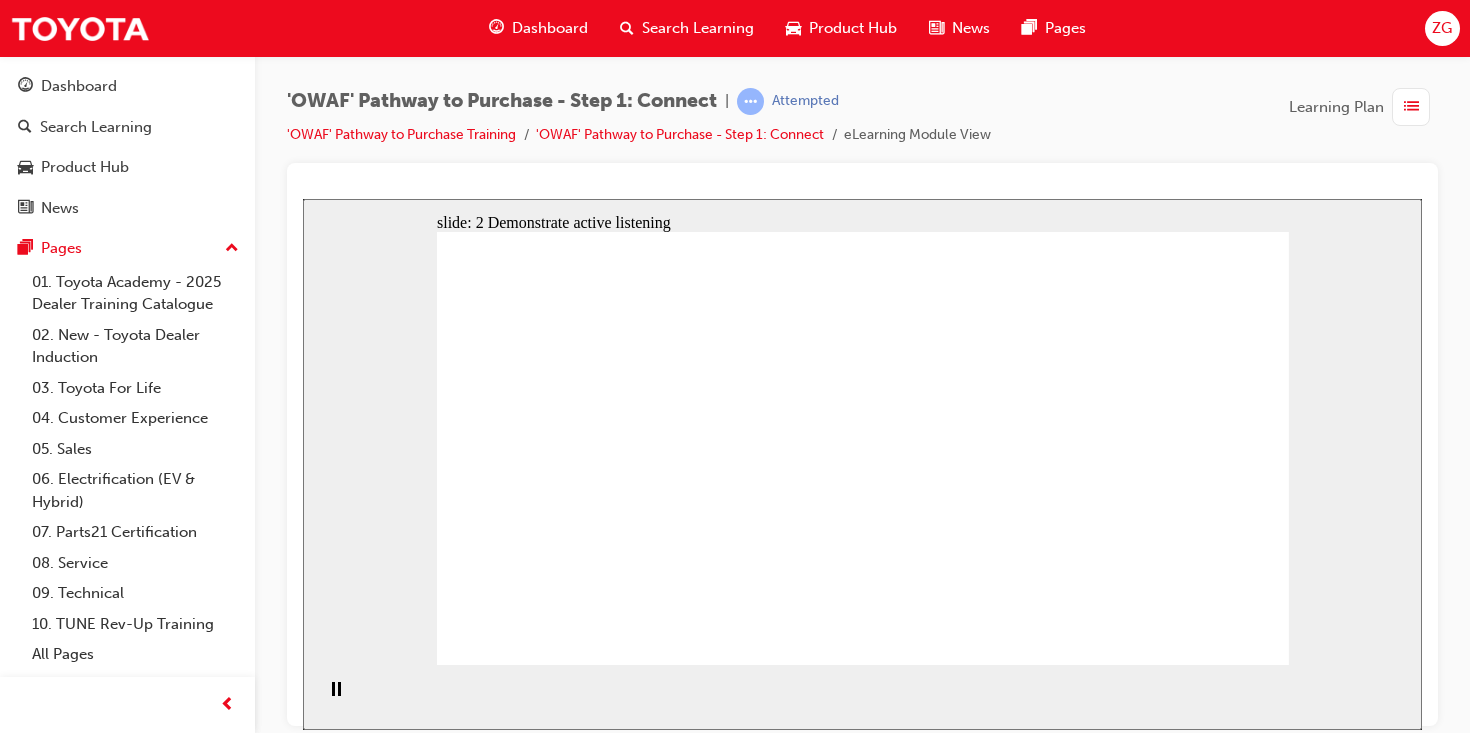 click 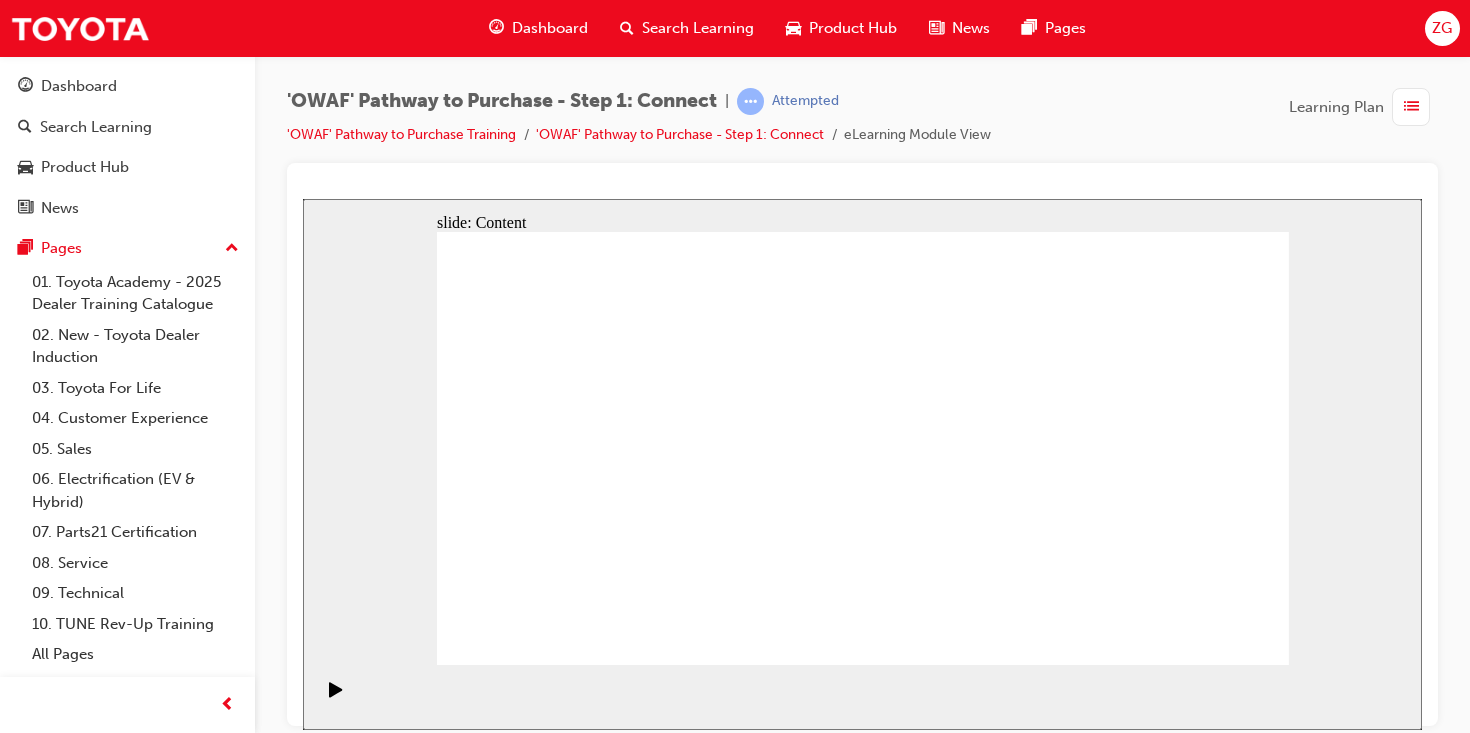 click 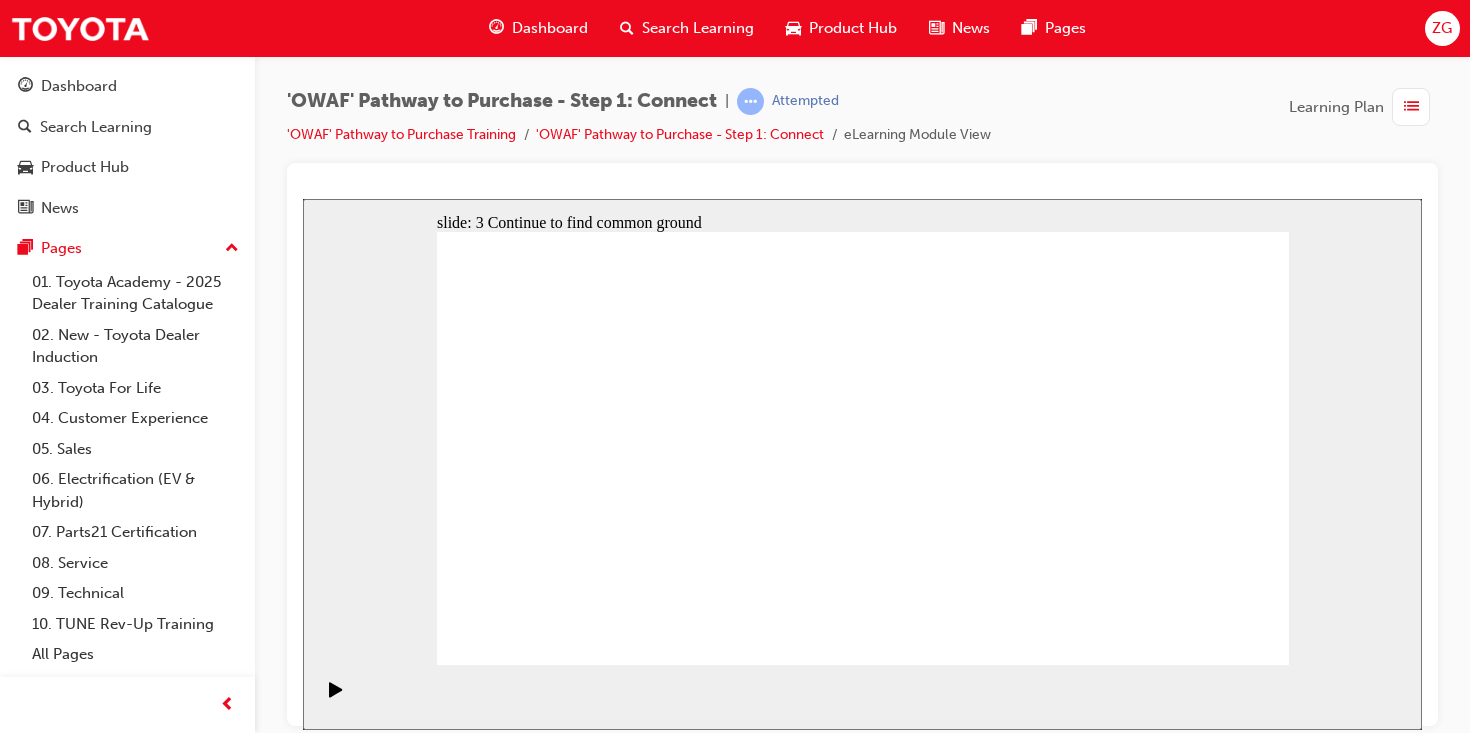 click 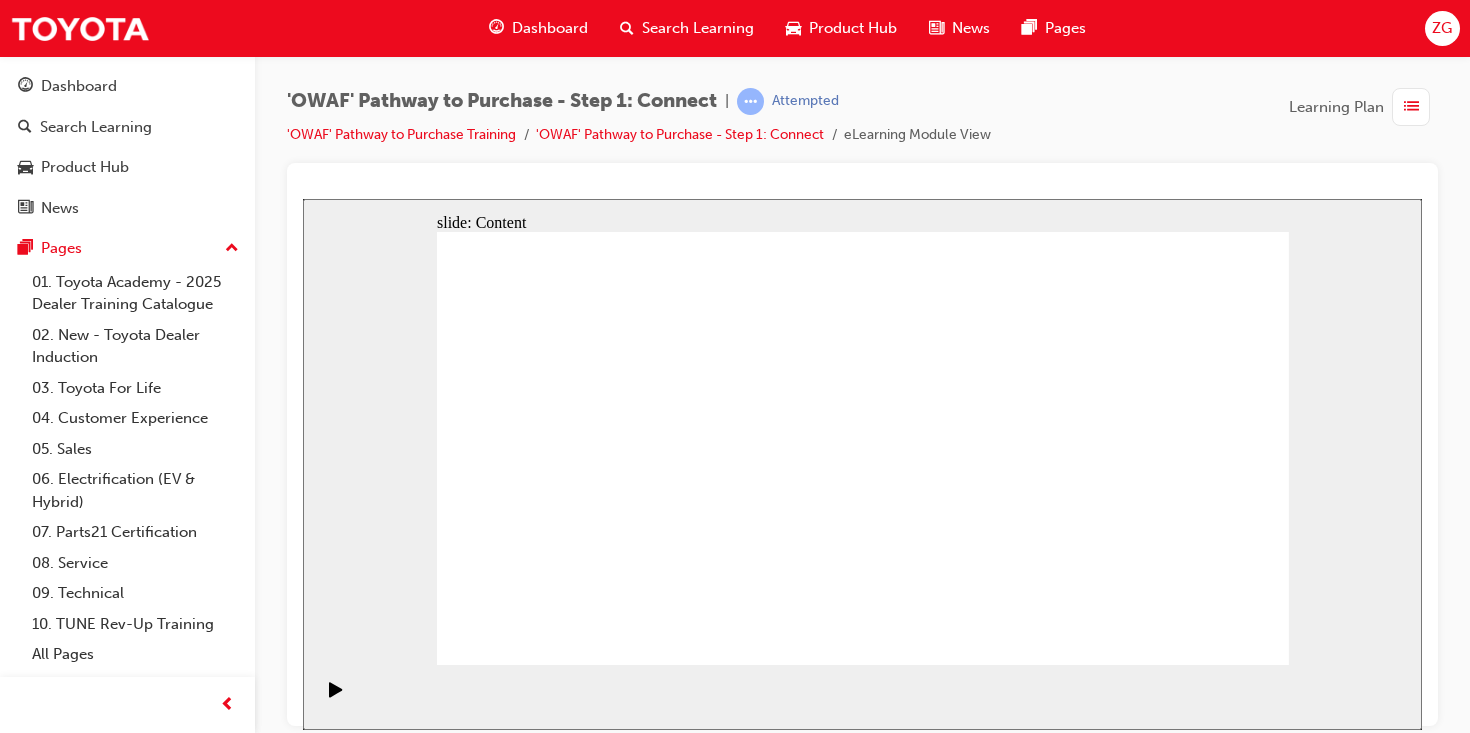 click 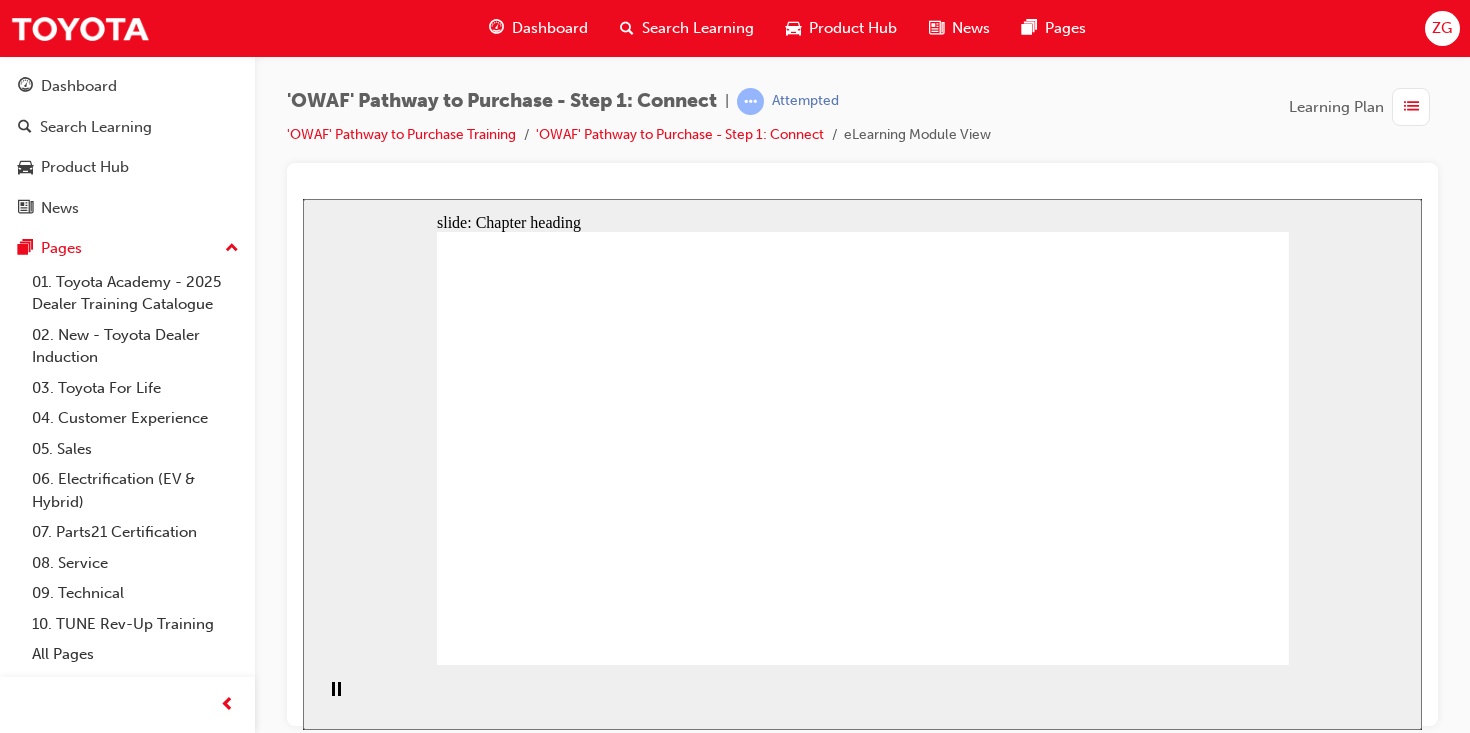 click 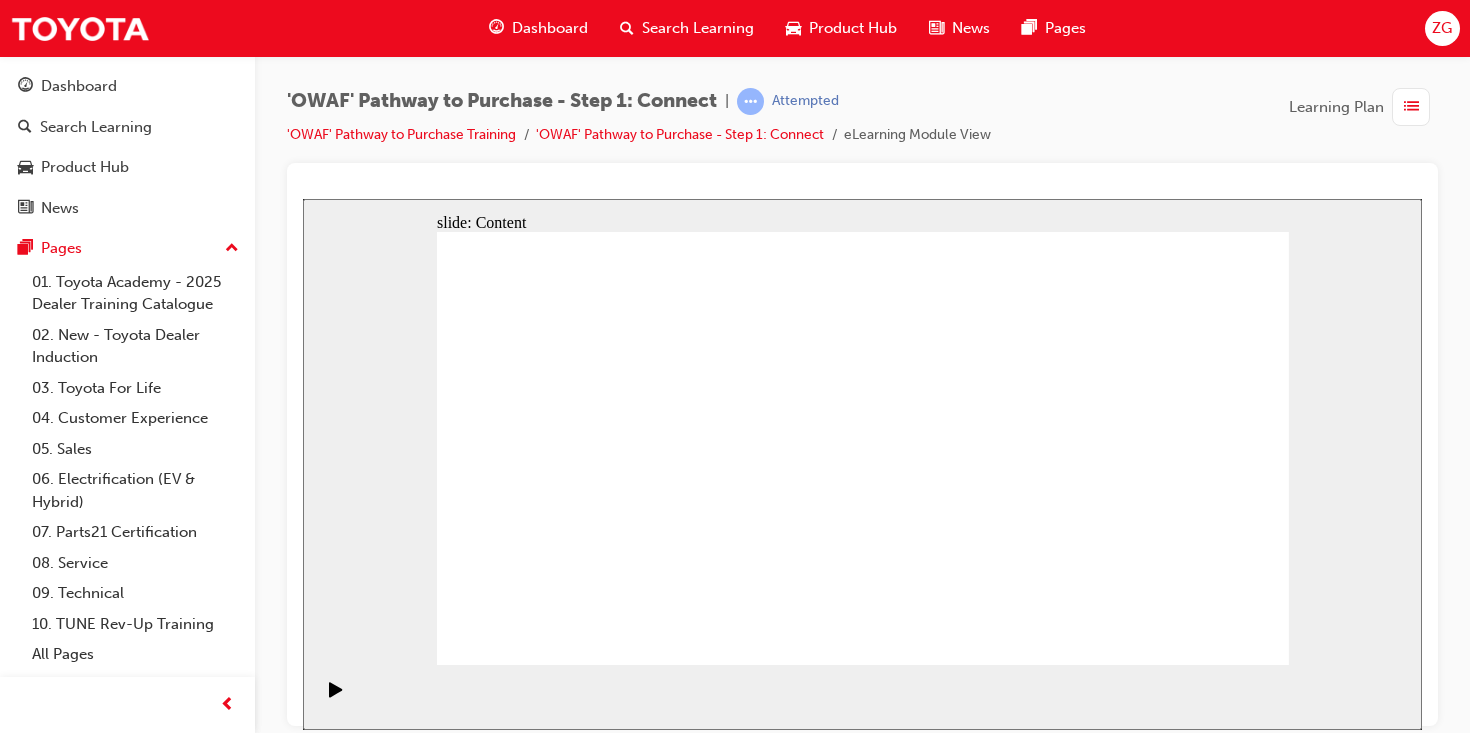 click 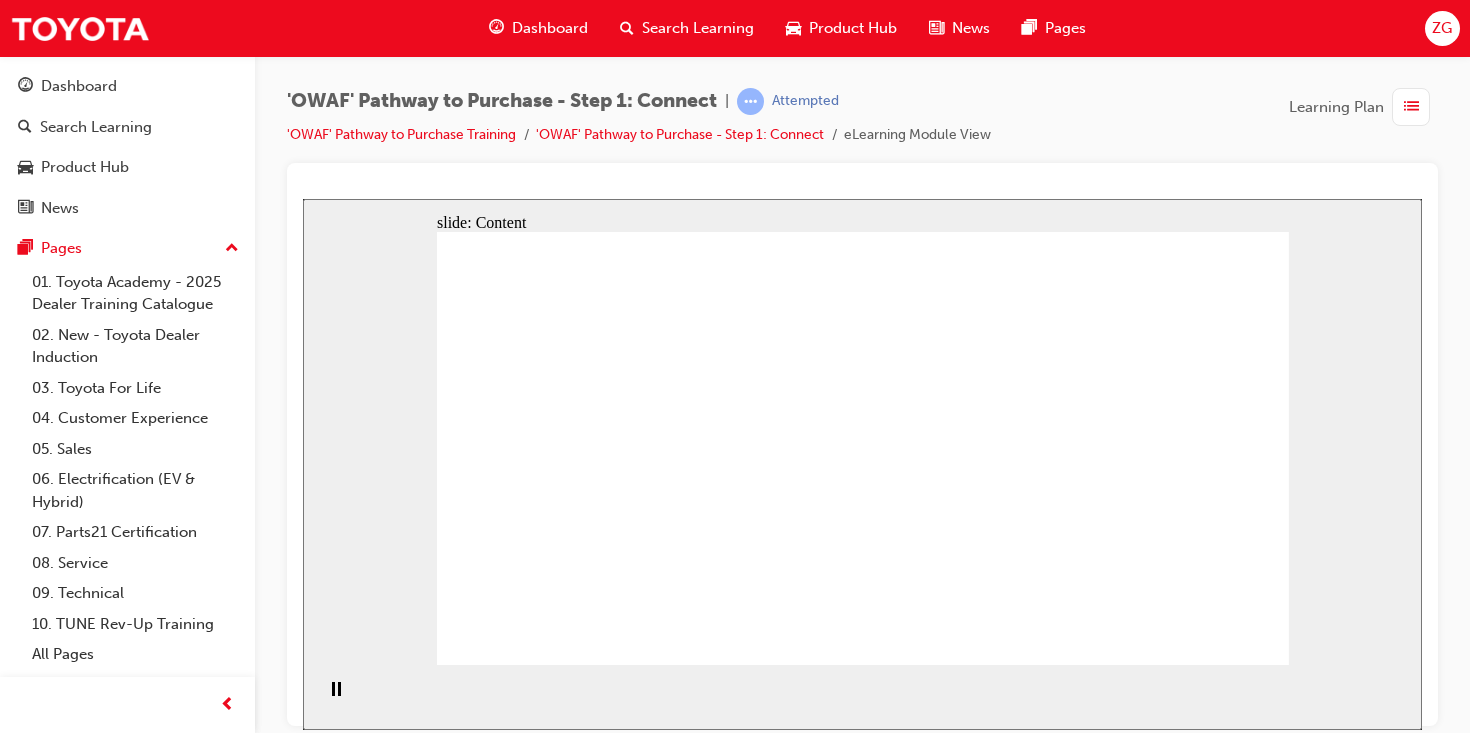 click 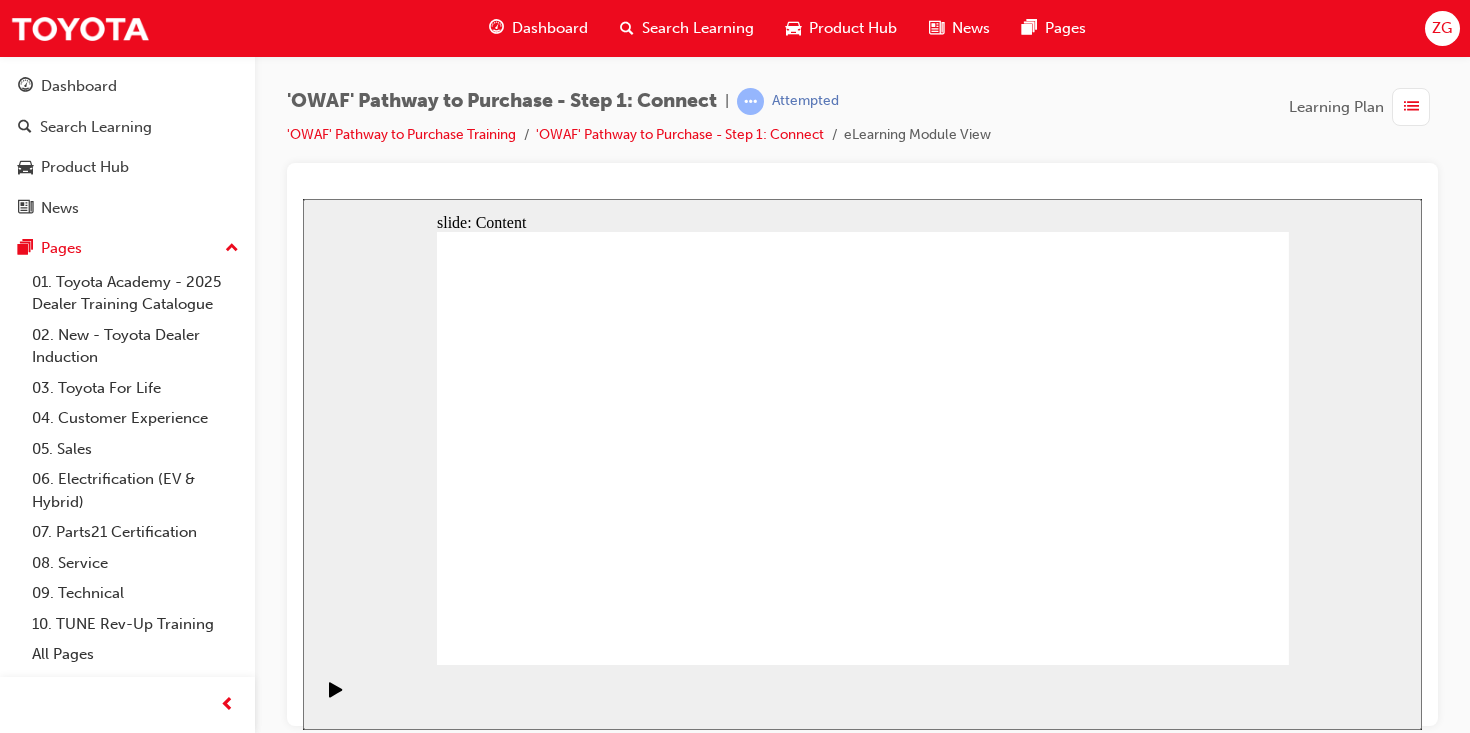 click 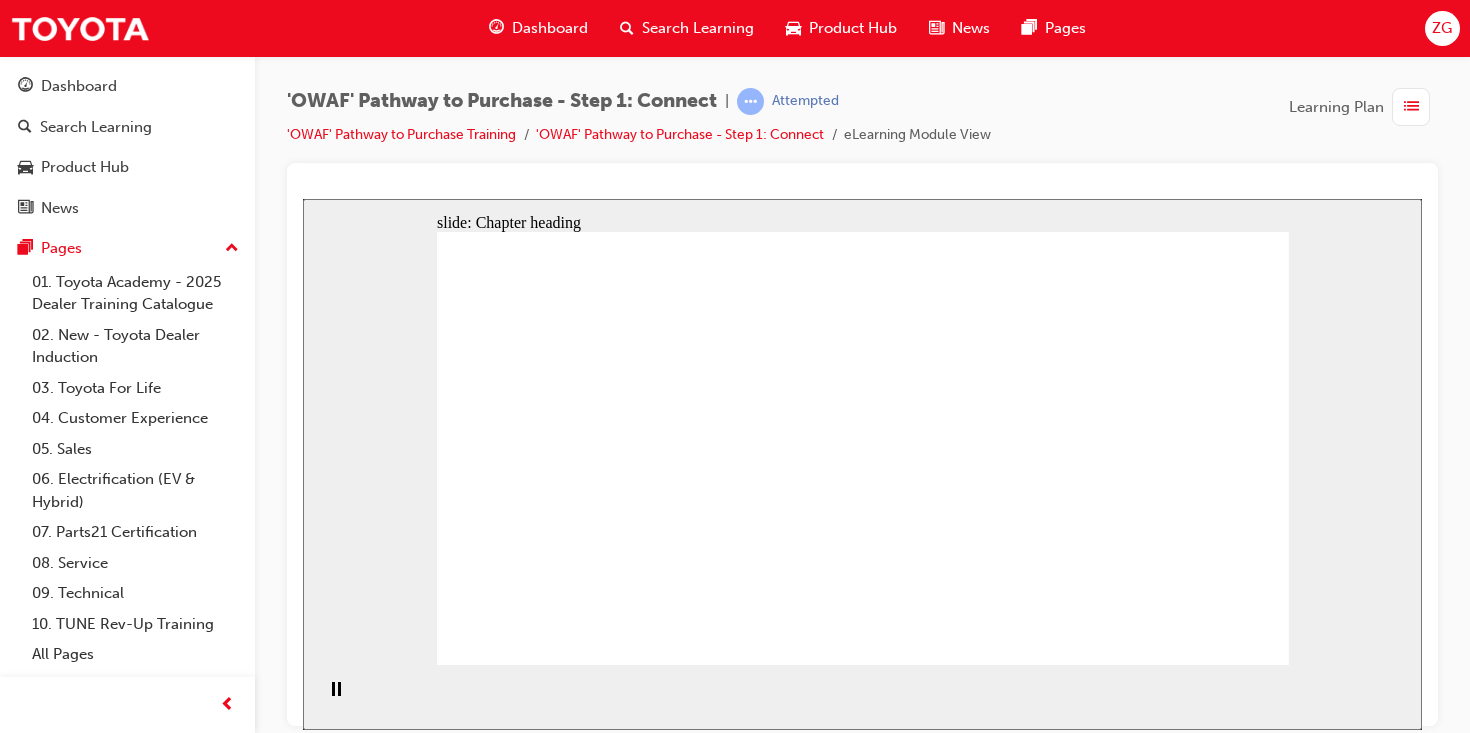 click 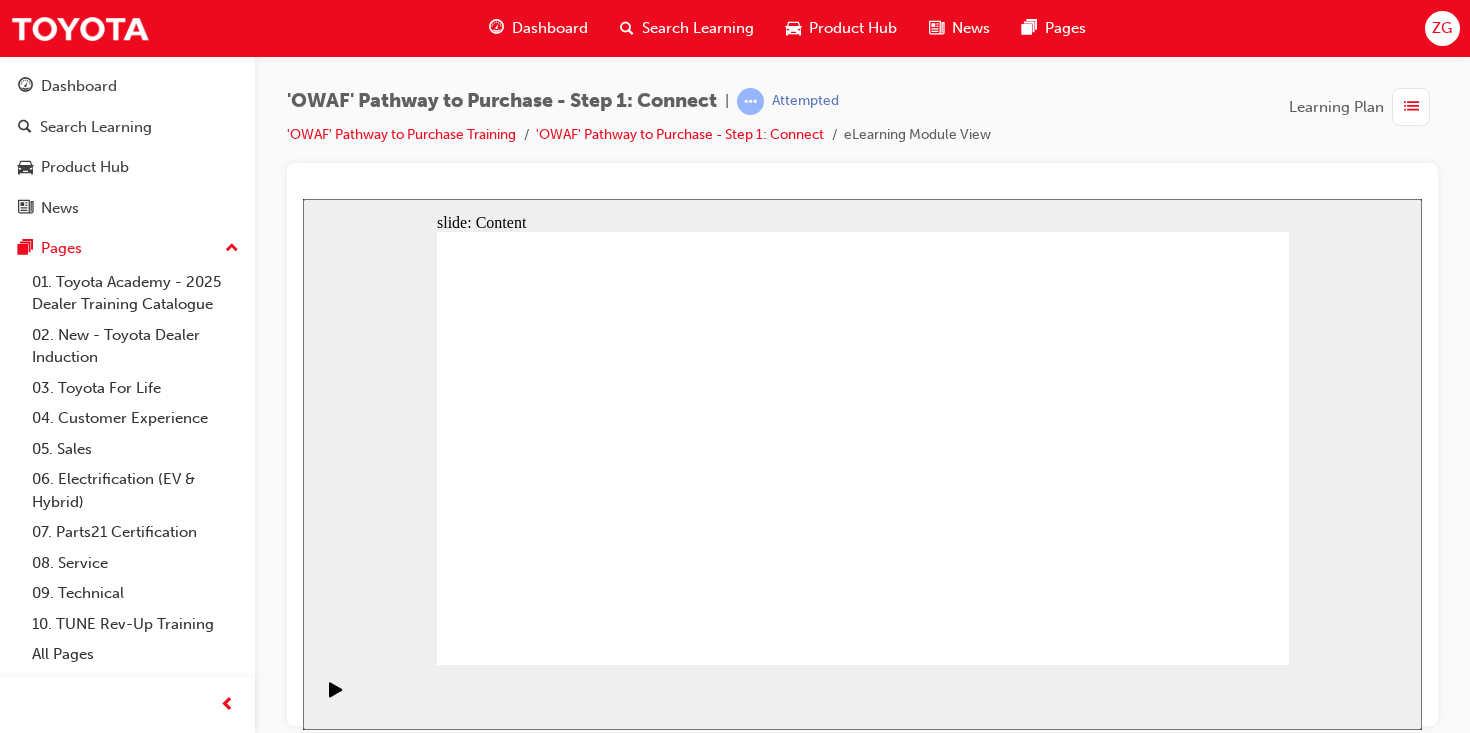 click 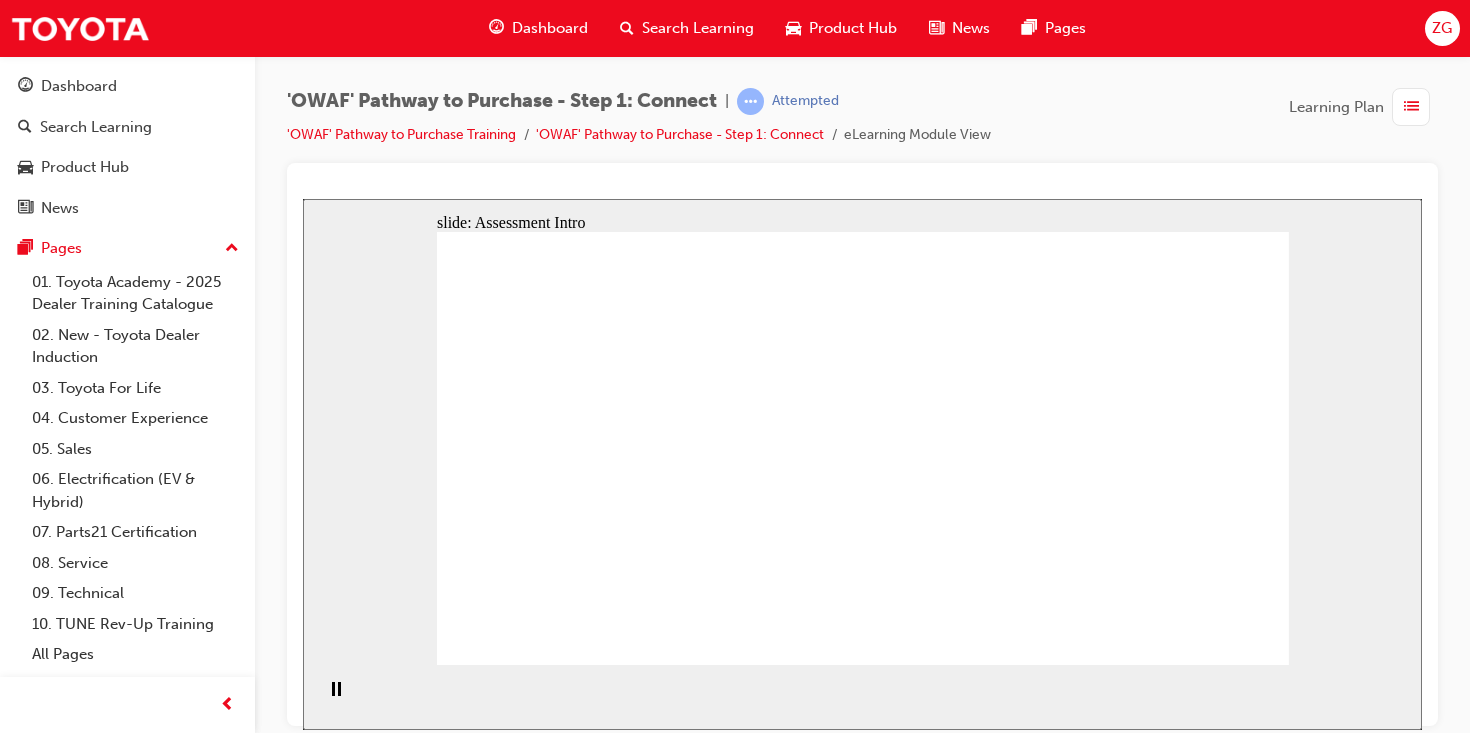 click 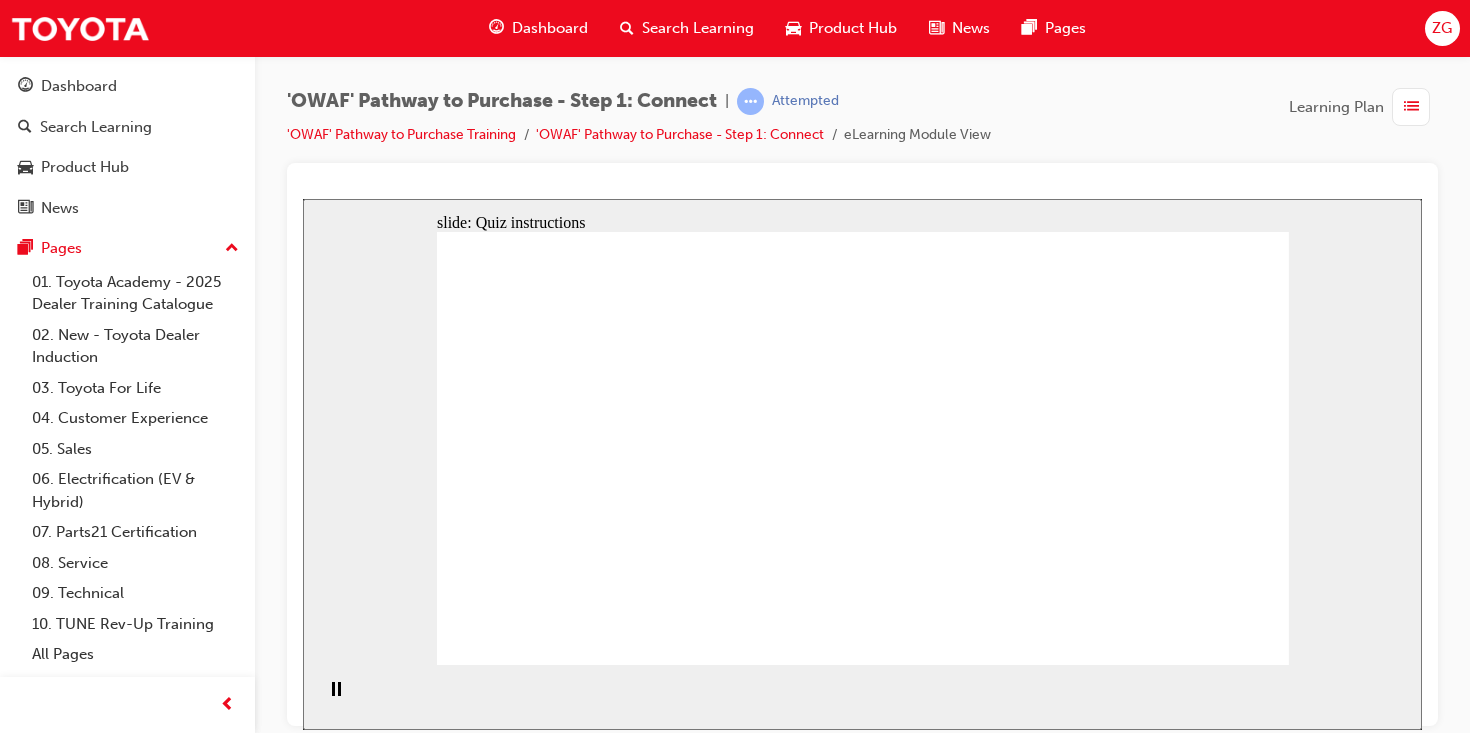 click 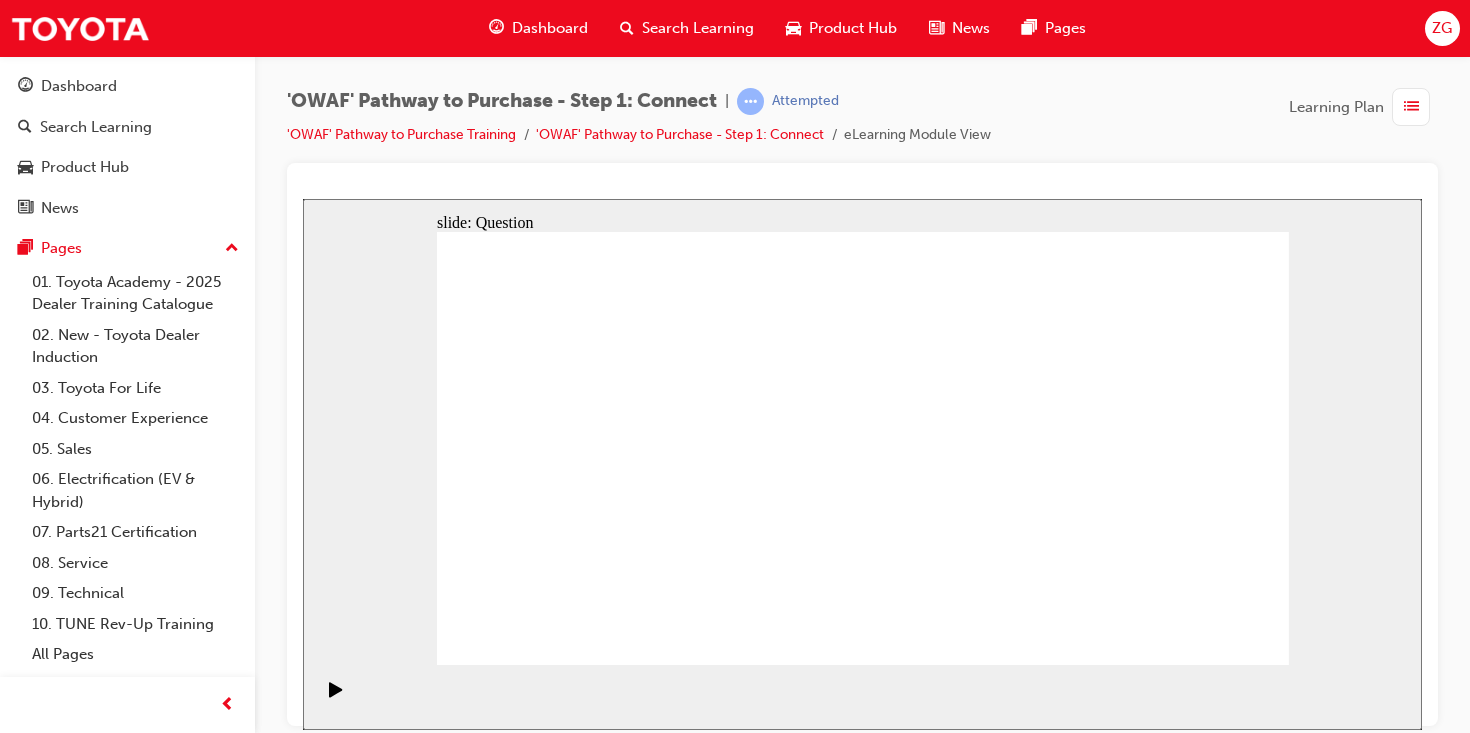 drag, startPoint x: 693, startPoint y: 591, endPoint x: 1097, endPoint y: 320, distance: 486.47406 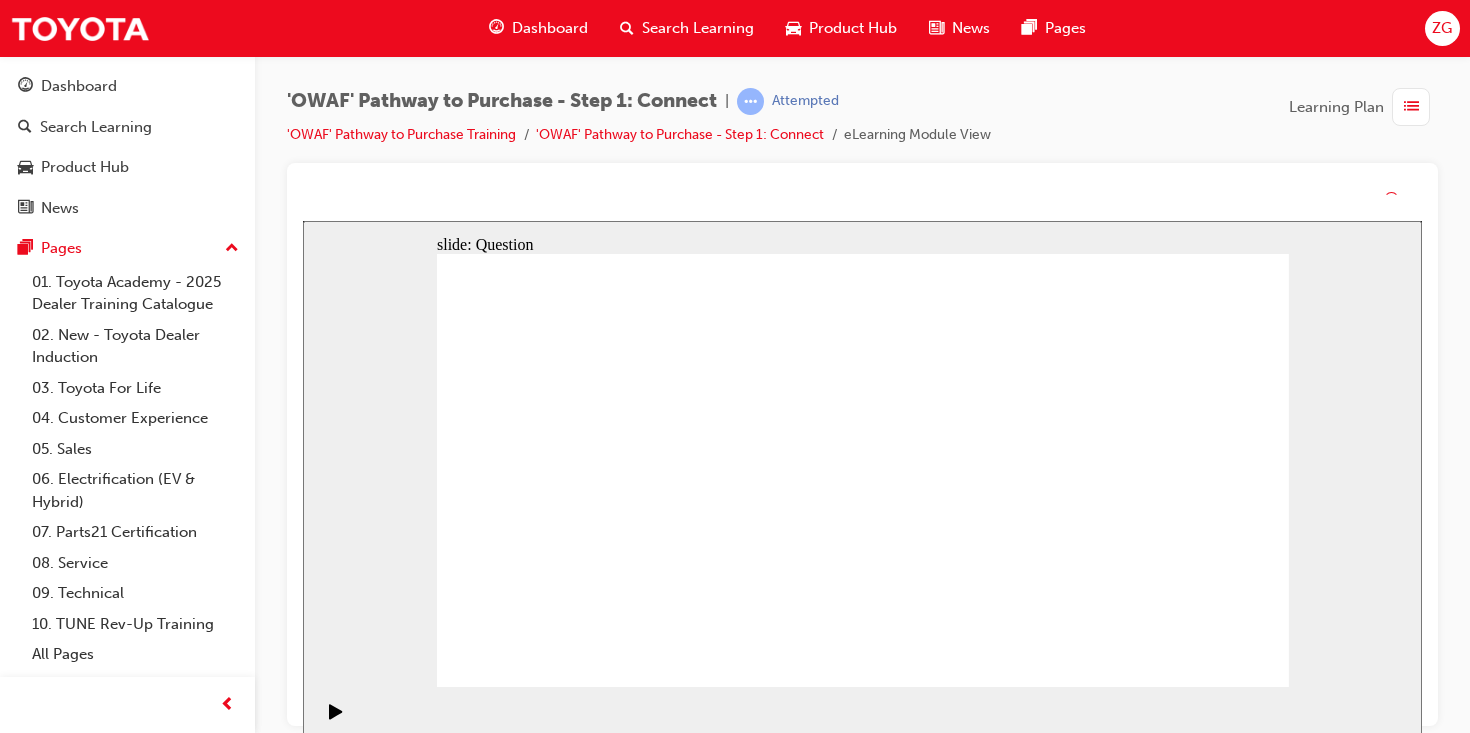 click 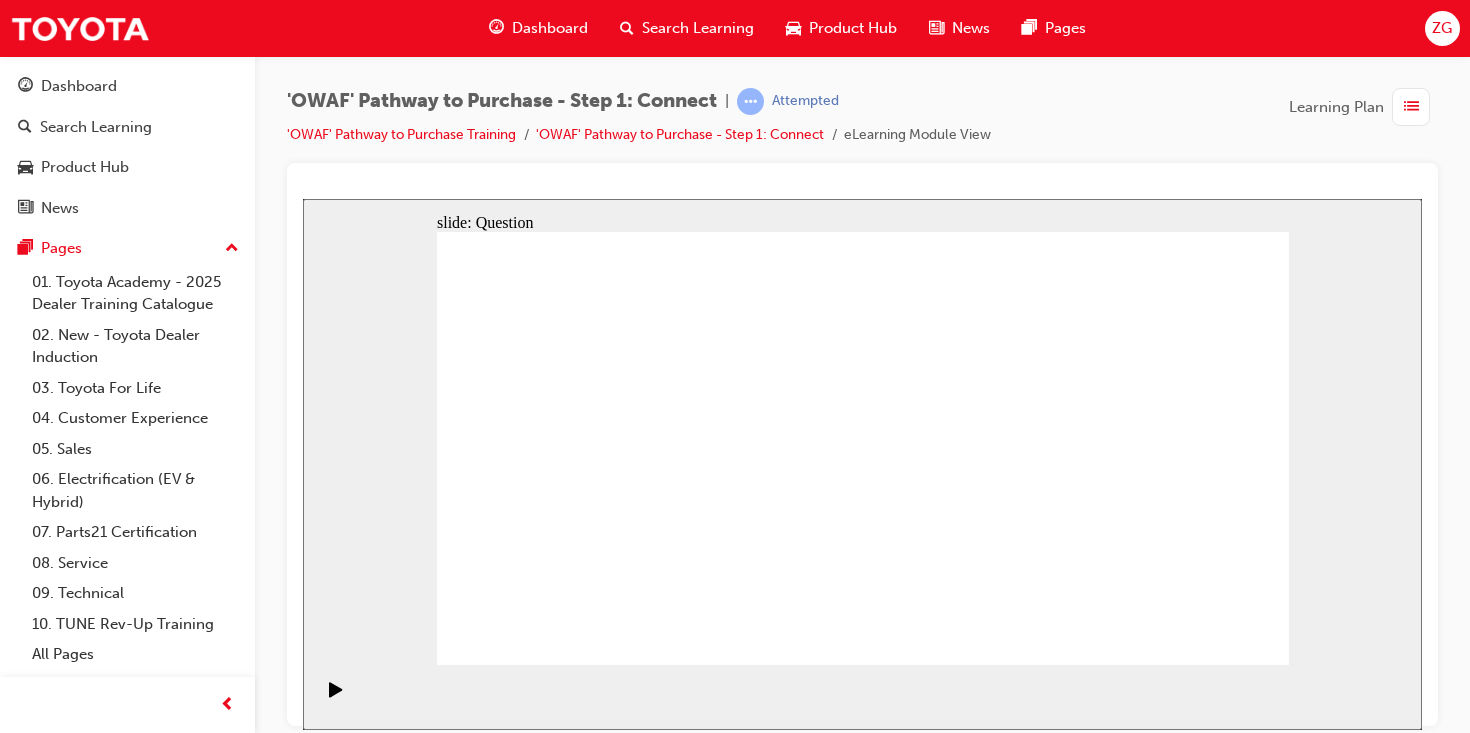 drag, startPoint x: 614, startPoint y: 581, endPoint x: 897, endPoint y: 389, distance: 341.98392 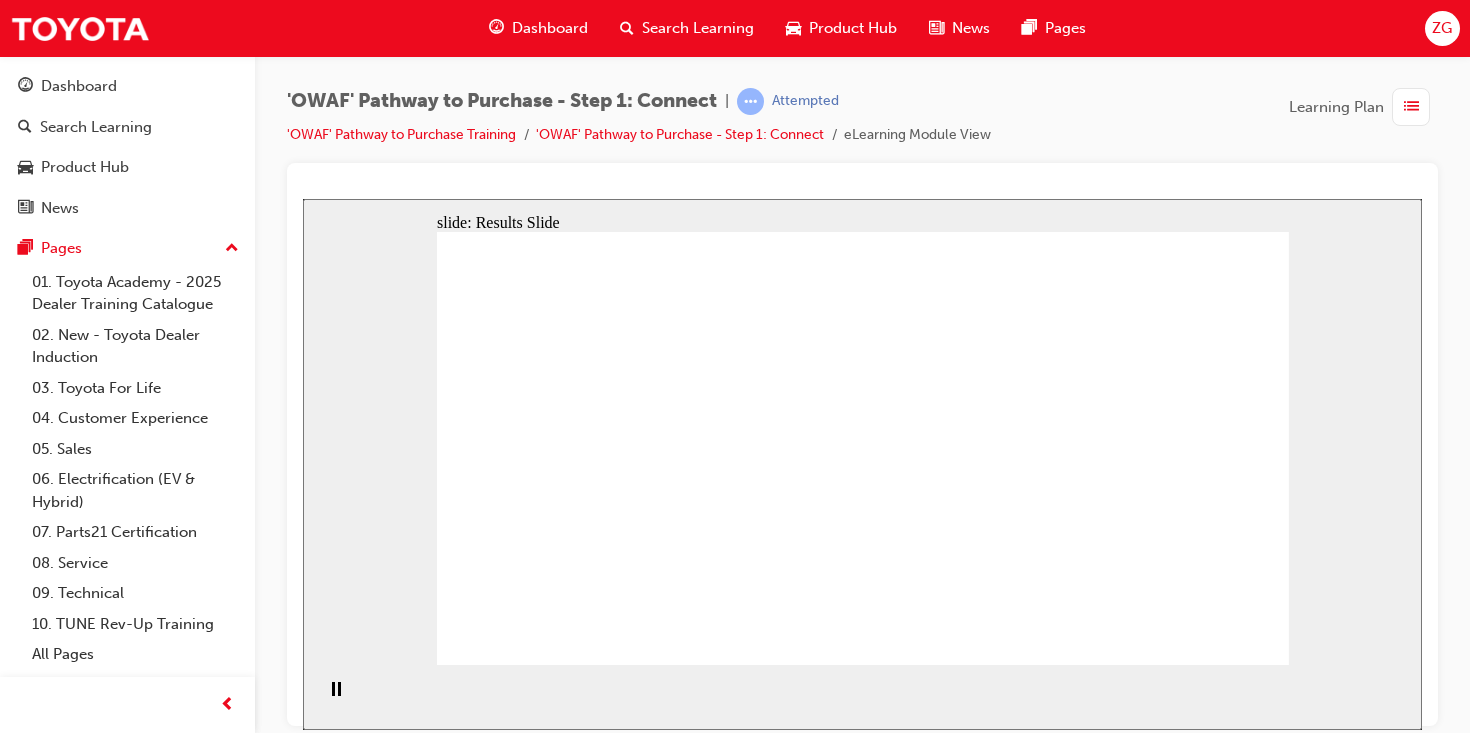 click 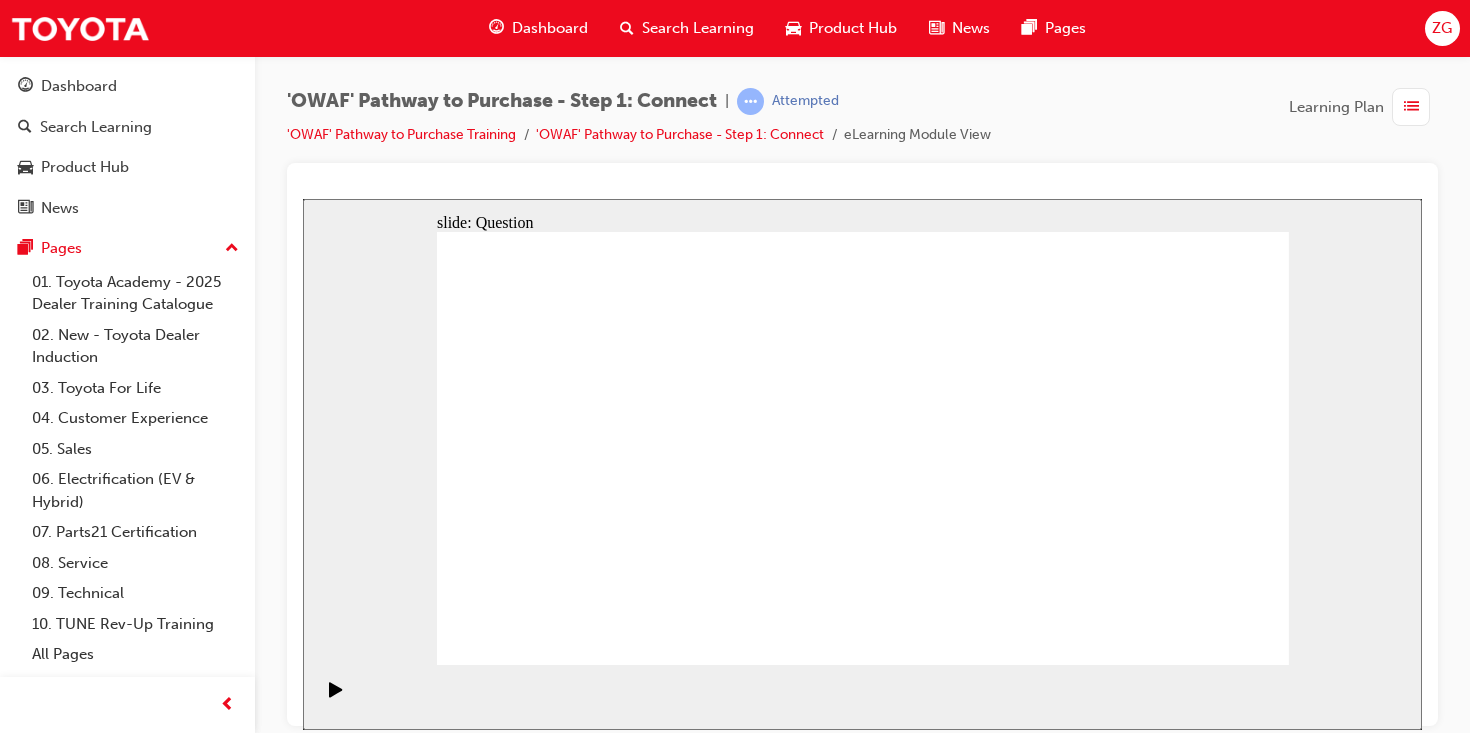 drag, startPoint x: 698, startPoint y: 599, endPoint x: 1104, endPoint y: 308, distance: 499.51675 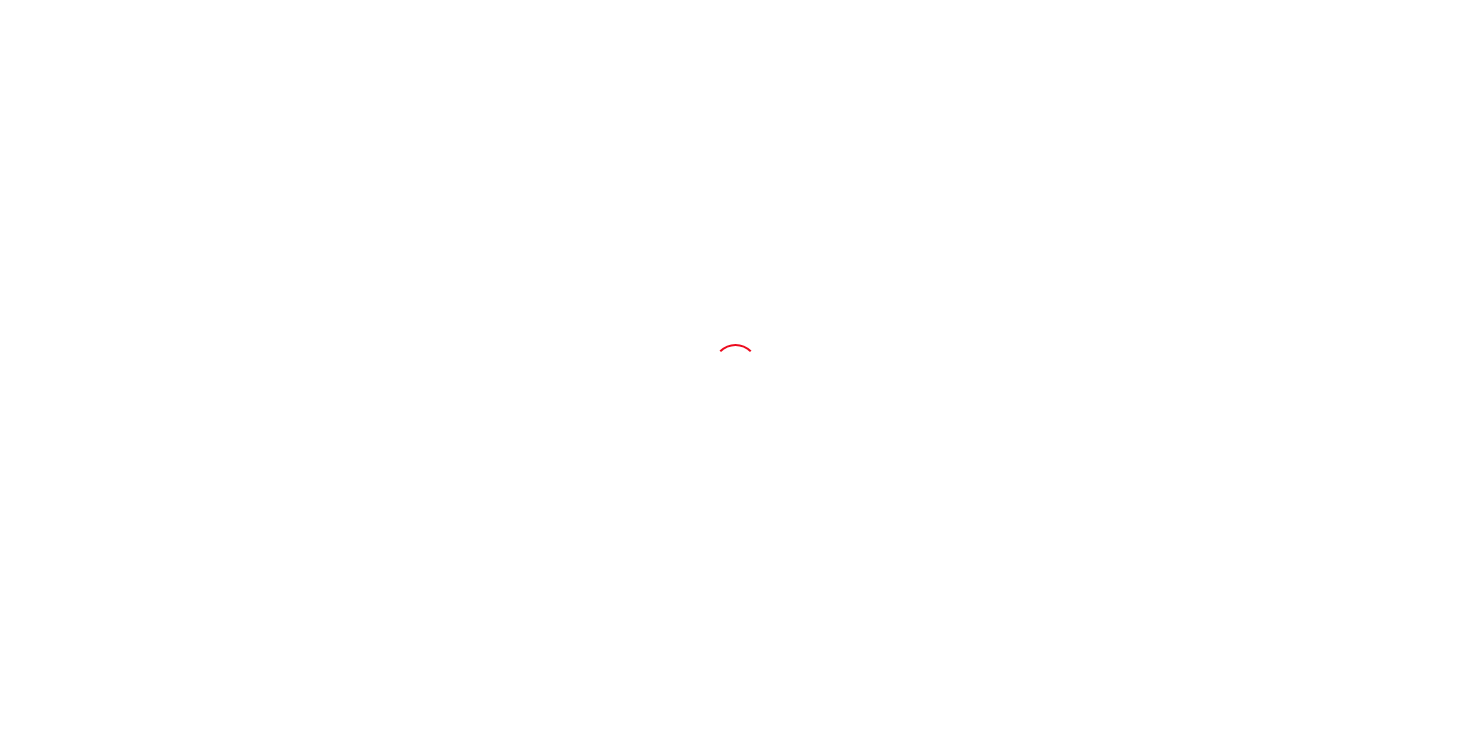 scroll, scrollTop: 0, scrollLeft: 0, axis: both 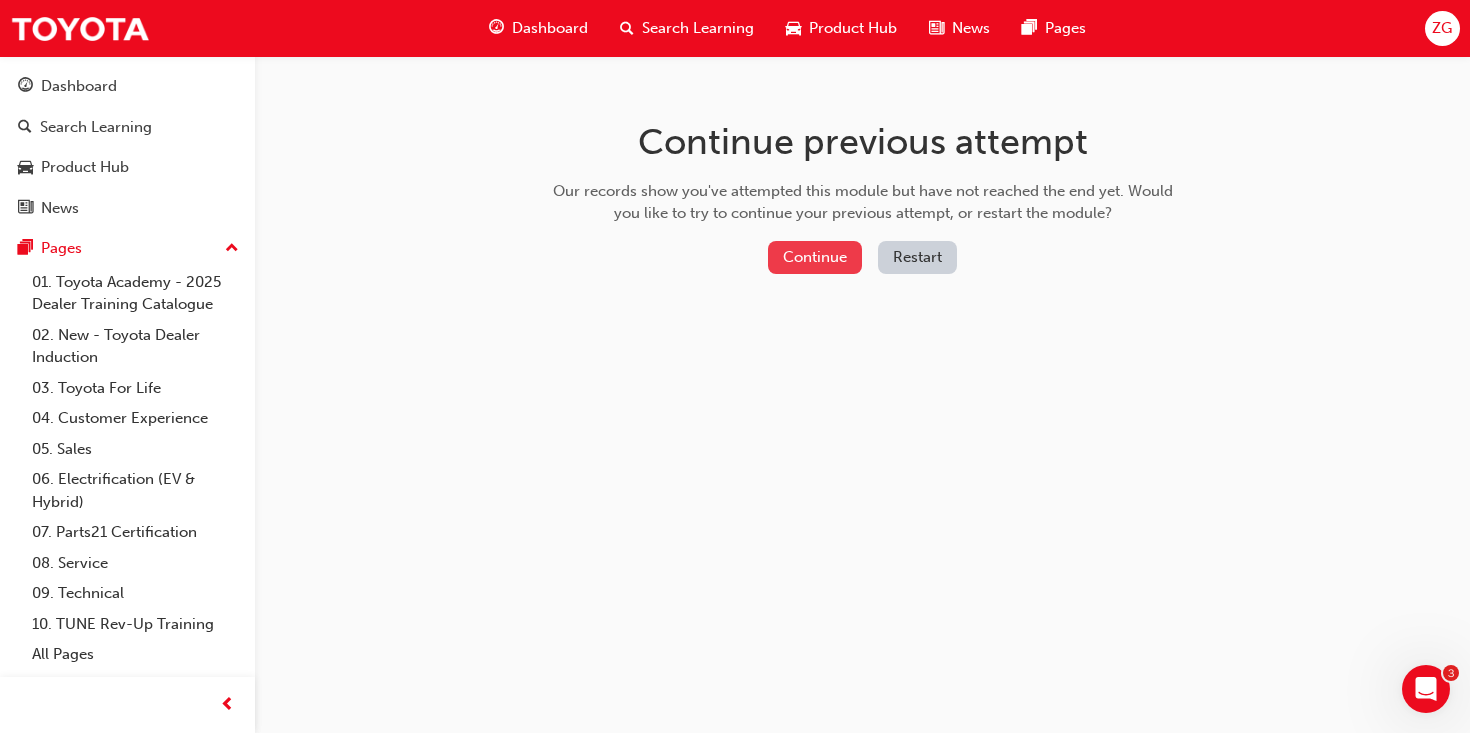 click on "Continue" at bounding box center [815, 257] 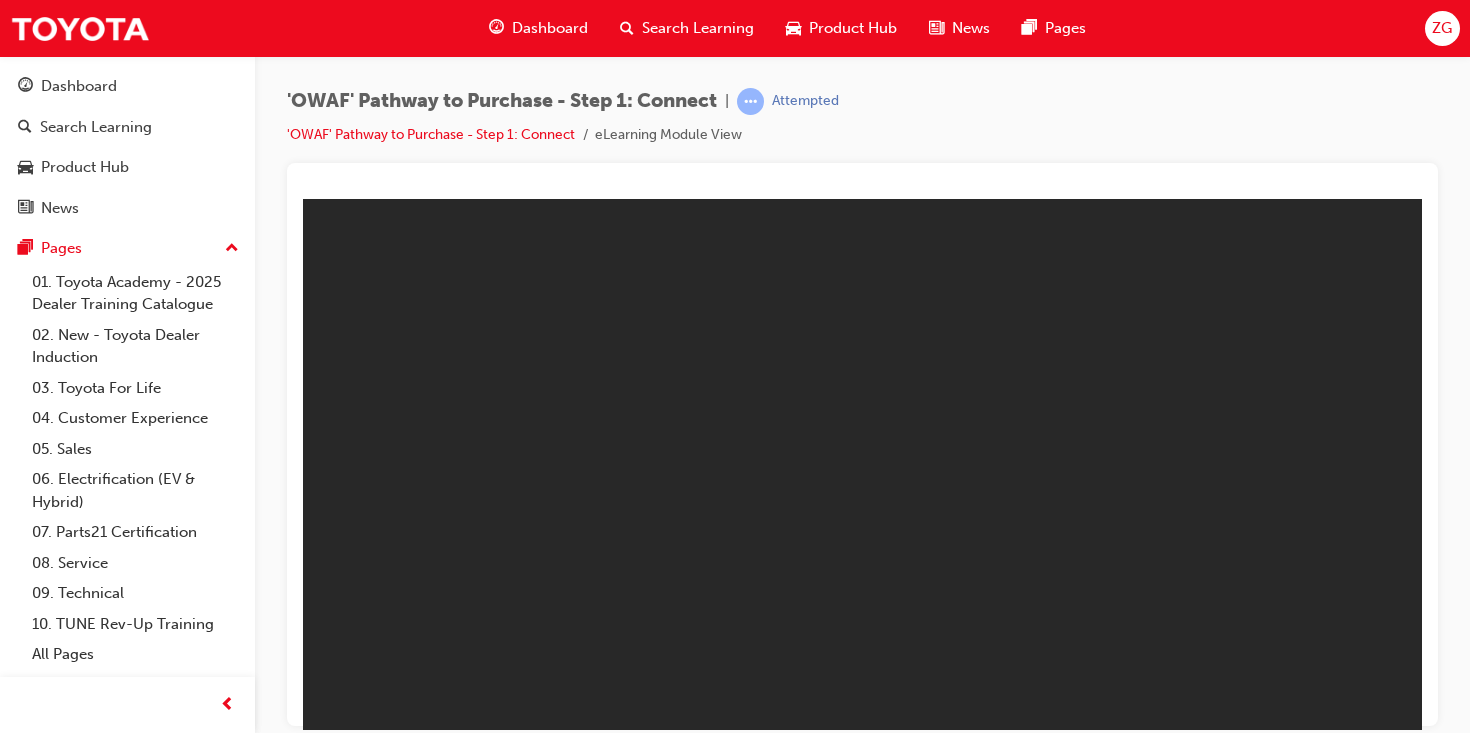 scroll, scrollTop: 0, scrollLeft: 0, axis: both 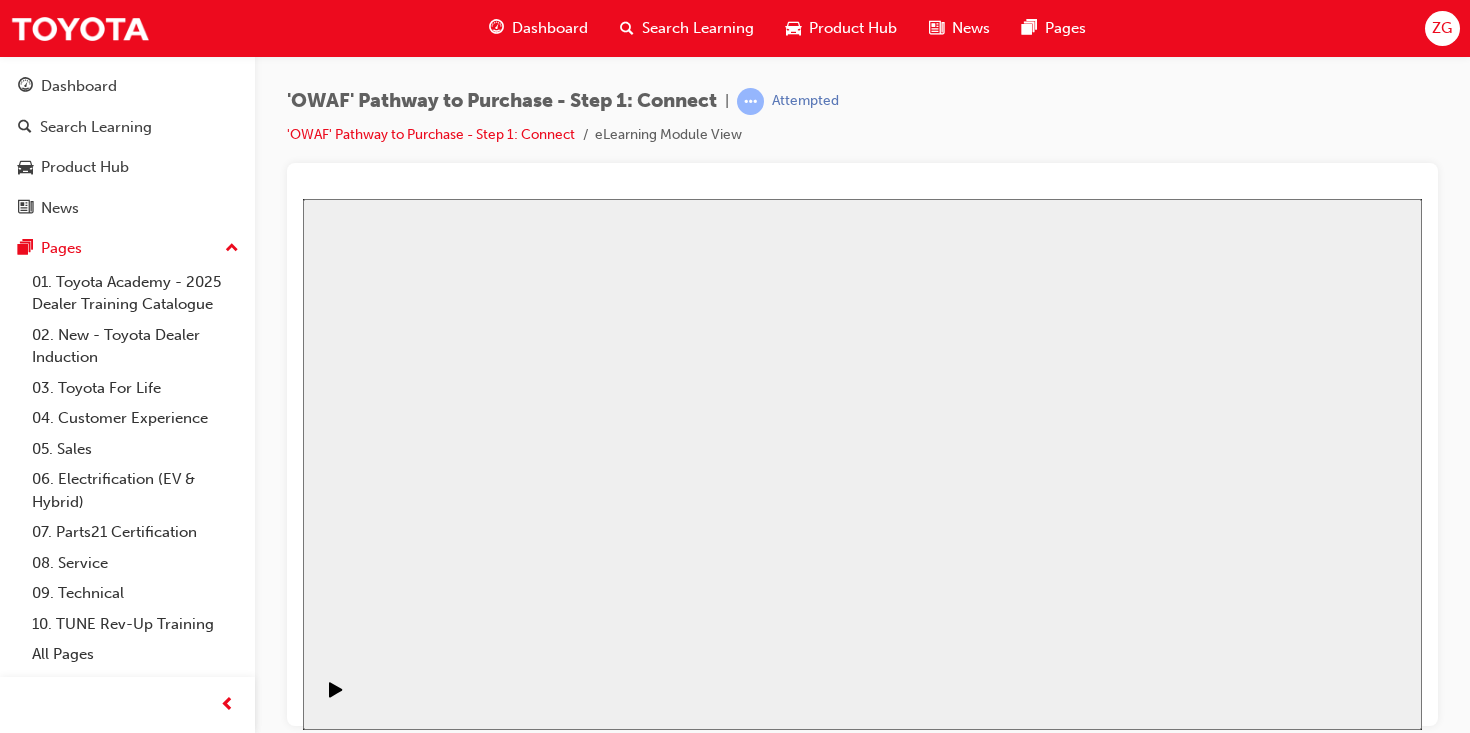 click on "Resume" at bounding box center (341, 1918) 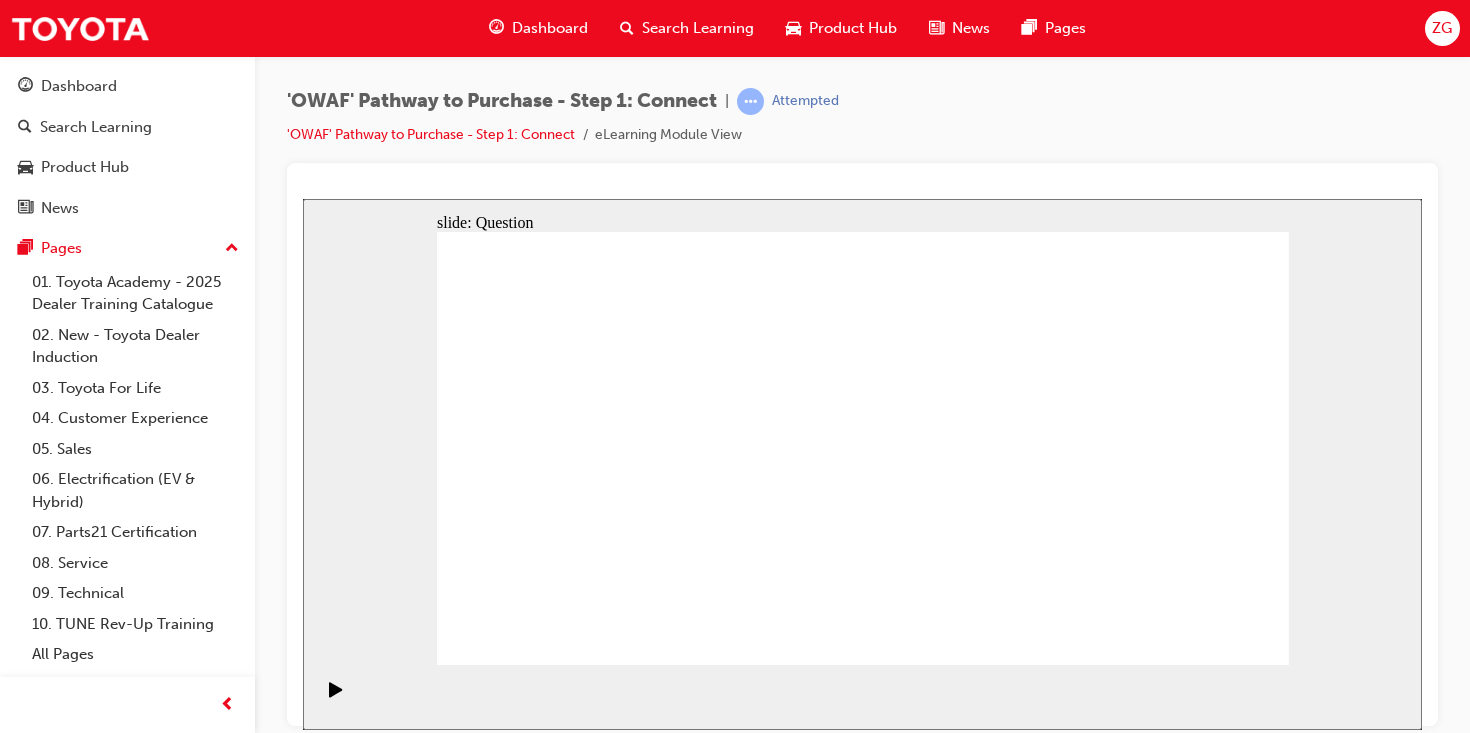 click 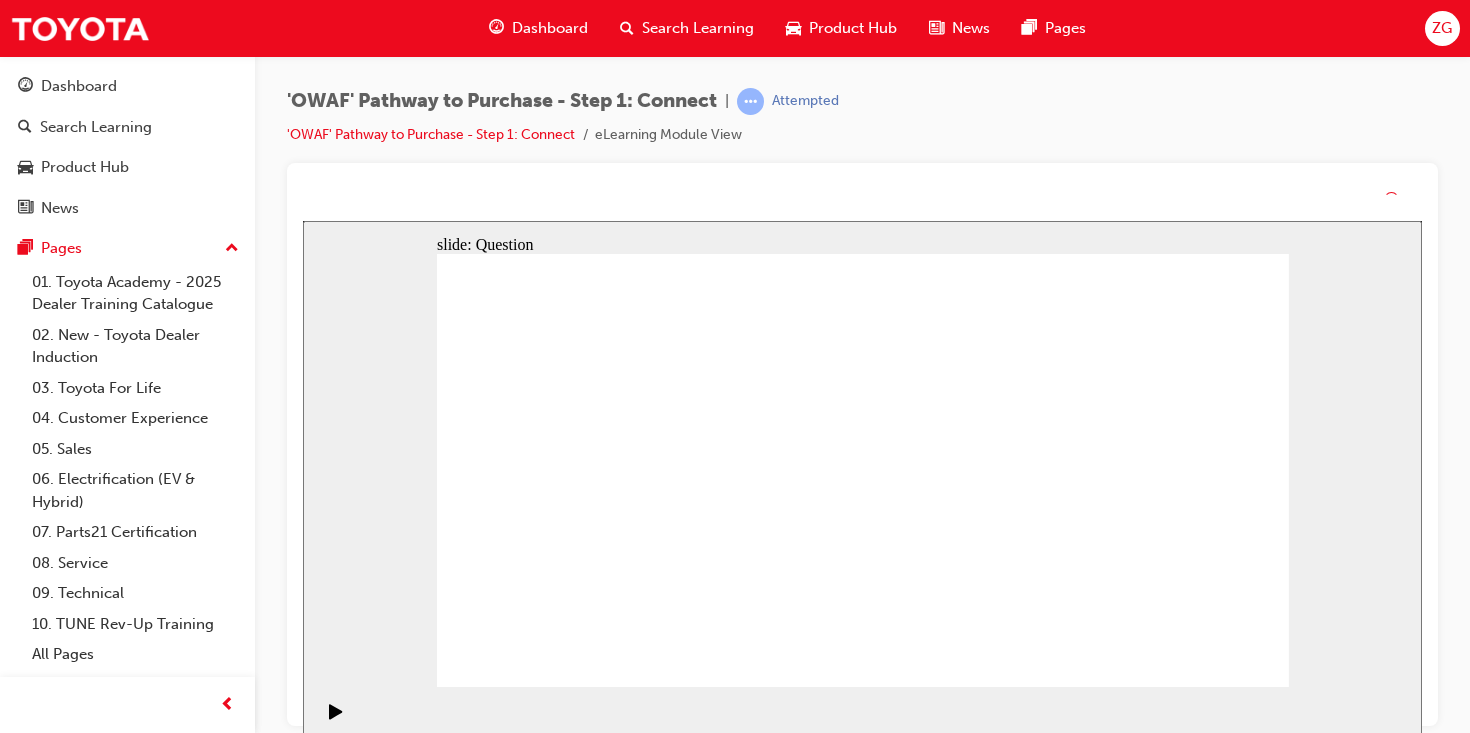 click 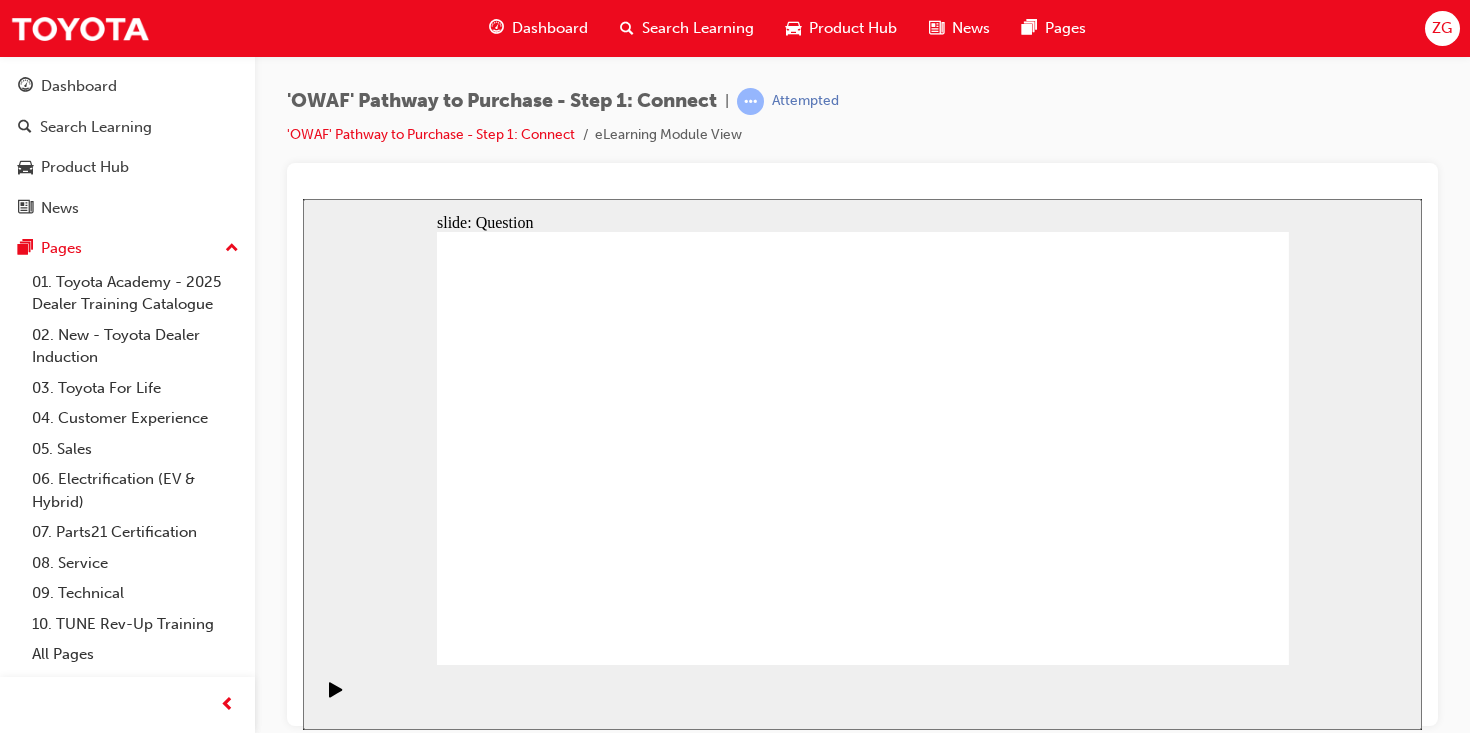 click 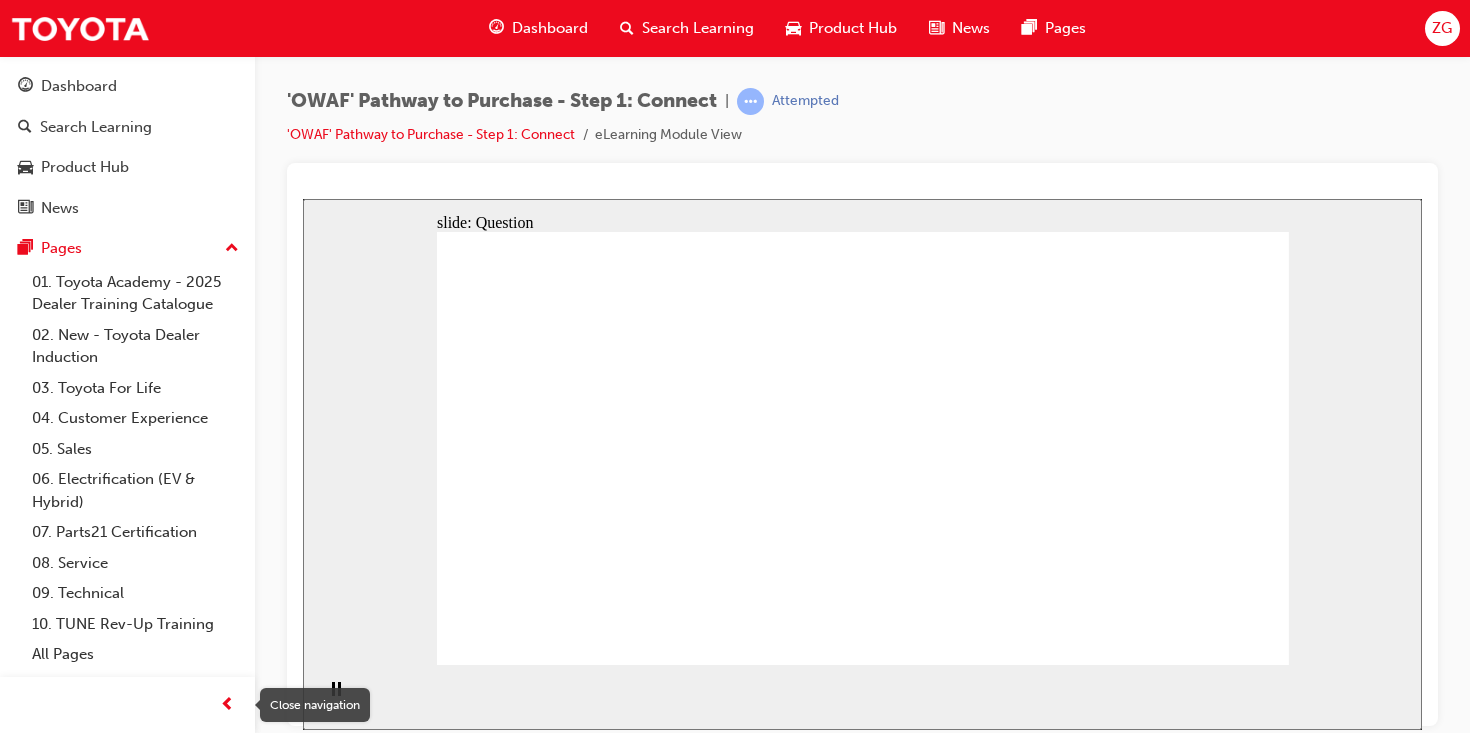 click at bounding box center [227, 705] 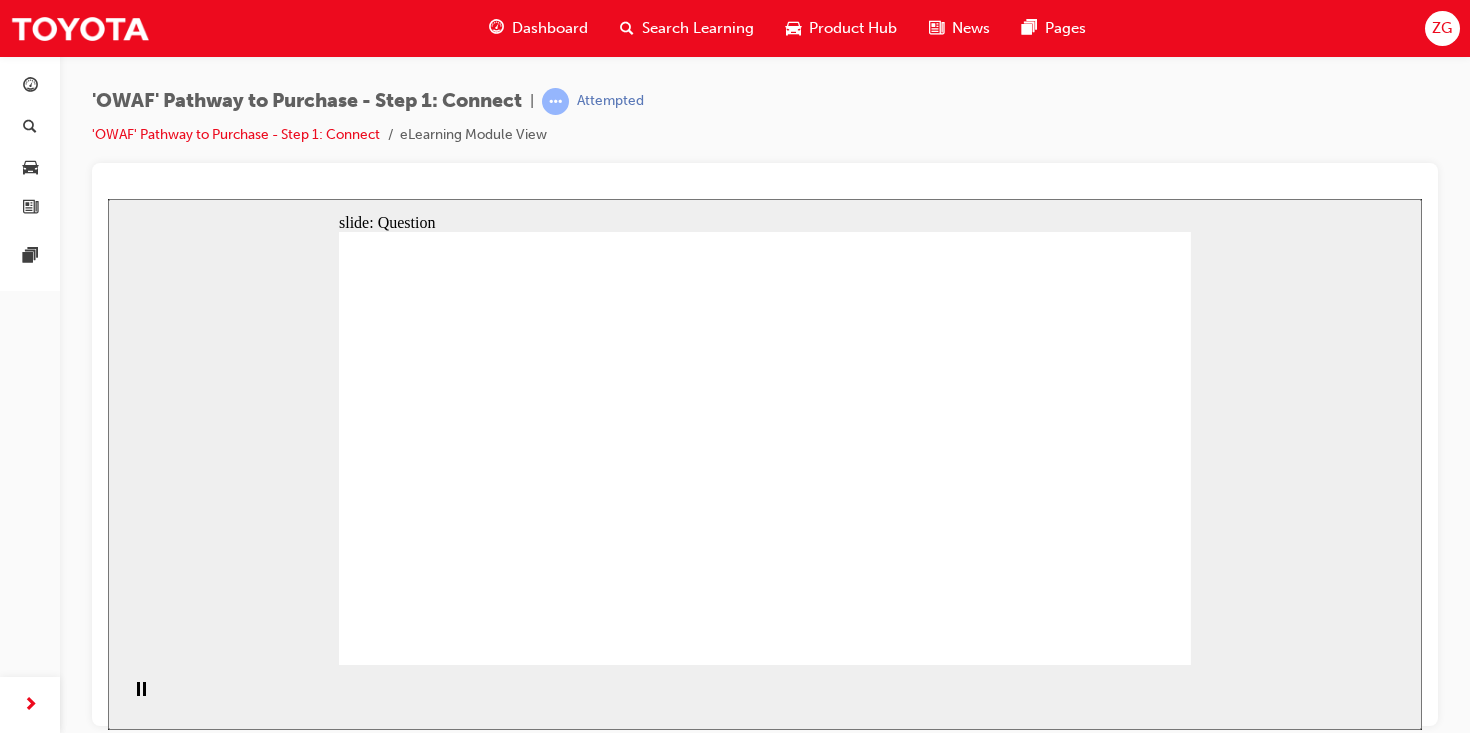 click at bounding box center [30, 705] 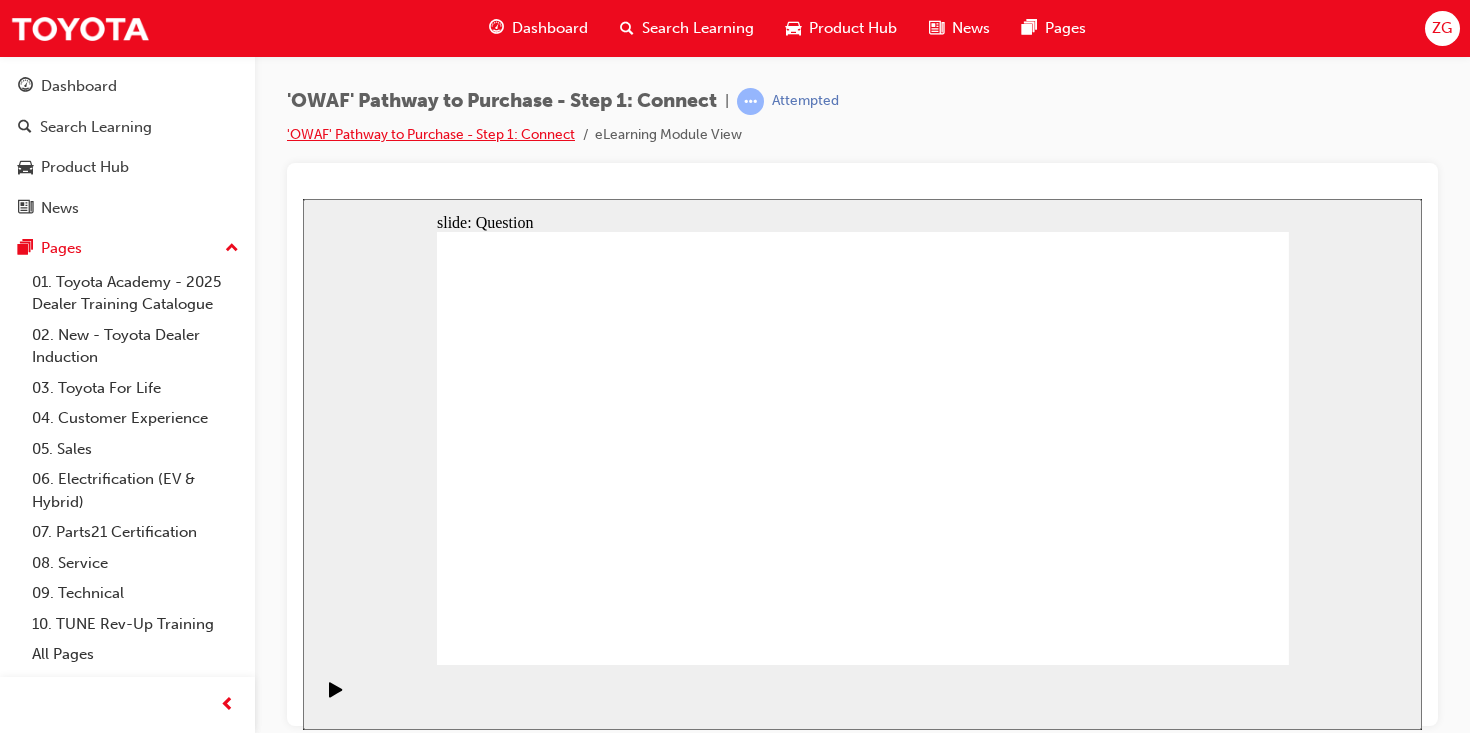 click on "'OWAF' Pathway to Purchase - Step 1: Connect" at bounding box center (431, 134) 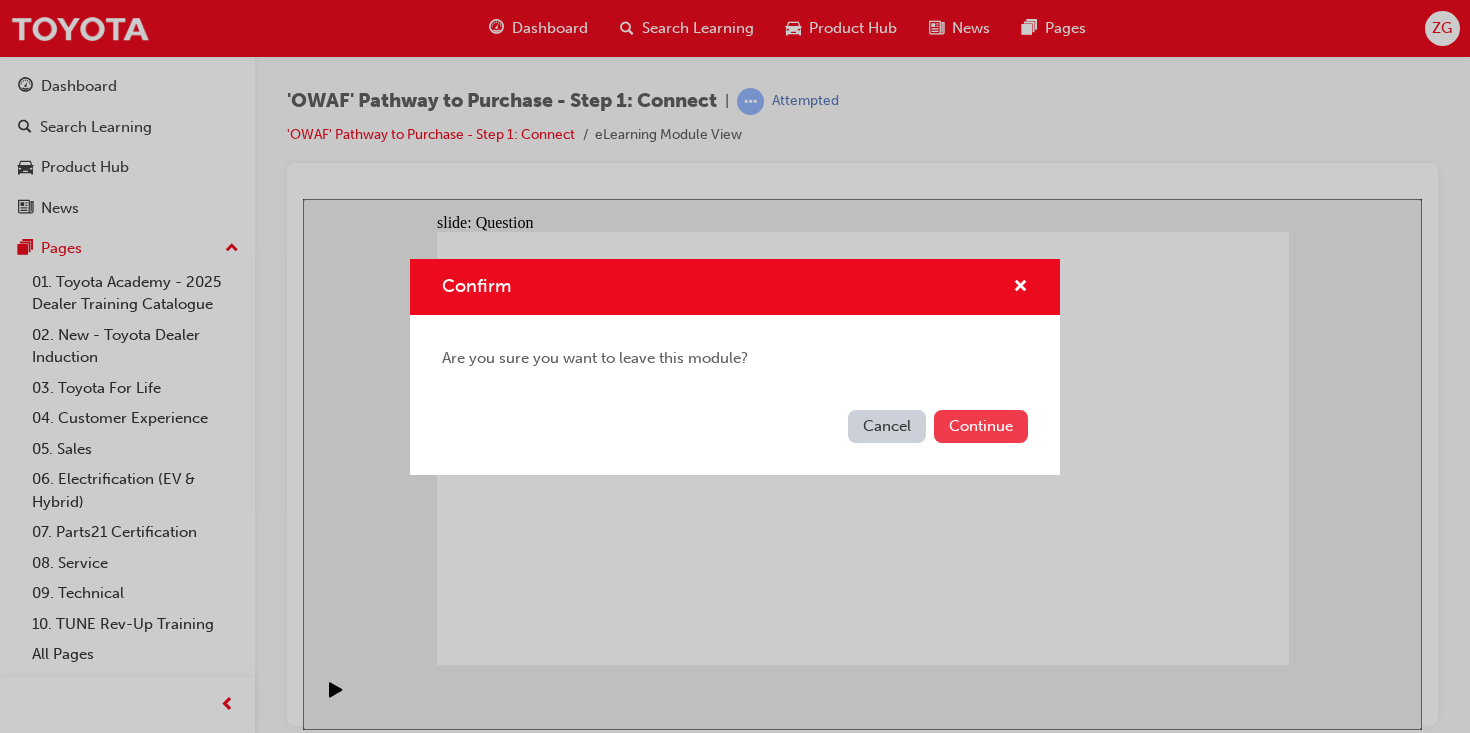 click on "Continue" at bounding box center [981, 426] 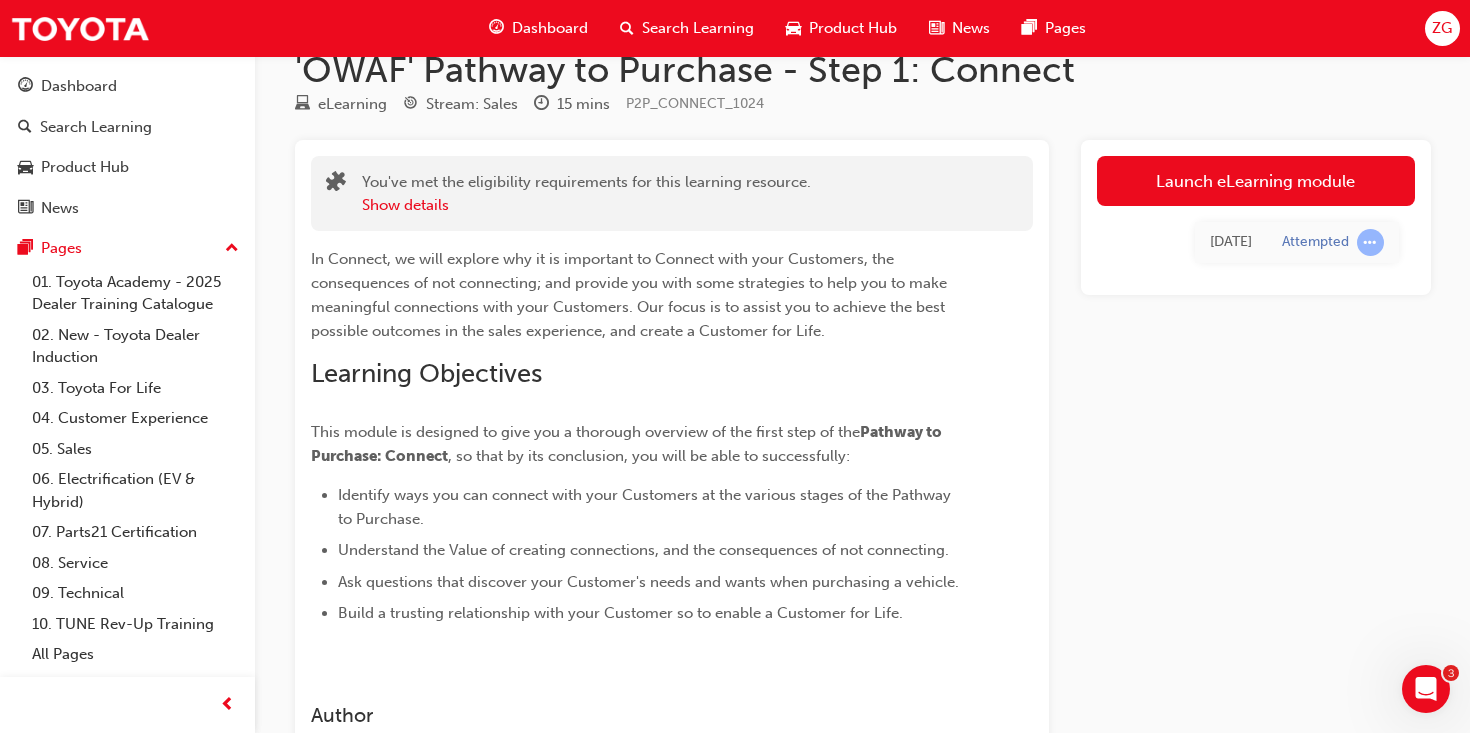 scroll, scrollTop: 0, scrollLeft: 0, axis: both 